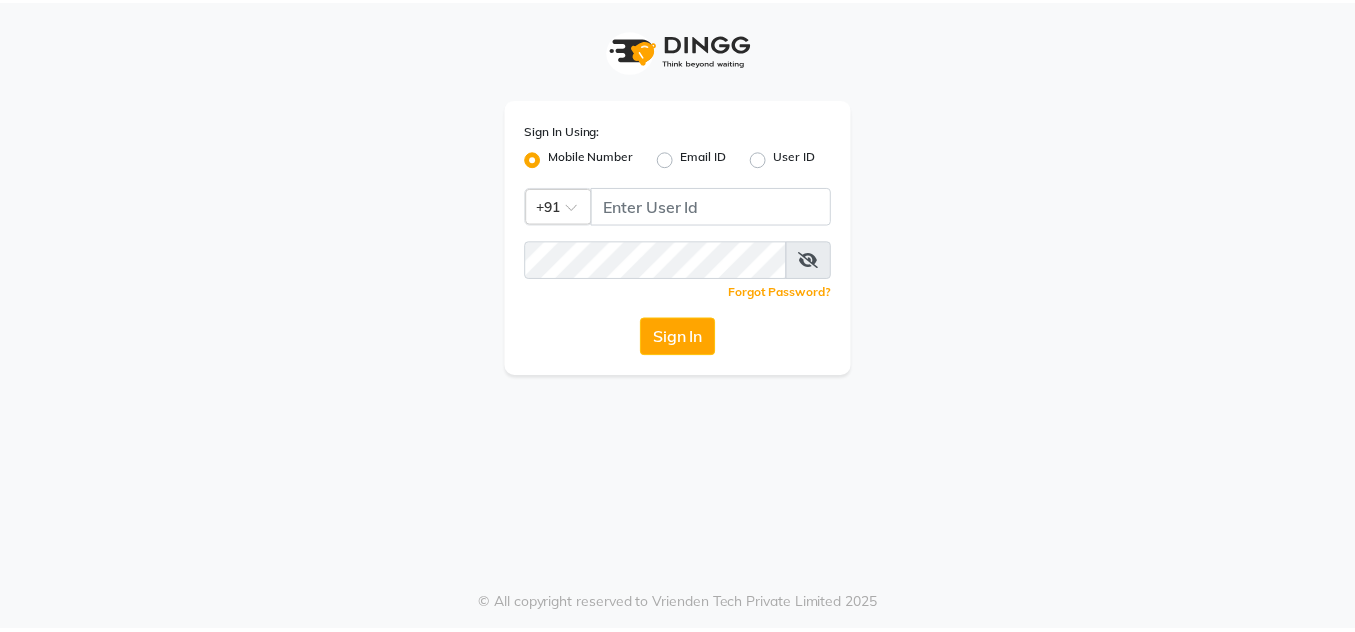 scroll, scrollTop: 0, scrollLeft: 0, axis: both 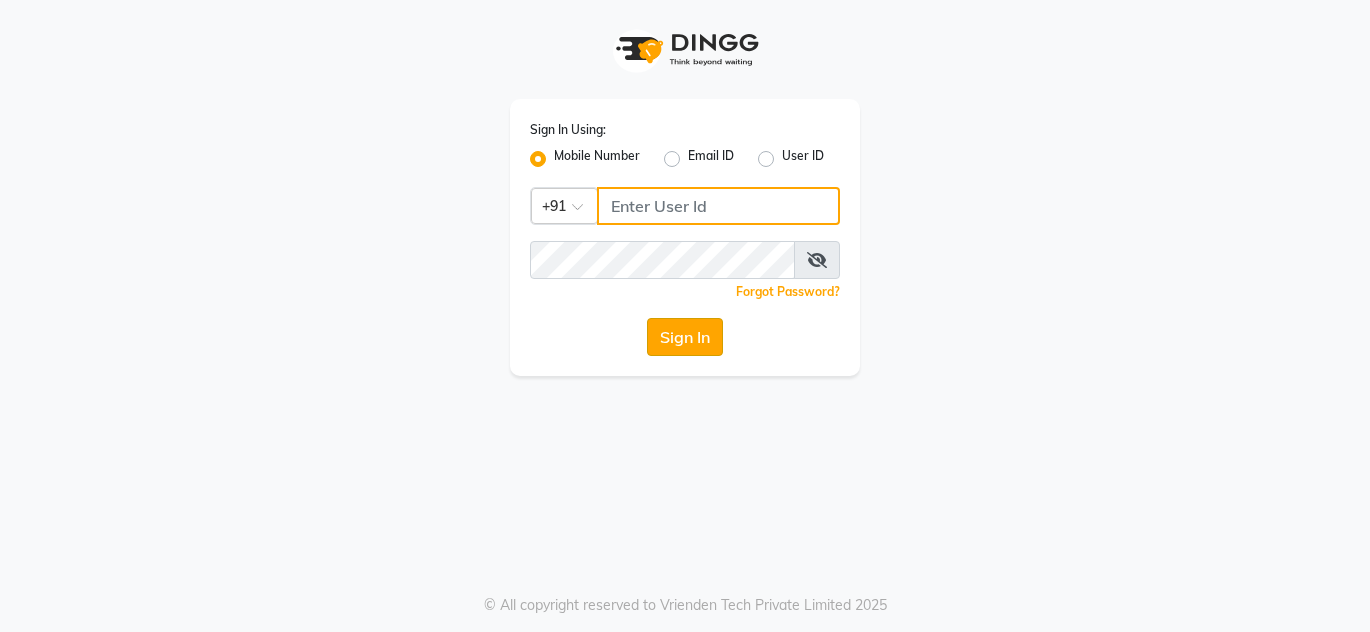 type on "9091918787" 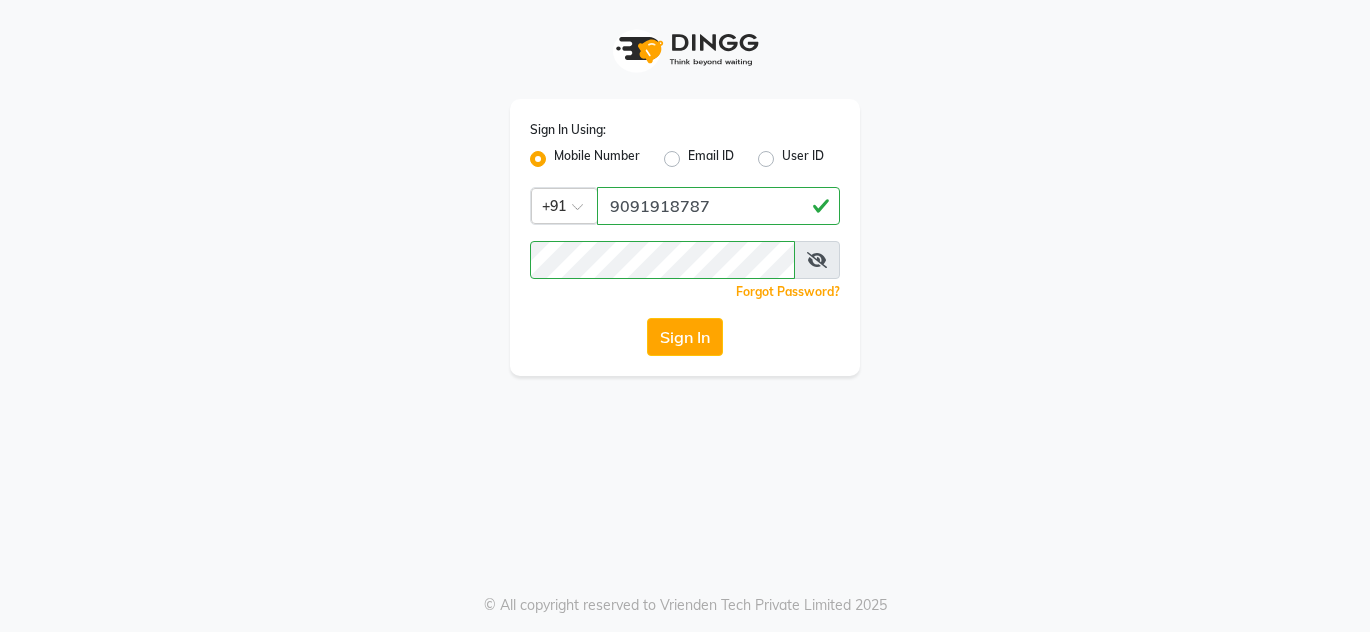 drag, startPoint x: 707, startPoint y: 340, endPoint x: 720, endPoint y: 339, distance: 13.038404 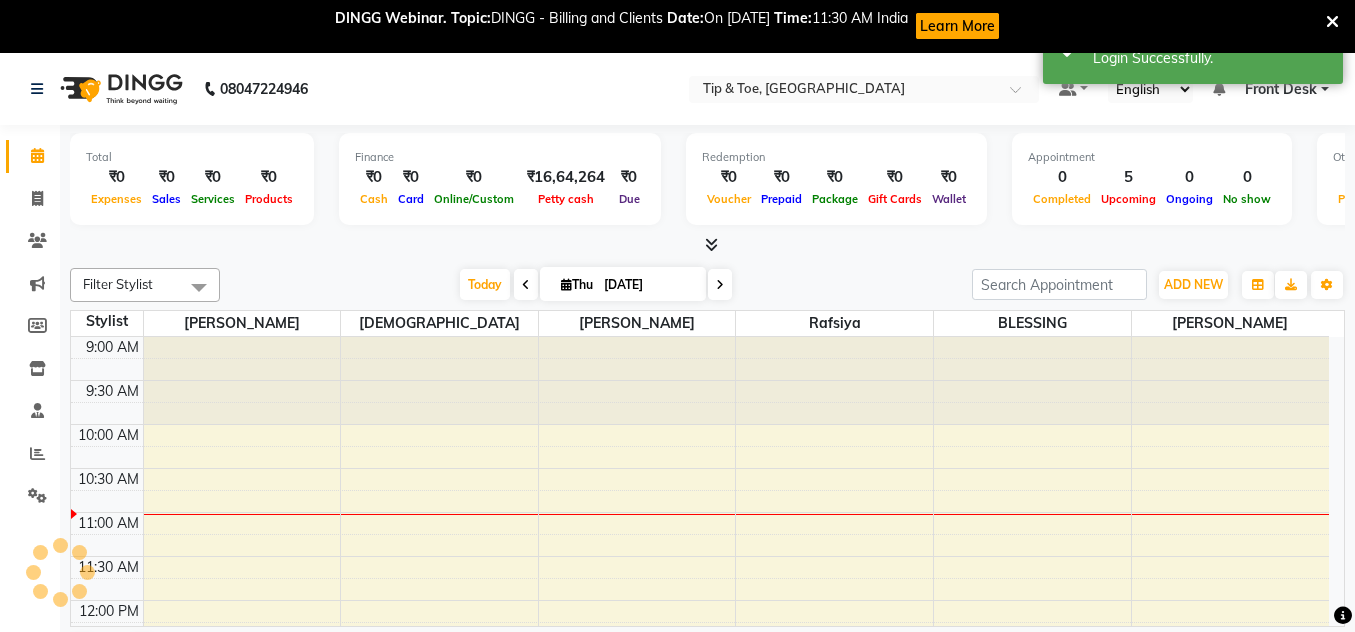 scroll, scrollTop: 0, scrollLeft: 0, axis: both 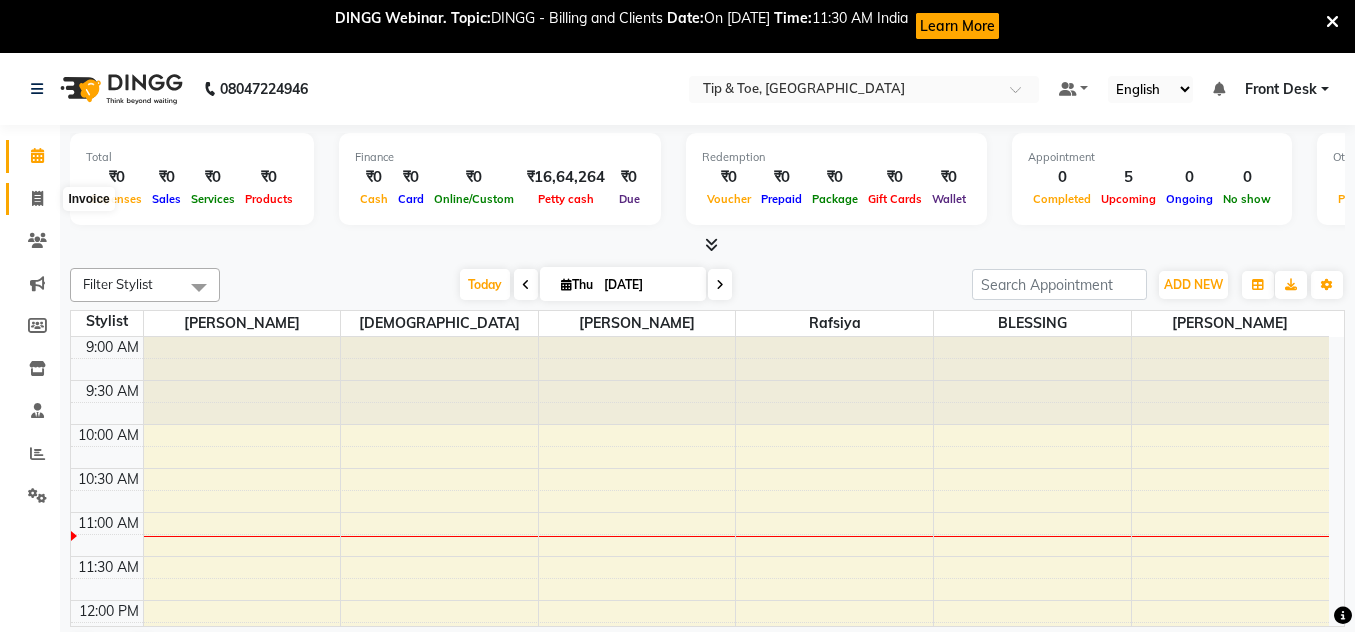 click 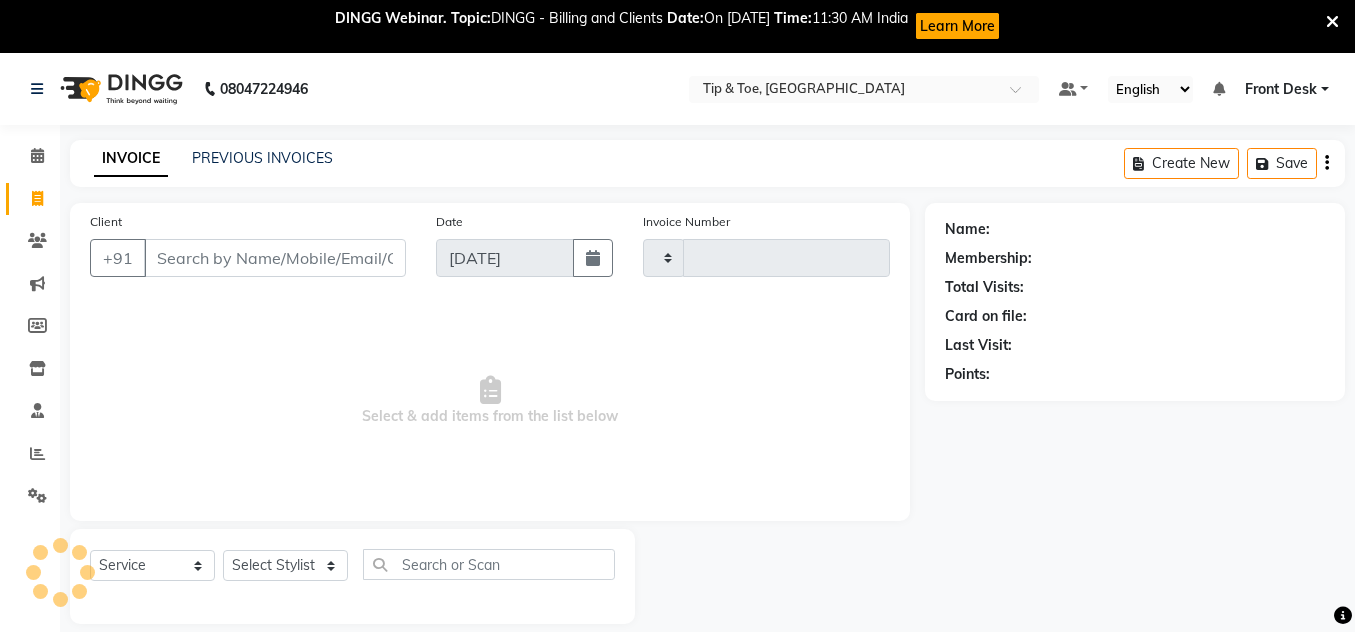 type on "0633" 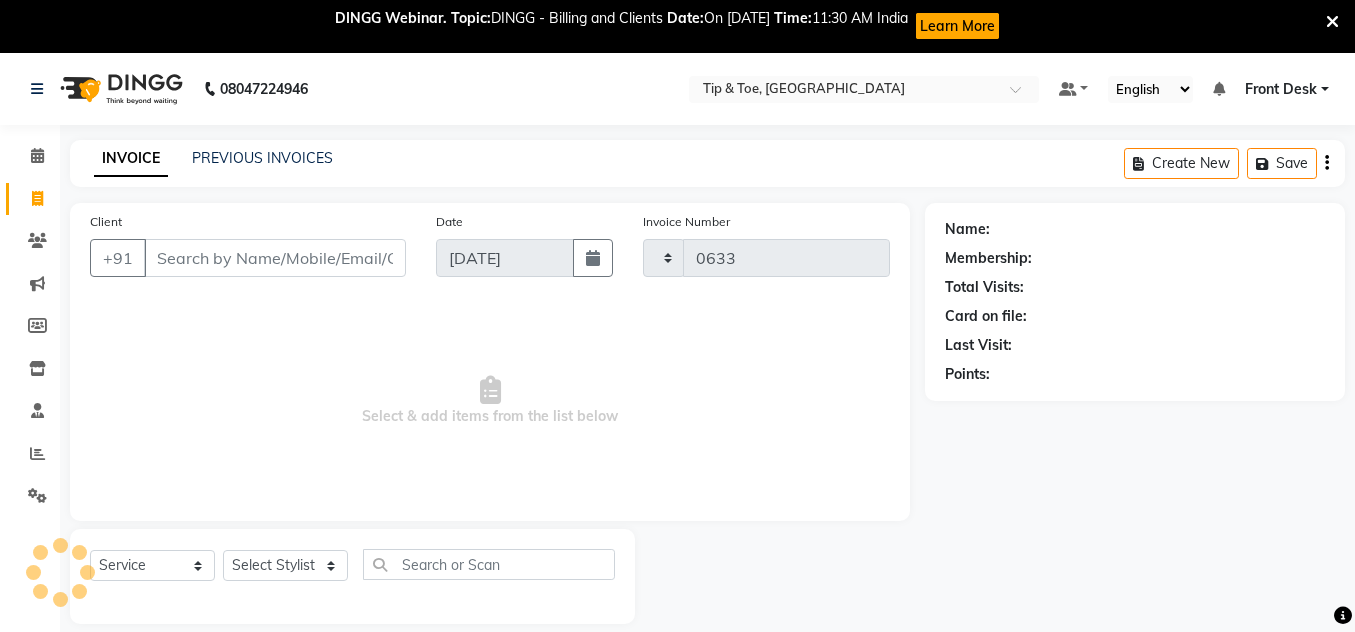 select on "5360" 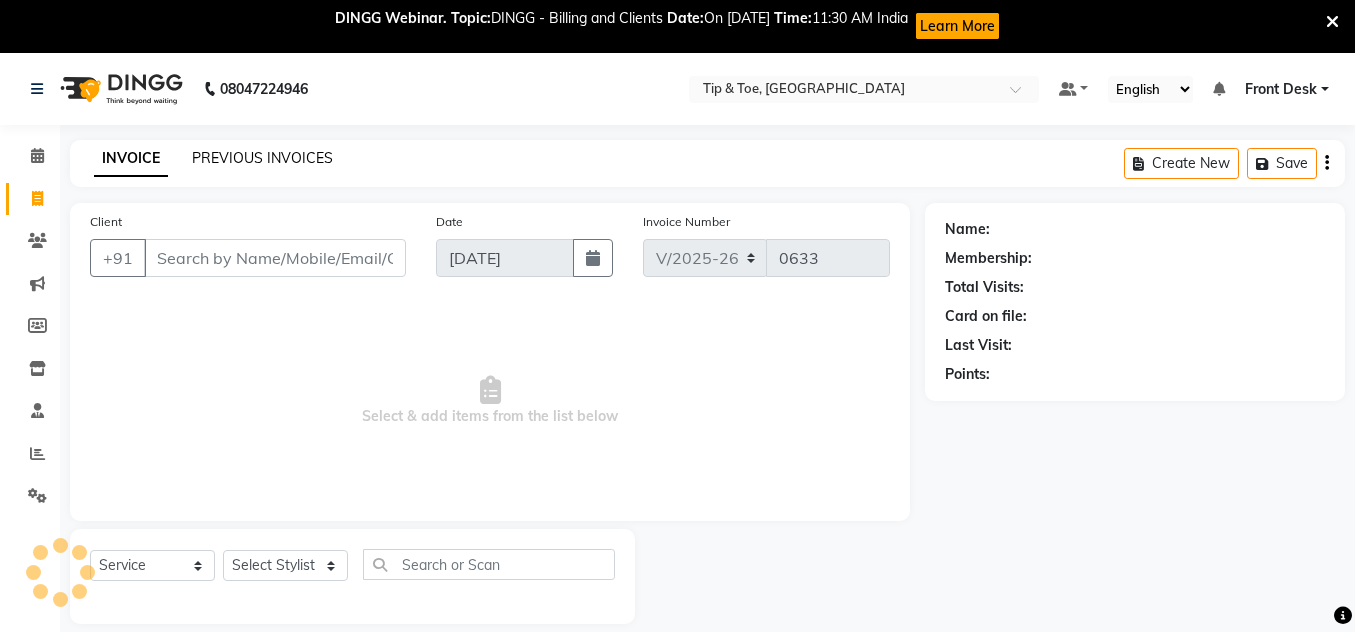 click on "PREVIOUS INVOICES" 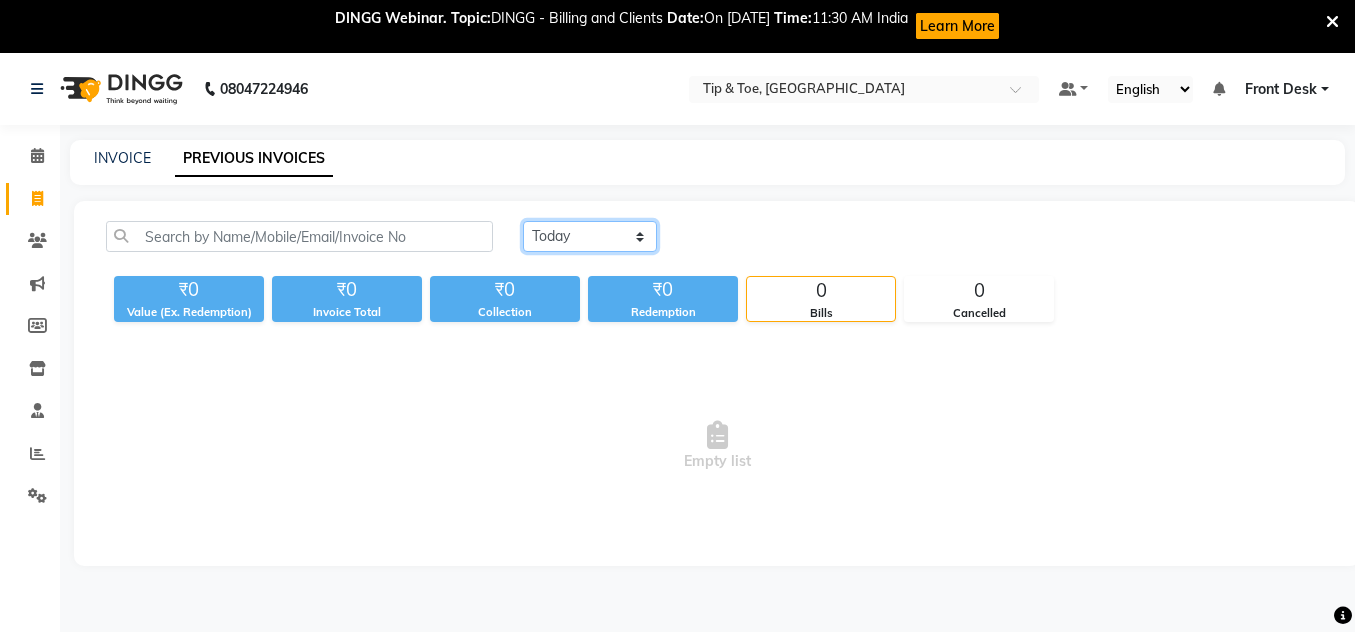 click on "[DATE] [DATE] Custom Range" 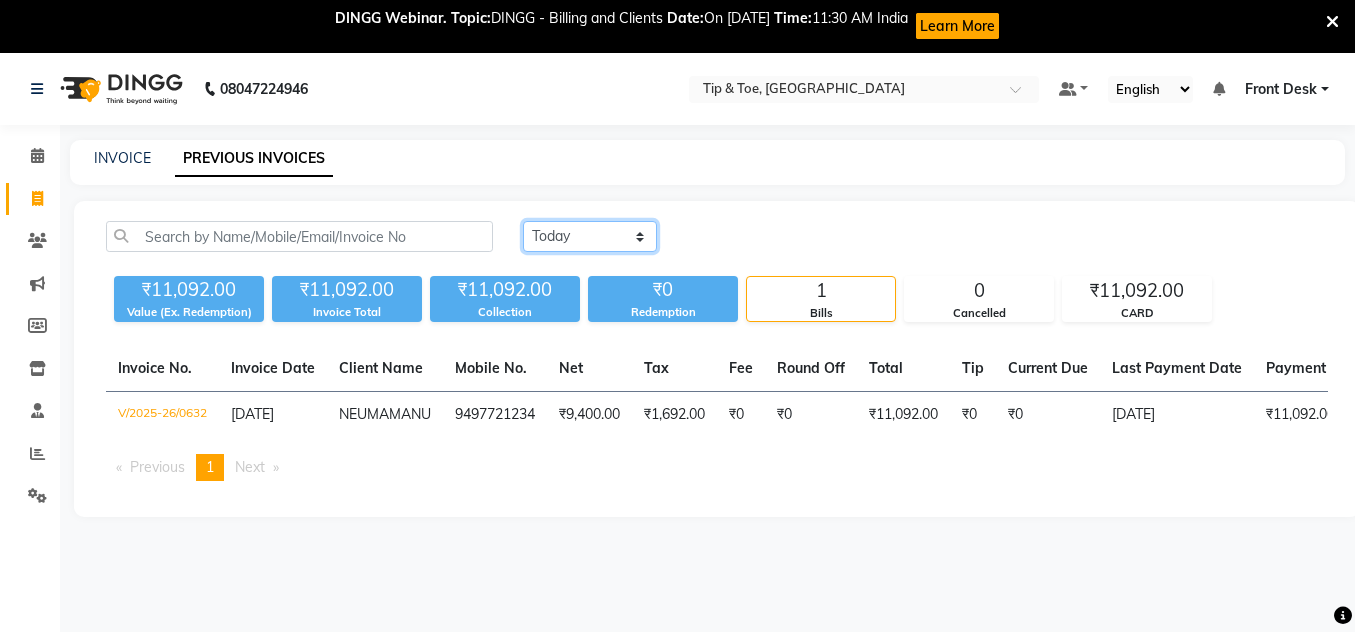 scroll, scrollTop: 53, scrollLeft: 0, axis: vertical 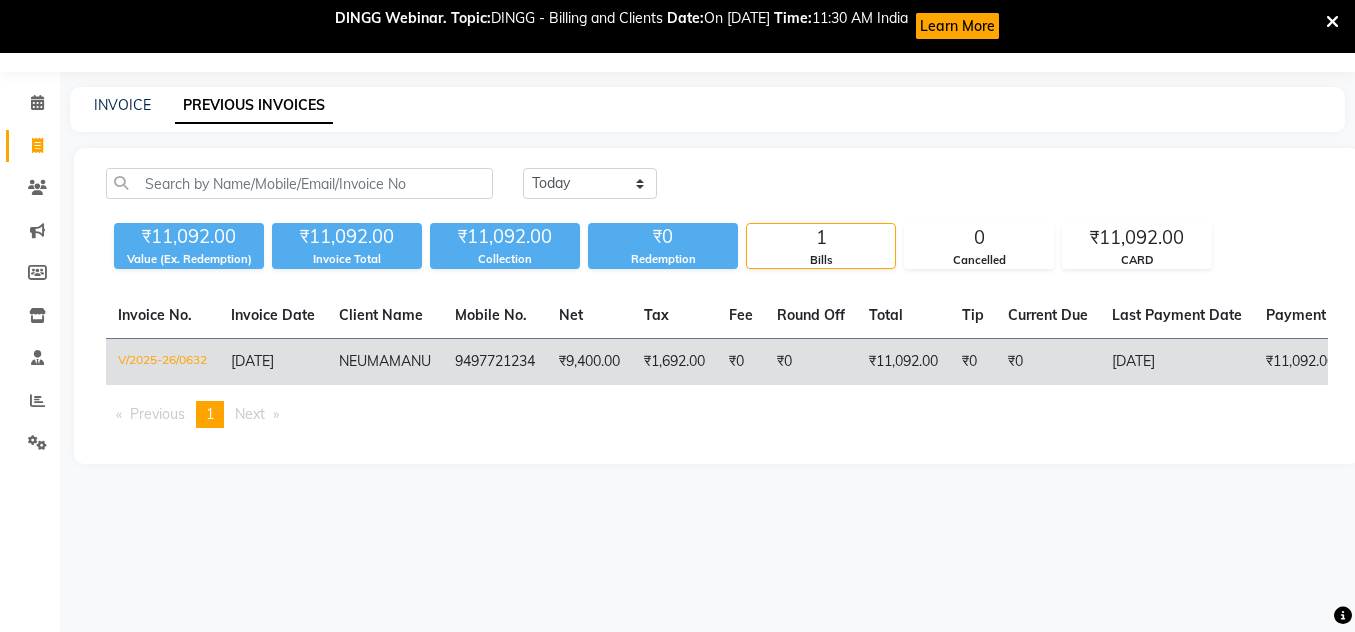click on "MANU" 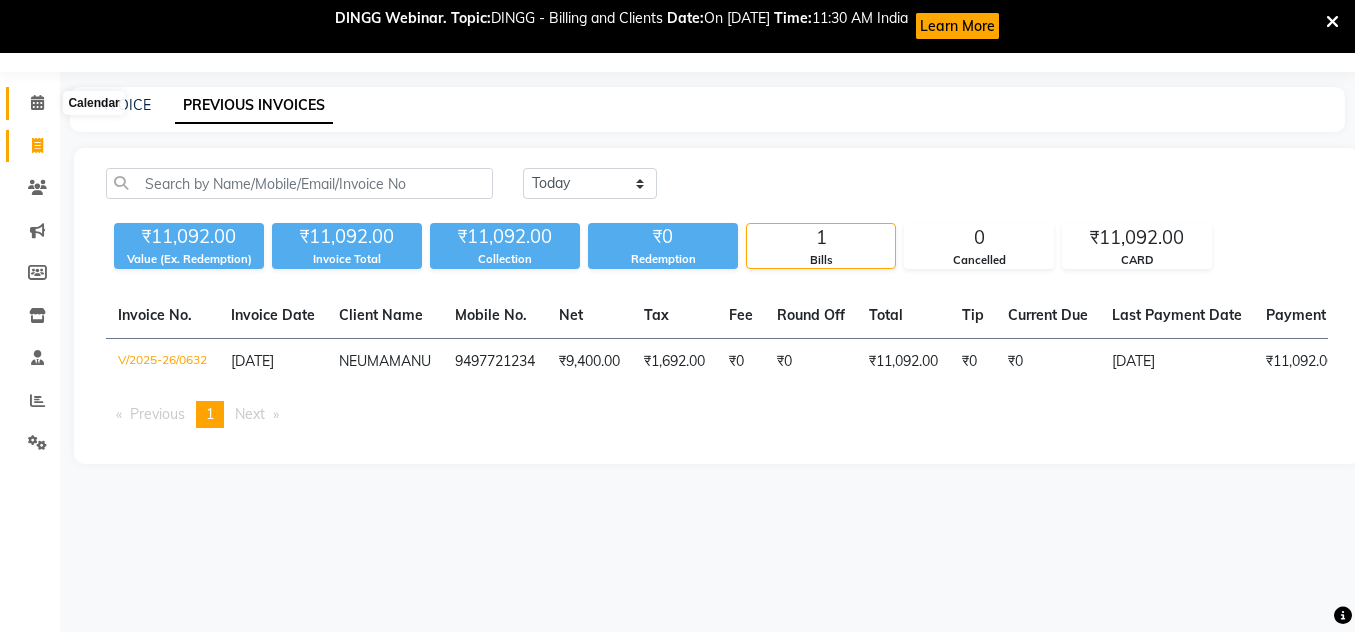 click 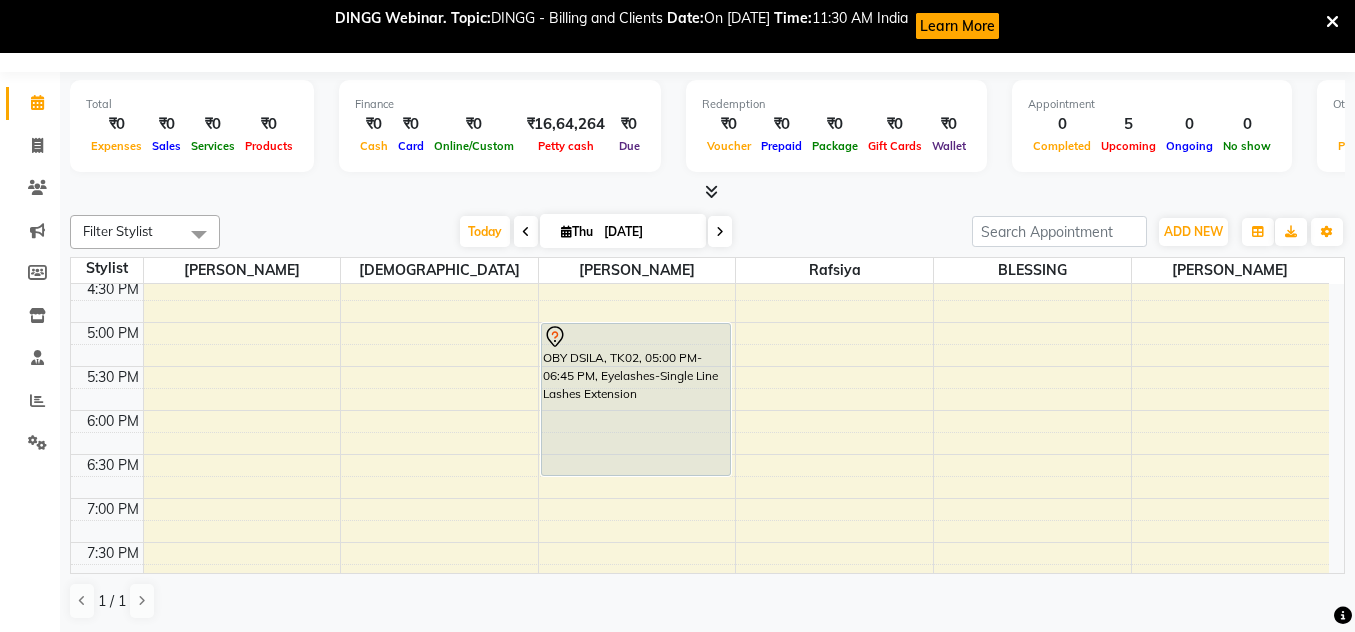scroll, scrollTop: 700, scrollLeft: 0, axis: vertical 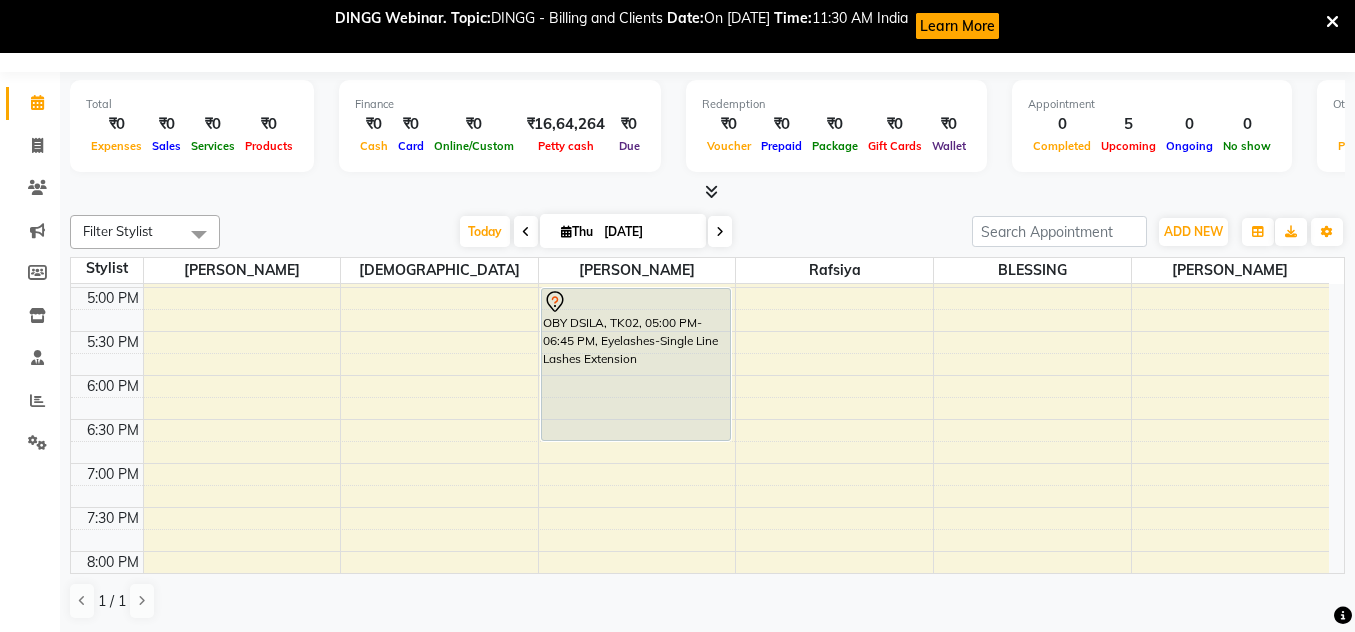 click on "9:00 AM 9:30 AM 10:00 AM 10:30 AM 11:00 AM 11:30 AM 12:00 PM 12:30 PM 1:00 PM 1:30 PM 2:00 PM 2:30 PM 3:00 PM 3:30 PM 4:00 PM 4:30 PM 5:00 PM 5:30 PM 6:00 PM 6:30 PM 7:00 PM 7:30 PM 8:00 PM 8:30 PM 9:00 PM 9:30 PM             [PERSON_NAME][GEOGRAPHIC_DATA], 02:00 PM-02:30 PM, Nail Enhancement-Permanent Gel Polish             [PERSON_NAME], TK01, 02:30 PM-03:15 PM, Nail Art-Nail Art (10 Fingers)             OBY DSILA, TK02, 05:00 PM-06:45 PM, Eyelashes-Single Line Lashes Extension             [PERSON_NAME], TK01, 02:00 PM-02:30 PM, Nail Enhancement-Permanent Gel Polish             [PERSON_NAME], TK01, 02:30 PM-03:15 PM, Nail Art-Nail Art (10 Fingers)" at bounding box center [700, 155] 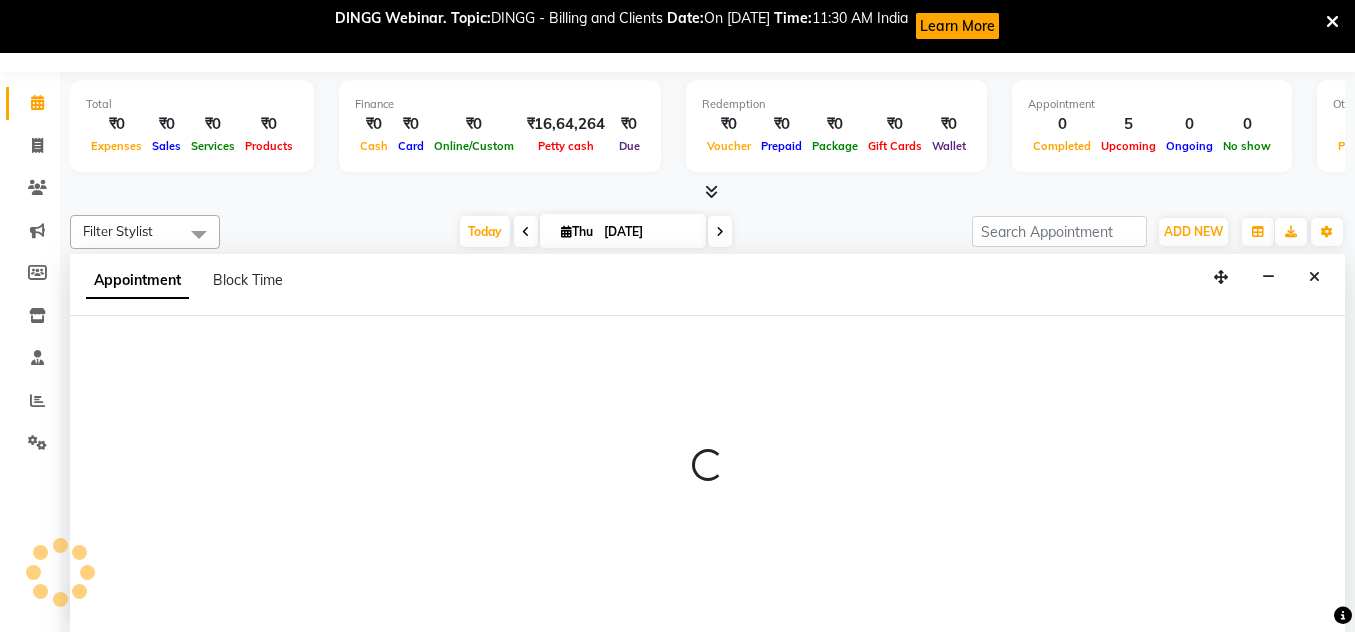 scroll, scrollTop: 54, scrollLeft: 0, axis: vertical 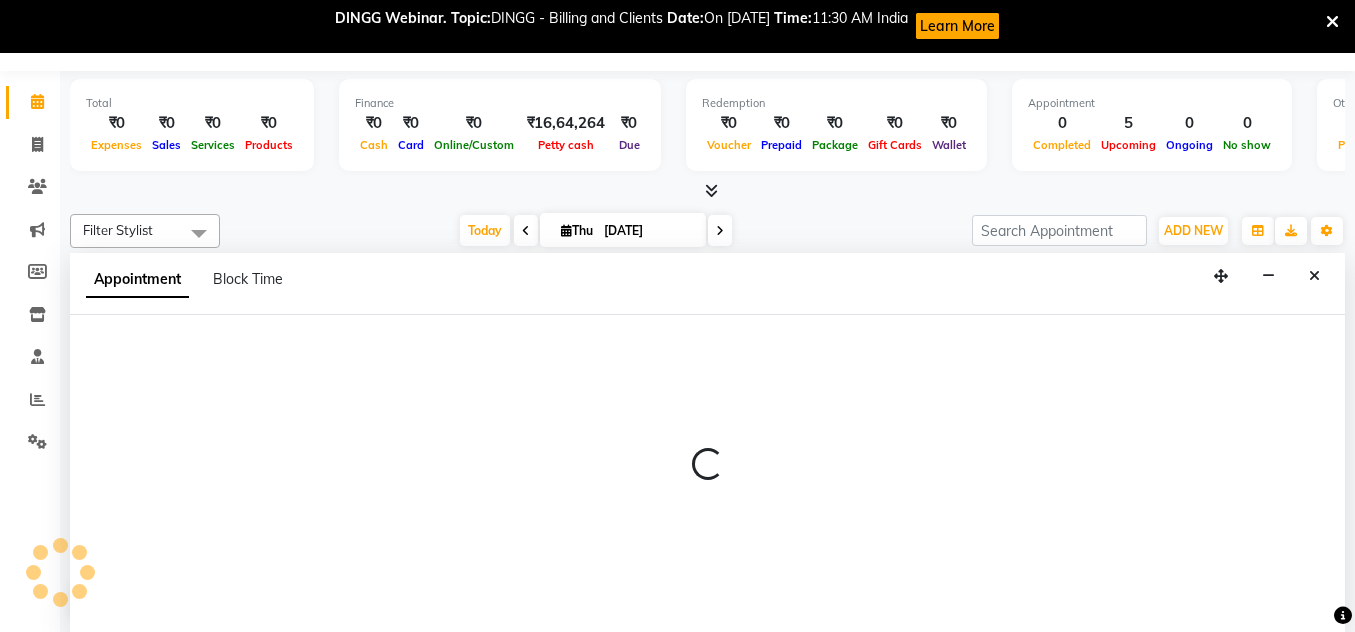 select on "37611" 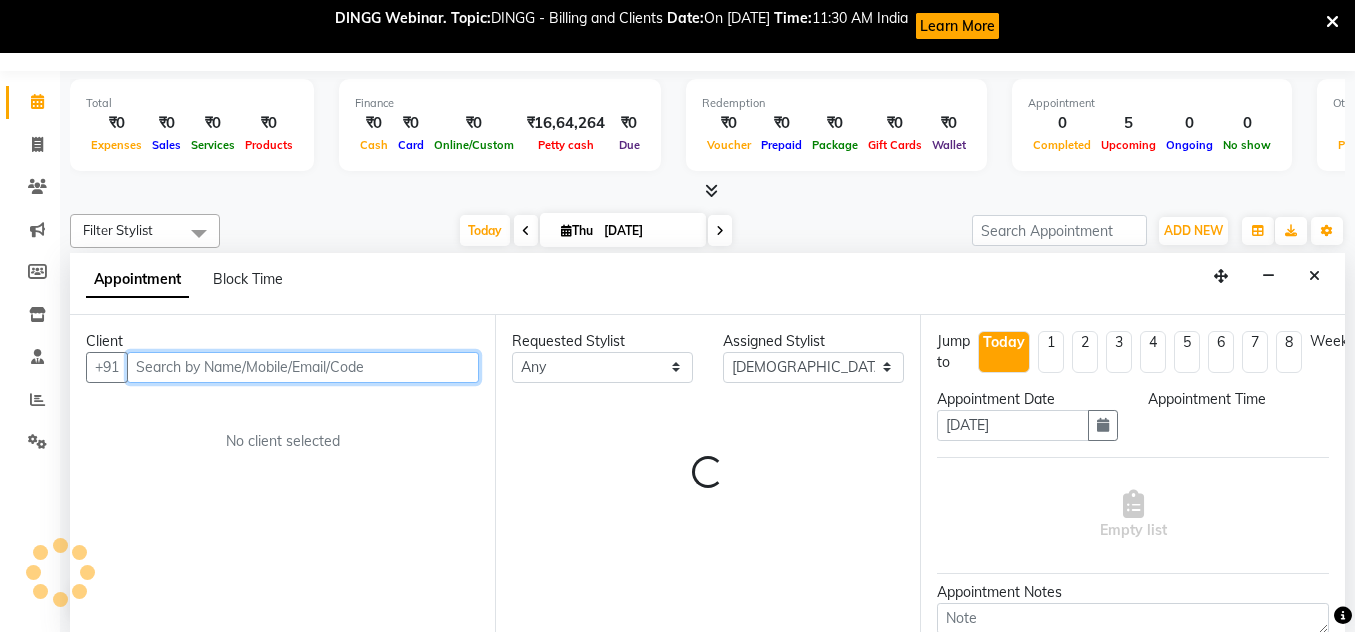 select on "1050" 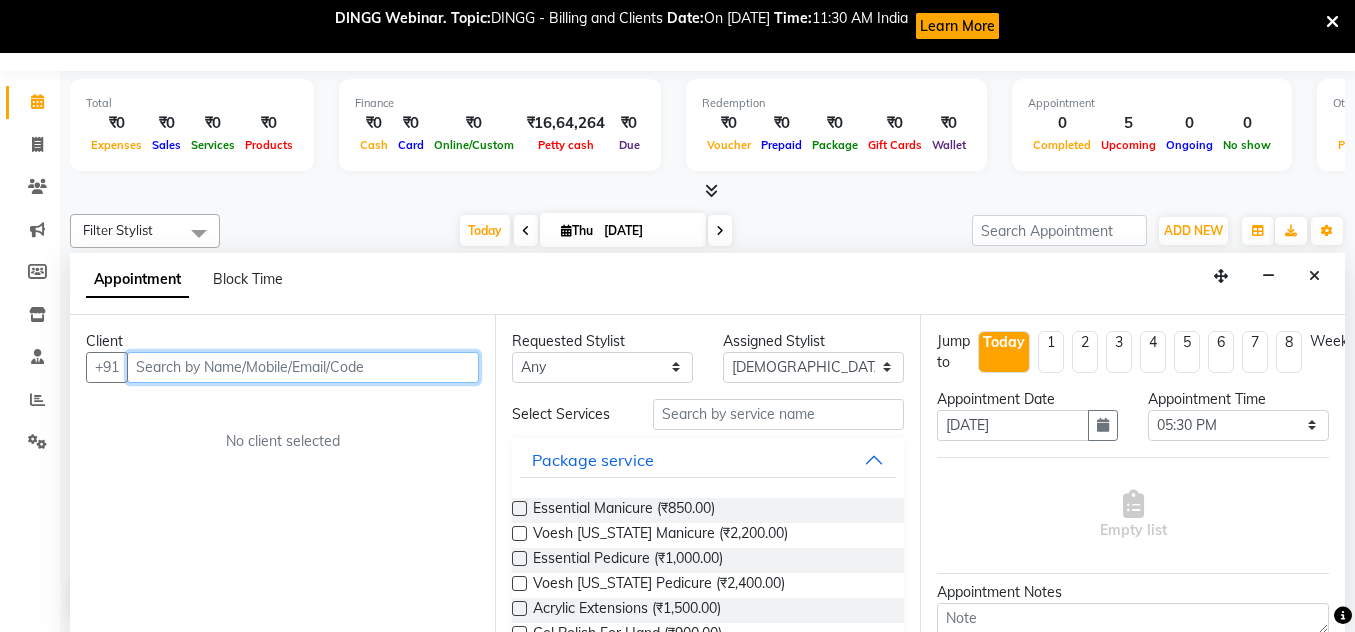 click at bounding box center [303, 367] 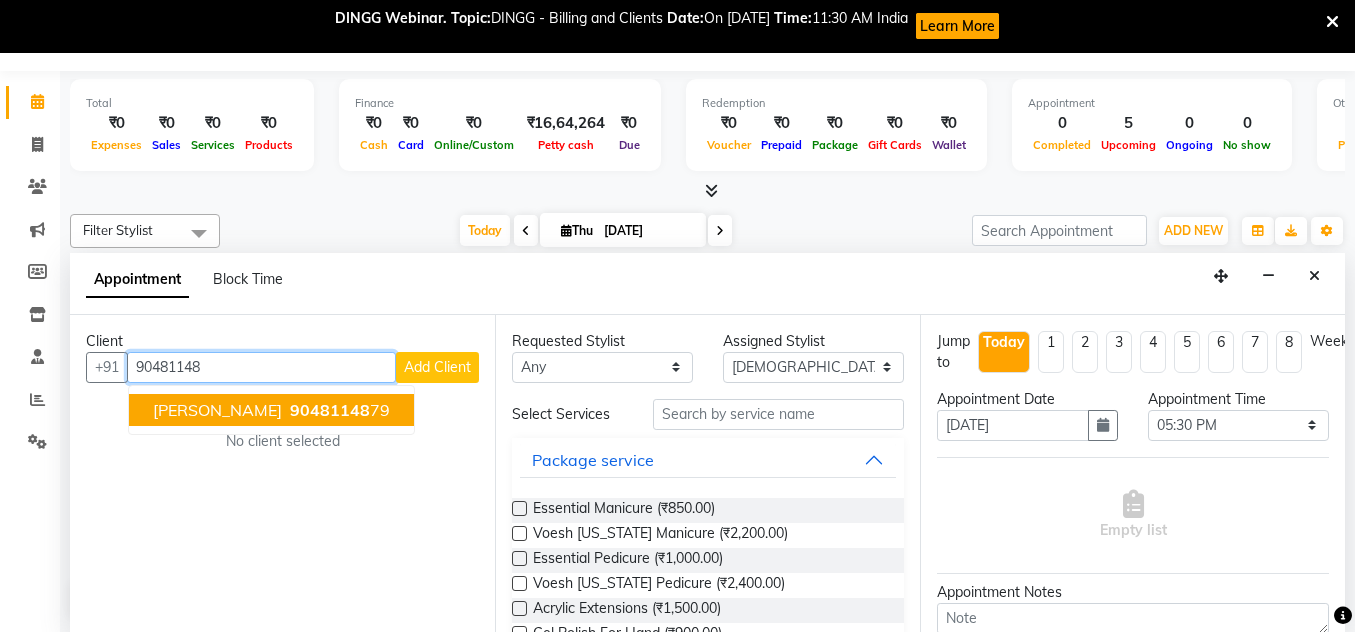 click on "[PERSON_NAME]" at bounding box center [217, 410] 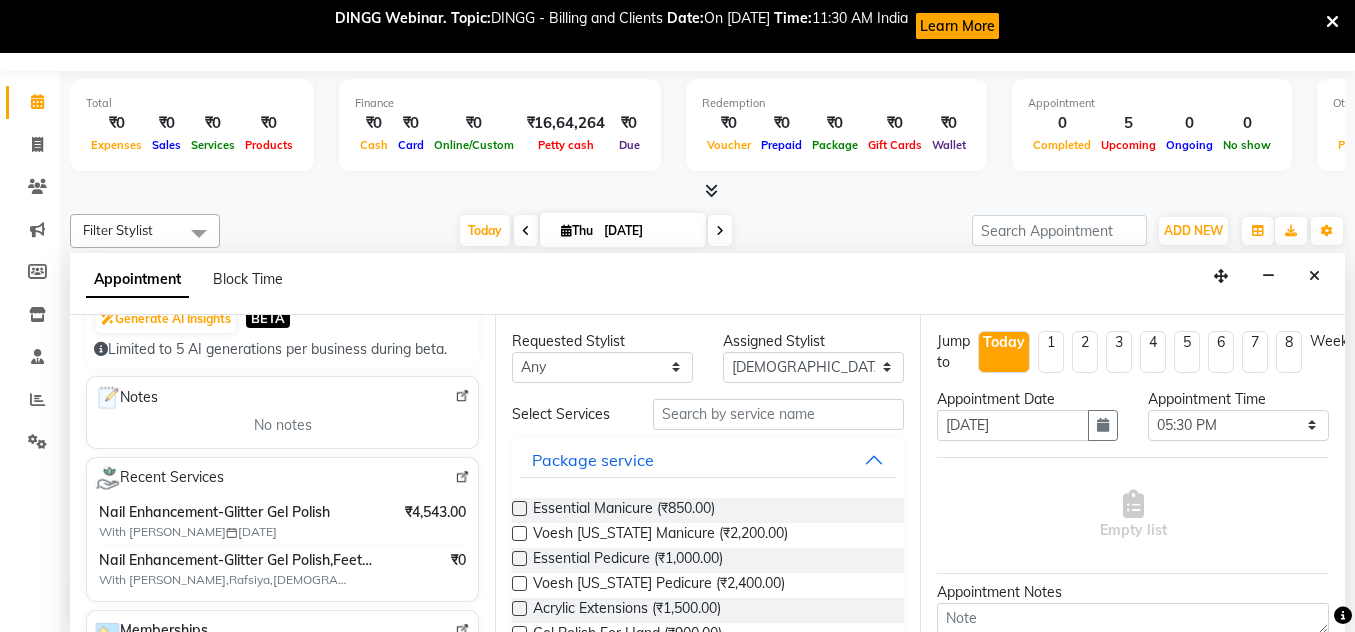 scroll, scrollTop: 100, scrollLeft: 0, axis: vertical 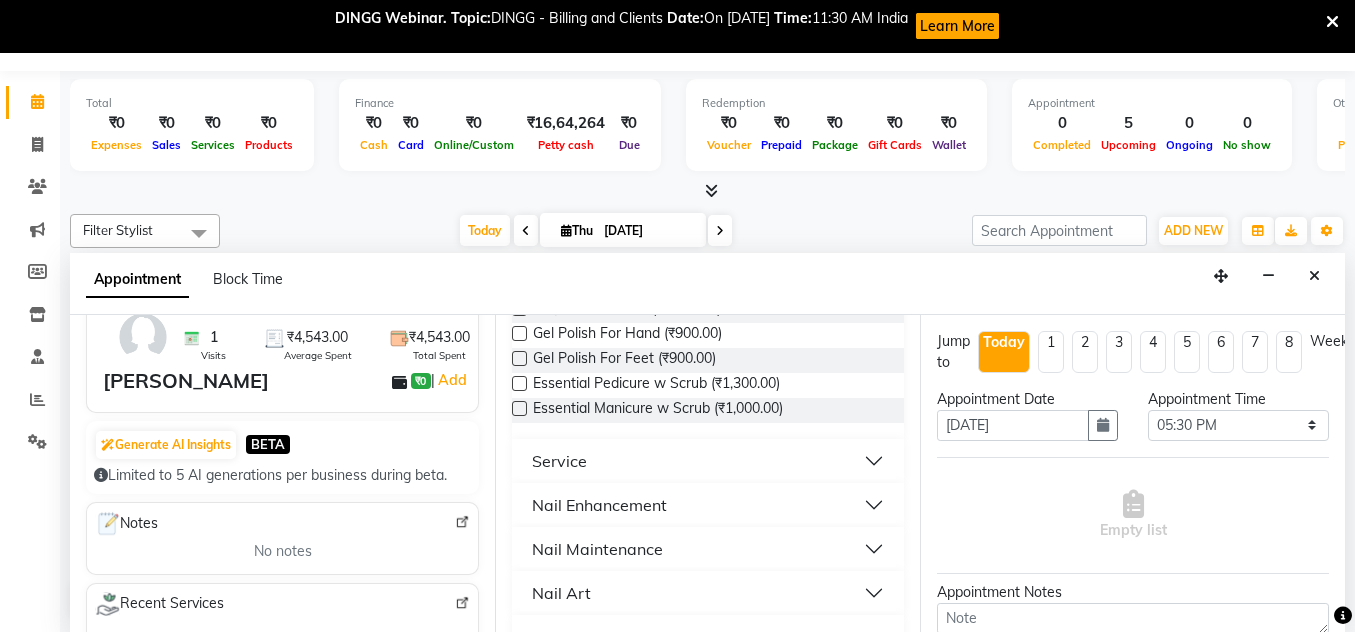 type on "9048114879" 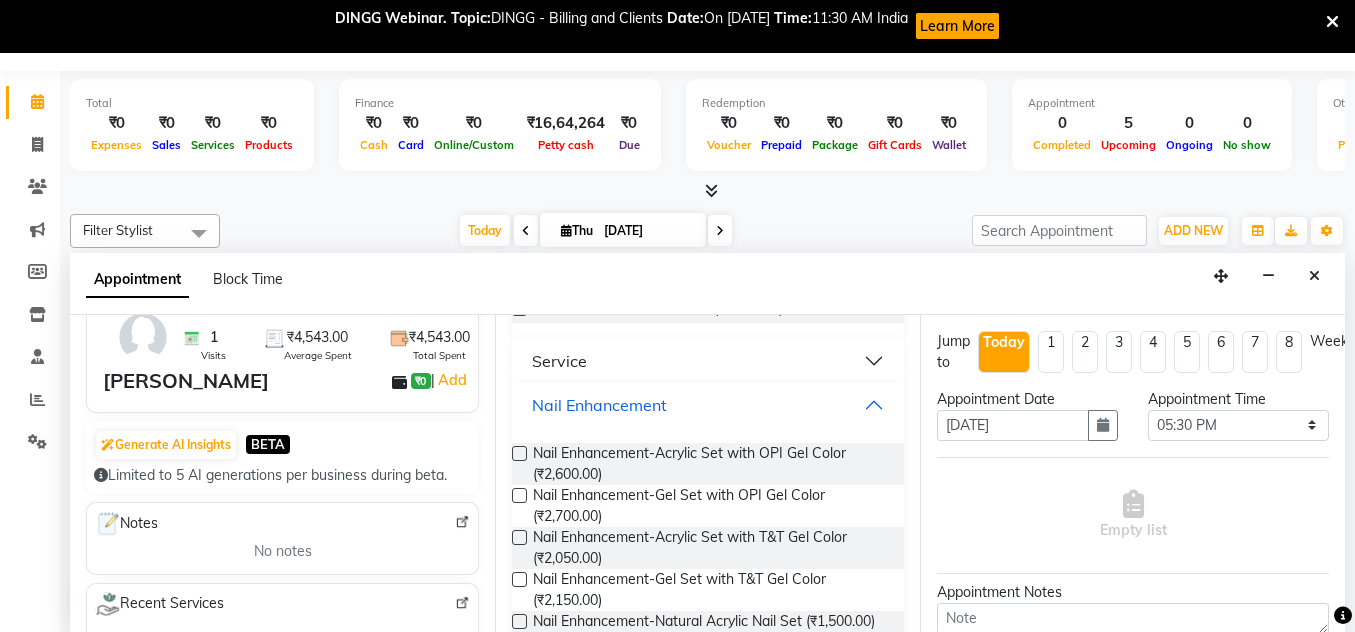 scroll, scrollTop: 500, scrollLeft: 0, axis: vertical 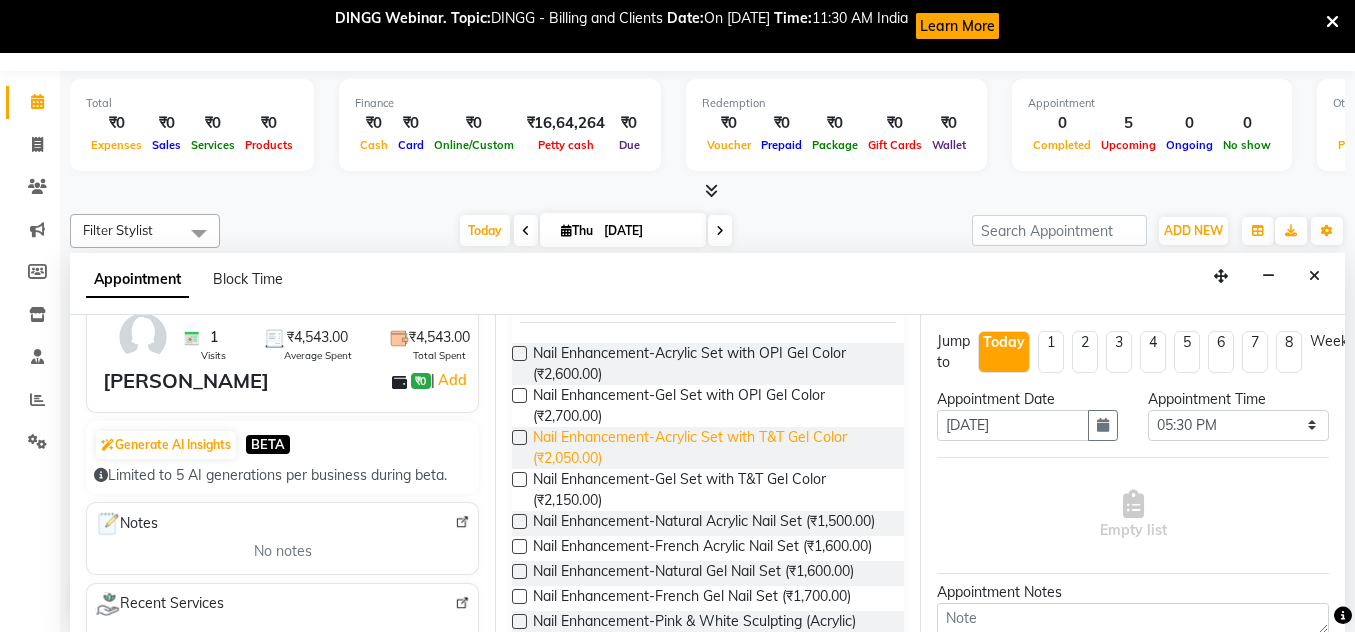 click on "Nail Enhancement-Acrylic Set with T&T Gel Color (₹2,050.00)" at bounding box center (710, 448) 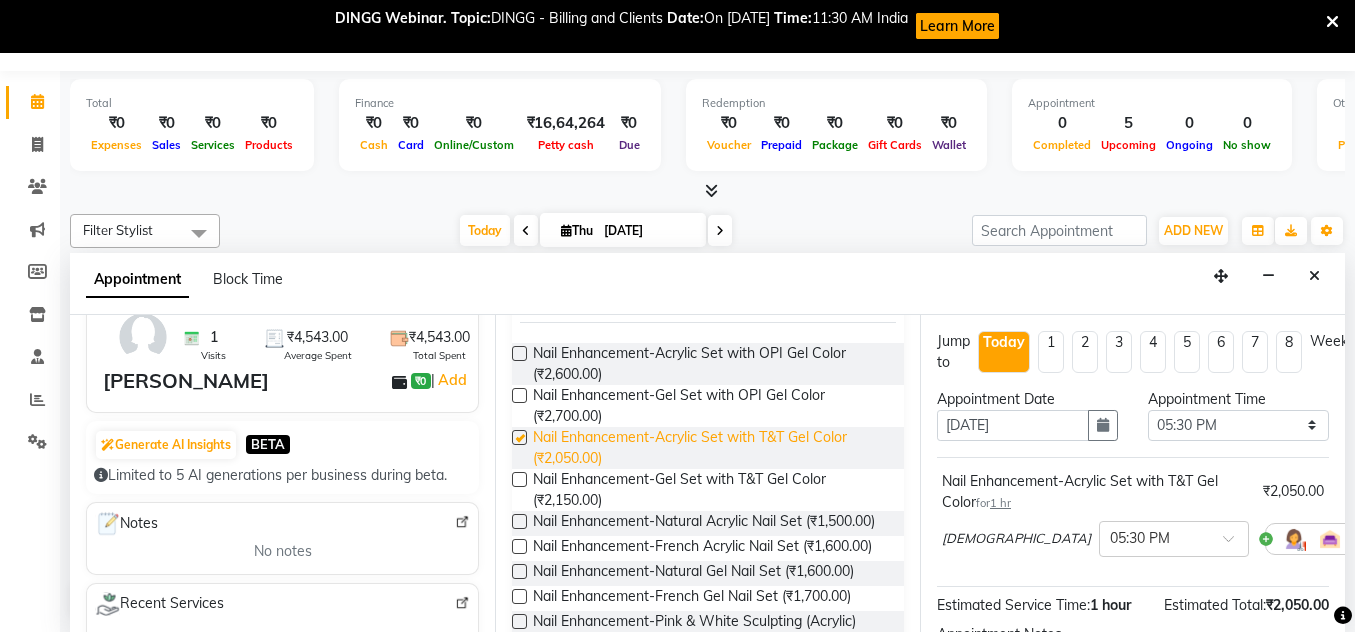 checkbox on "false" 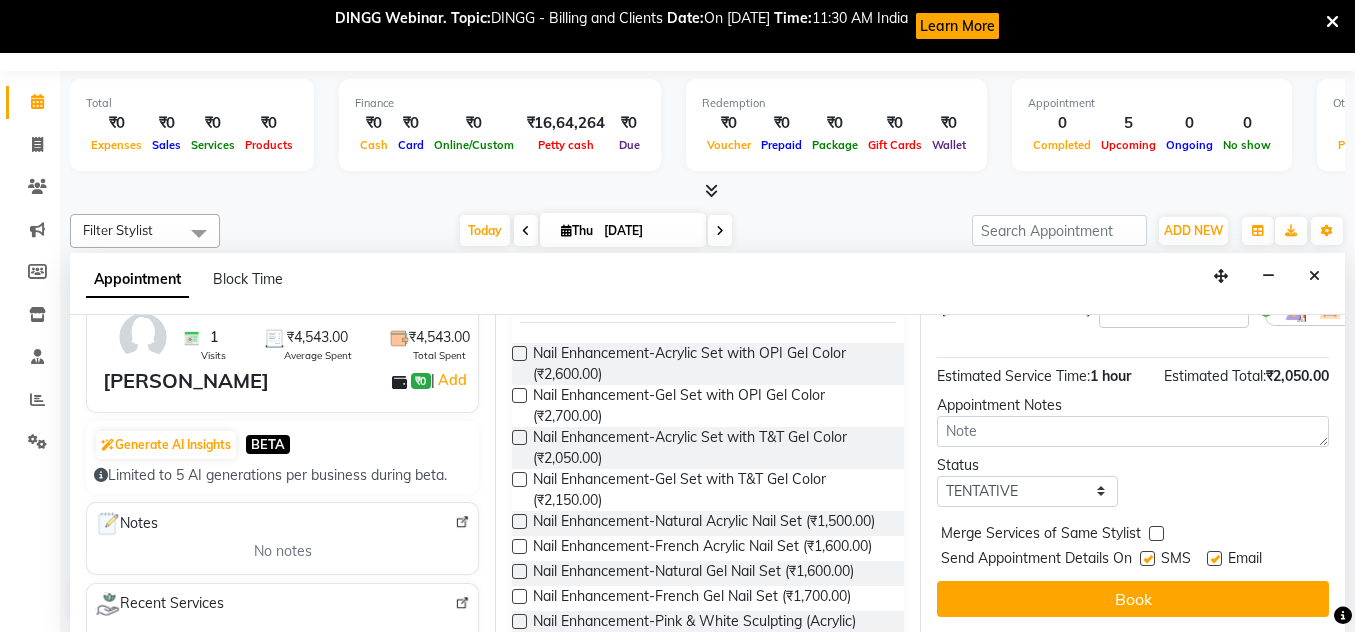 scroll, scrollTop: 245, scrollLeft: 0, axis: vertical 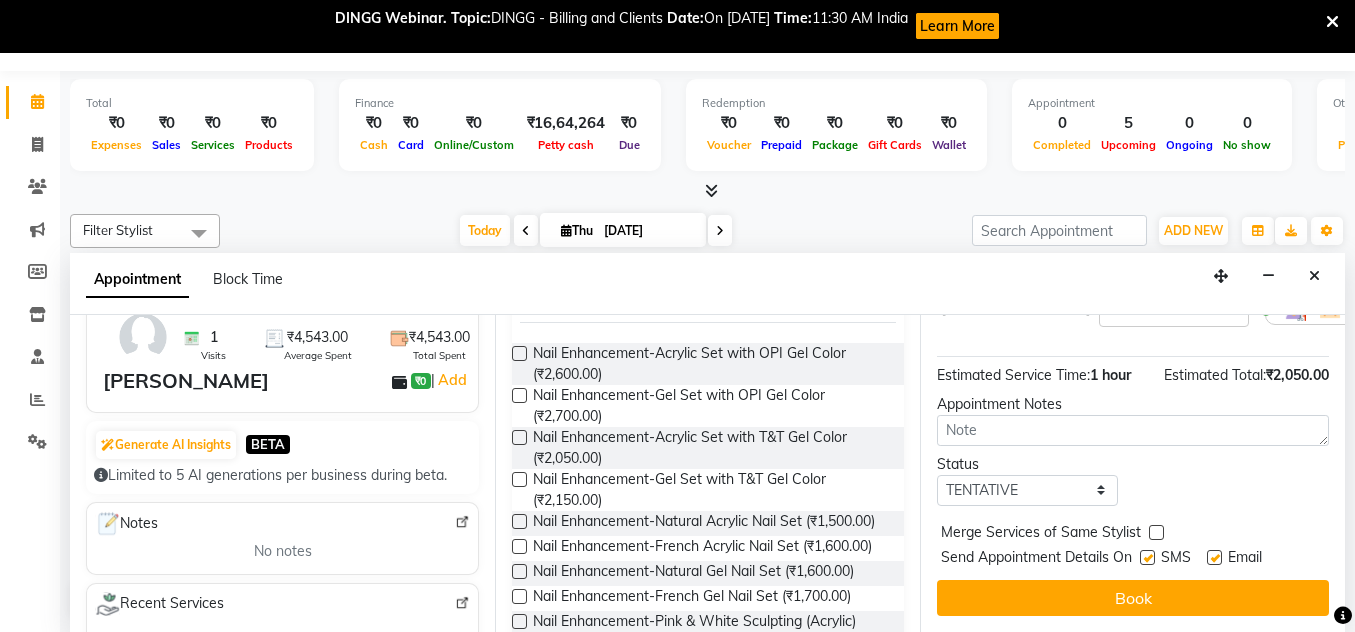 click at bounding box center (1214, 557) 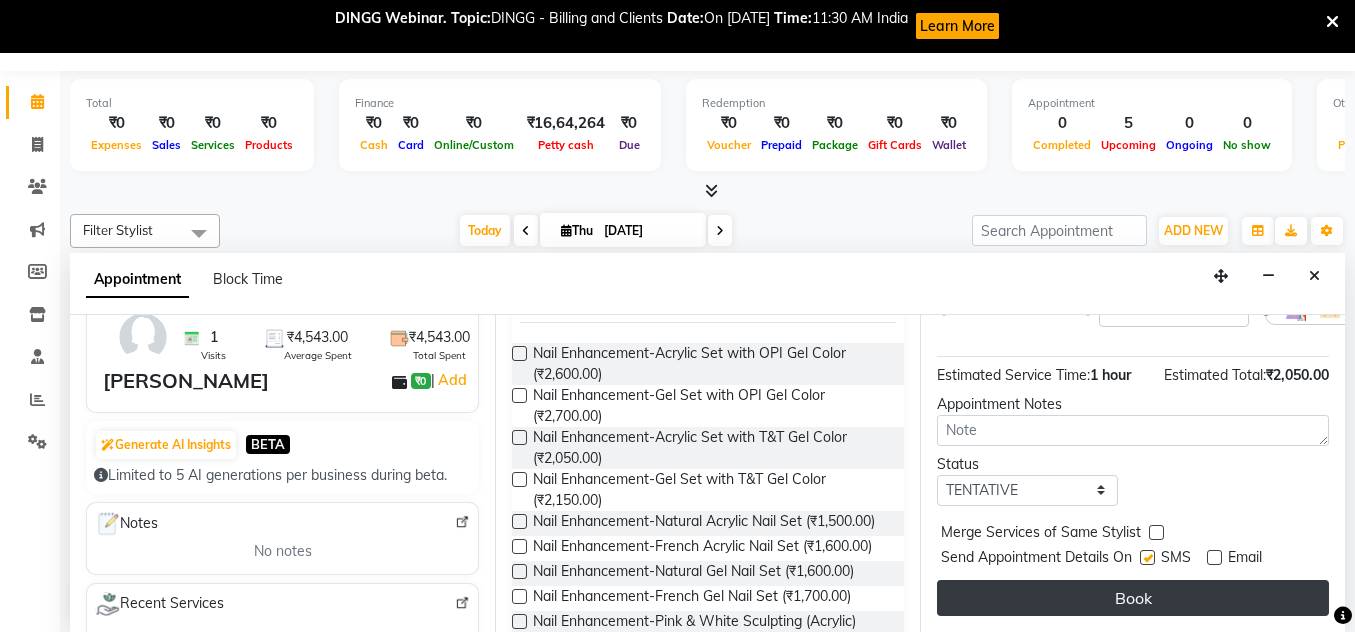click on "Book" at bounding box center (1133, 598) 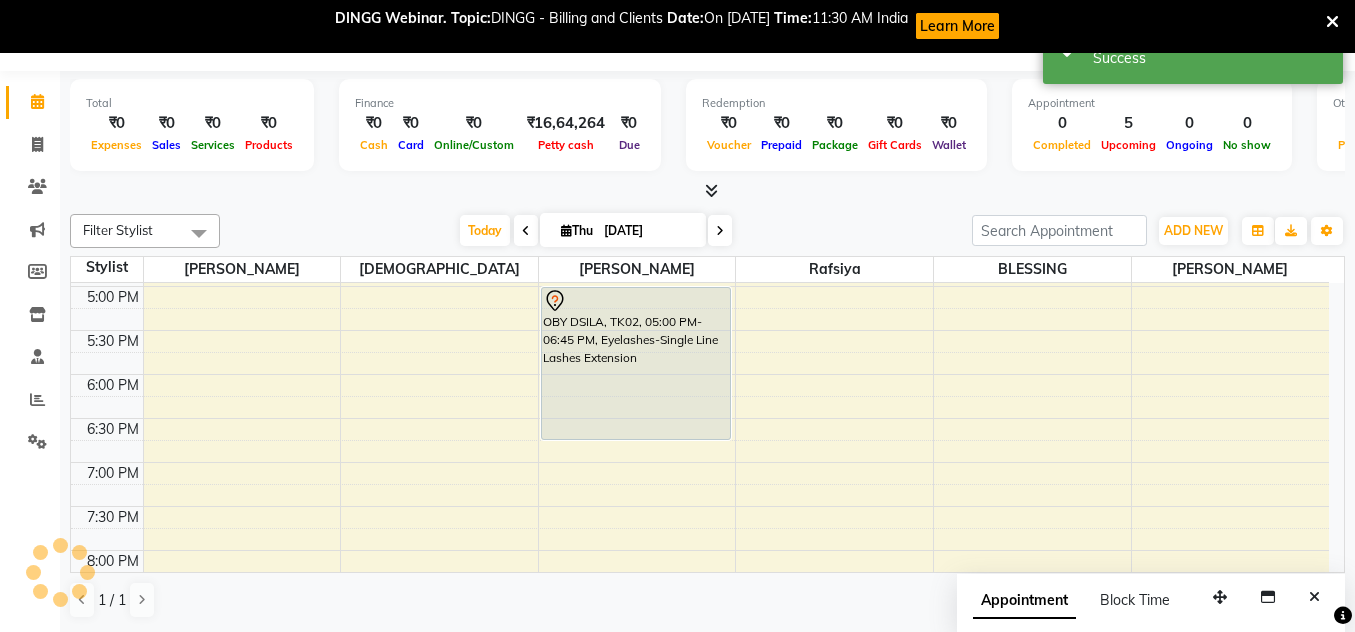 scroll, scrollTop: 0, scrollLeft: 0, axis: both 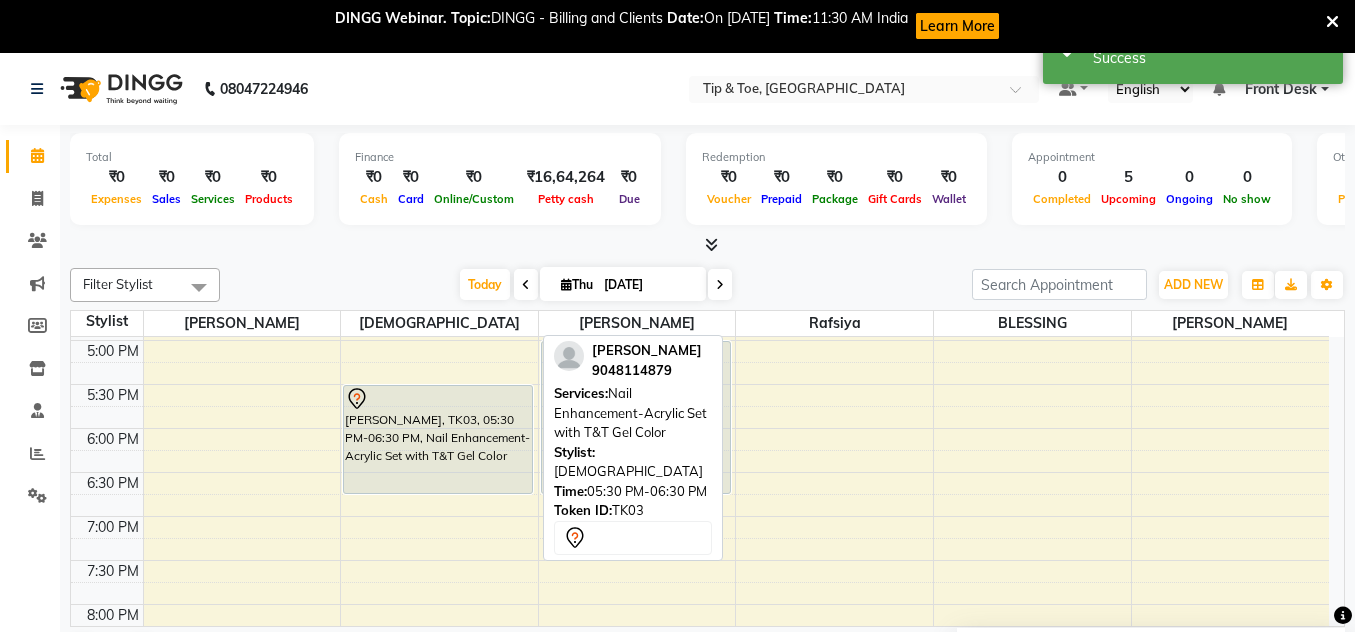 drag, startPoint x: 424, startPoint y: 468, endPoint x: 424, endPoint y: 485, distance: 17 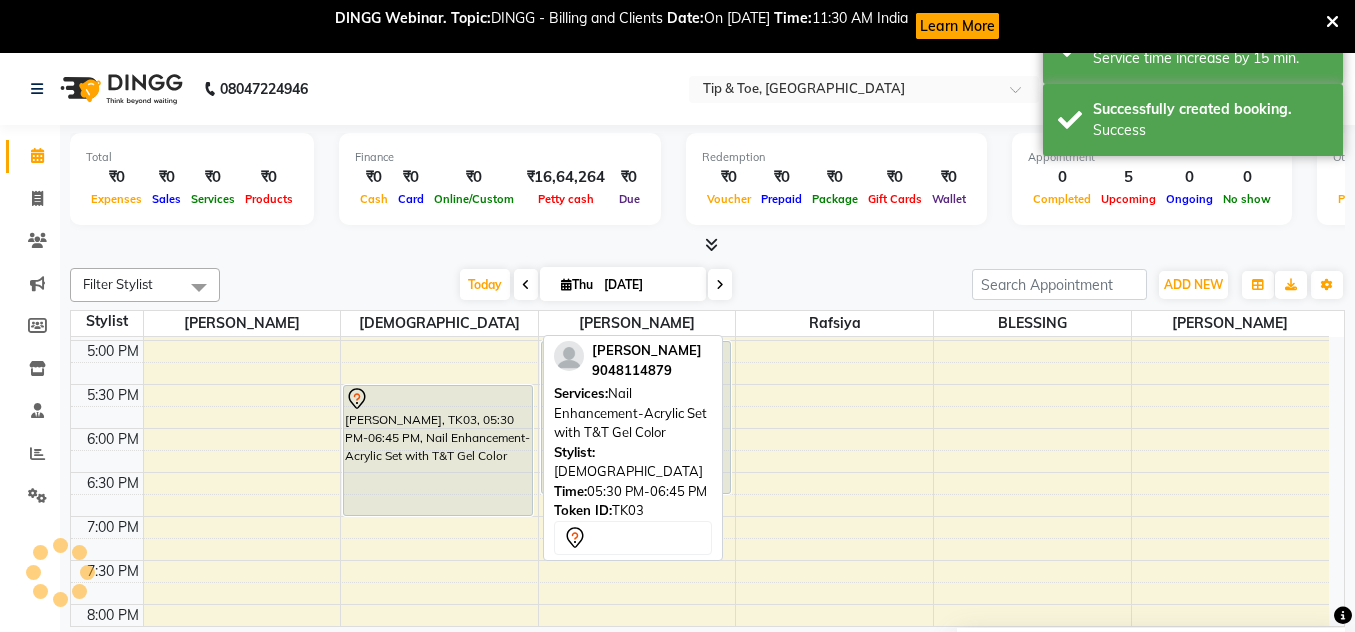 click on "[PERSON_NAME], TK01, 02:00 PM-02:30 PM, Nail Enhancement-Permanent Gel Polish             [PERSON_NAME], TK01, 02:30 PM-03:15 PM, Nail Art-Nail Art (10 Fingers)             SHILPA RAHUL, TK03, 05:30 PM-06:45 PM, Nail Enhancement-Acrylic Set with T&T Gel Color             SHILPA RAHUL, TK03, 05:30 PM-06:45 PM, Nail Enhancement-Acrylic Set with T&T Gel Color" at bounding box center [439, 208] 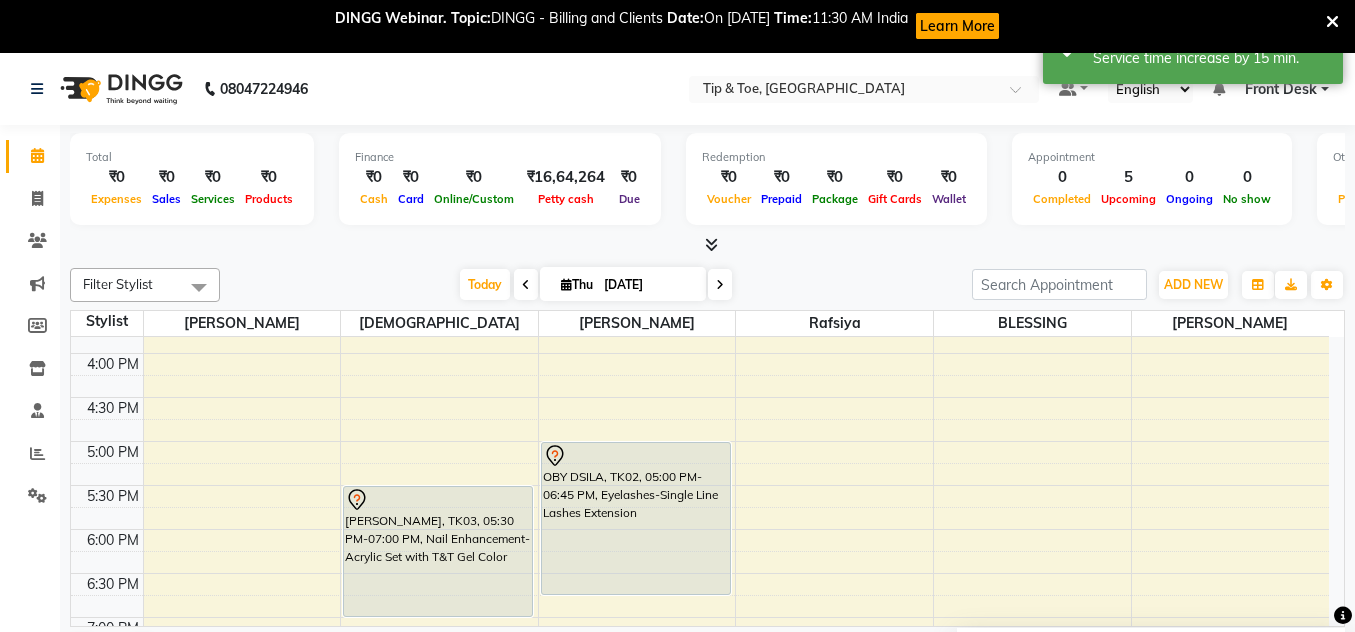 scroll, scrollTop: 600, scrollLeft: 0, axis: vertical 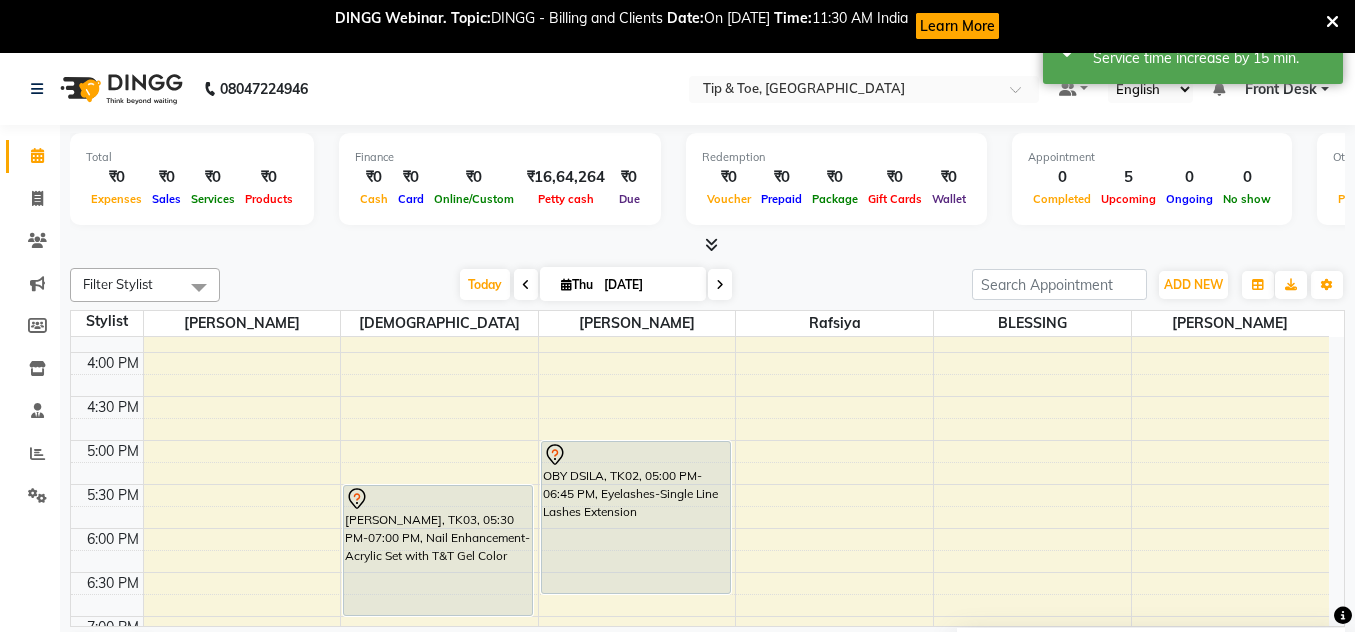 click at bounding box center (1332, 22) 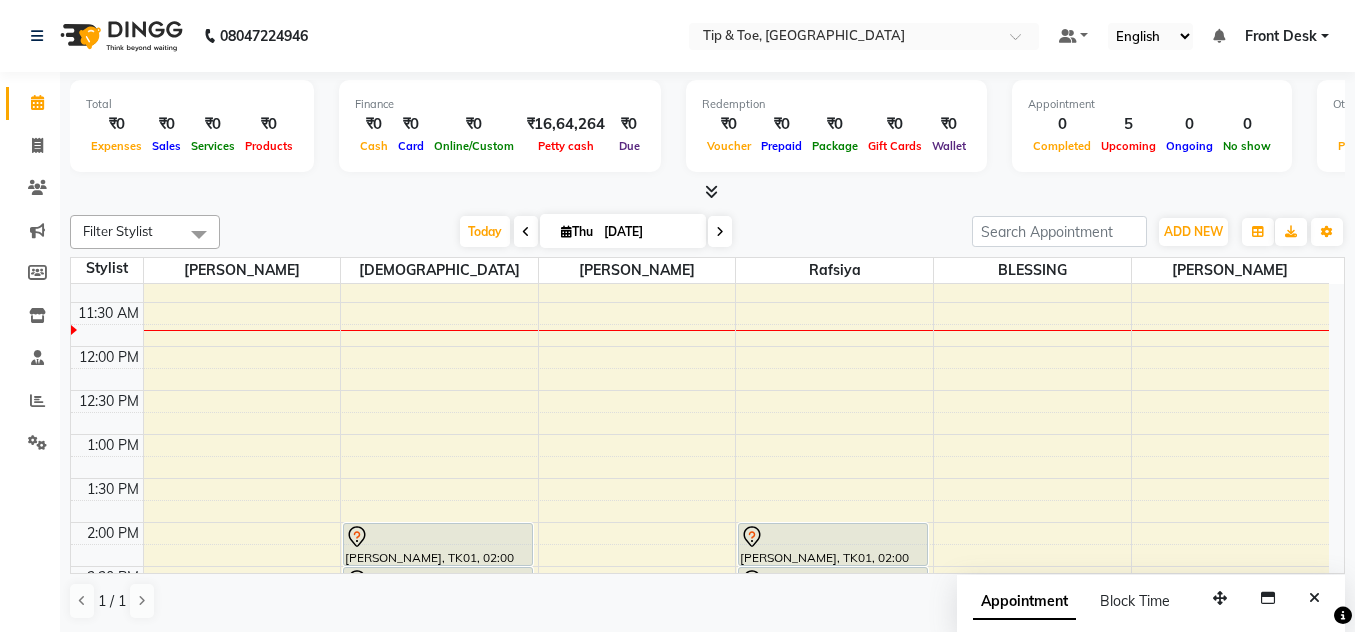 scroll, scrollTop: 200, scrollLeft: 0, axis: vertical 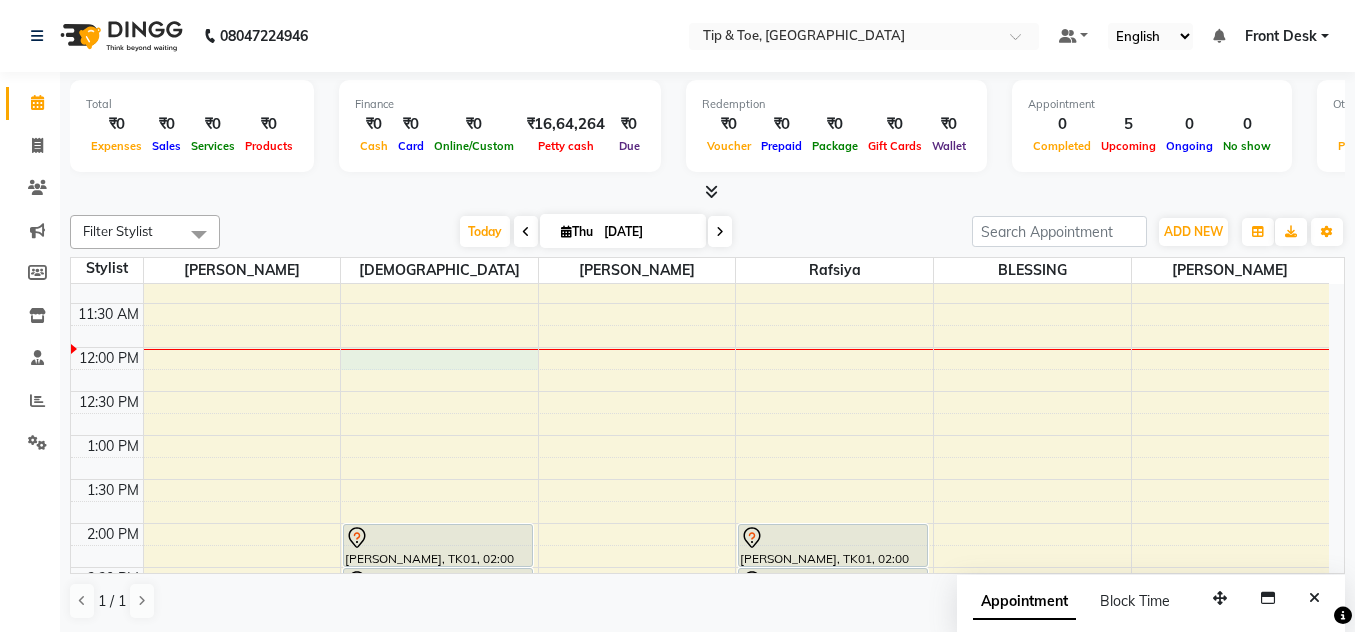 click on "9:00 AM 9:30 AM 10:00 AM 10:30 AM 11:00 AM 11:30 AM 12:00 PM 12:30 PM 1:00 PM 1:30 PM 2:00 PM 2:30 PM 3:00 PM 3:30 PM 4:00 PM 4:30 PM 5:00 PM 5:30 PM 6:00 PM 6:30 PM 7:00 PM 7:30 PM 8:00 PM 8:30 PM 9:00 PM 9:30 PM             [PERSON_NAME][GEOGRAPHIC_DATA], 02:00 PM-02:30 PM, Nail Enhancement-Permanent Gel Polish             [PERSON_NAME], TK01, 02:30 PM-03:15 PM, Nail Art-Nail Art (10 Fingers)             SHILPA RAHUL, TK03, 05:30 PM-07:00 PM, Nail Enhancement-Acrylic Set with T&T Gel Color             OBY DSILA, TK02, 05:00 PM-06:45 PM, Eyelashes-Single Line Lashes Extension             [PERSON_NAME], TK01, 02:00 PM-02:30 PM, Nail Enhancement-Permanent Gel Polish             [PERSON_NAME], TK01, 02:30 PM-03:15 PM, Nail Art-Nail Art (10 Fingers)" at bounding box center [700, 655] 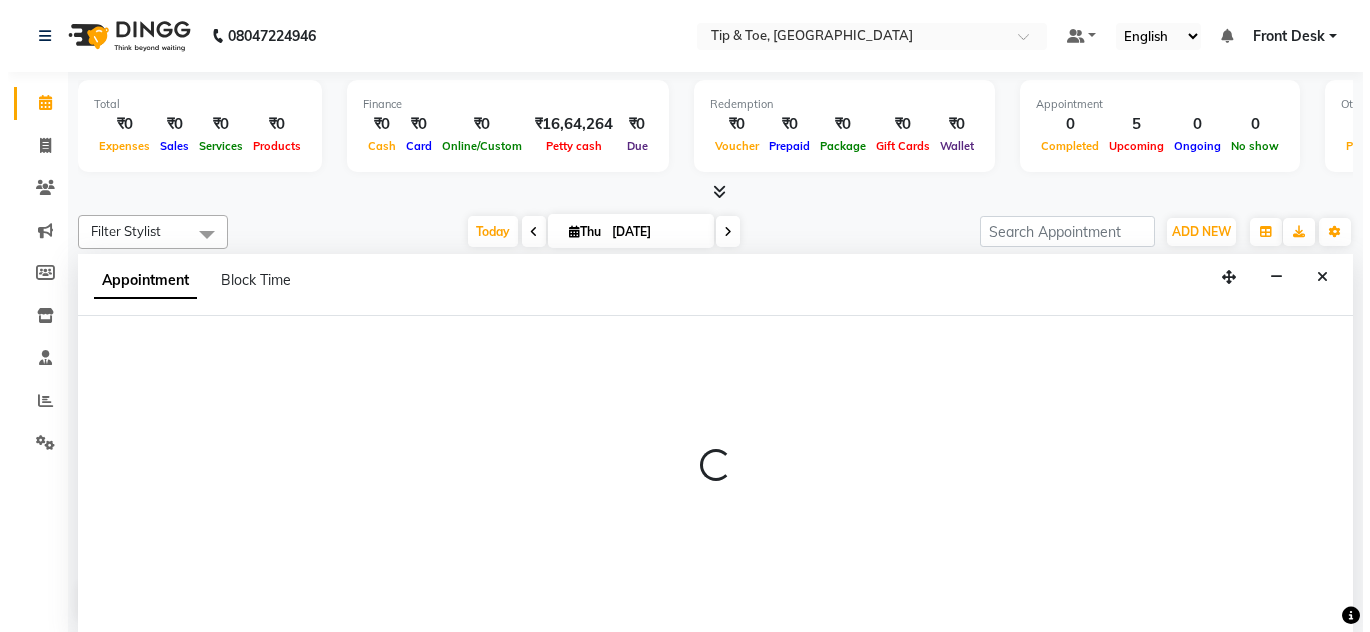 scroll, scrollTop: 1, scrollLeft: 0, axis: vertical 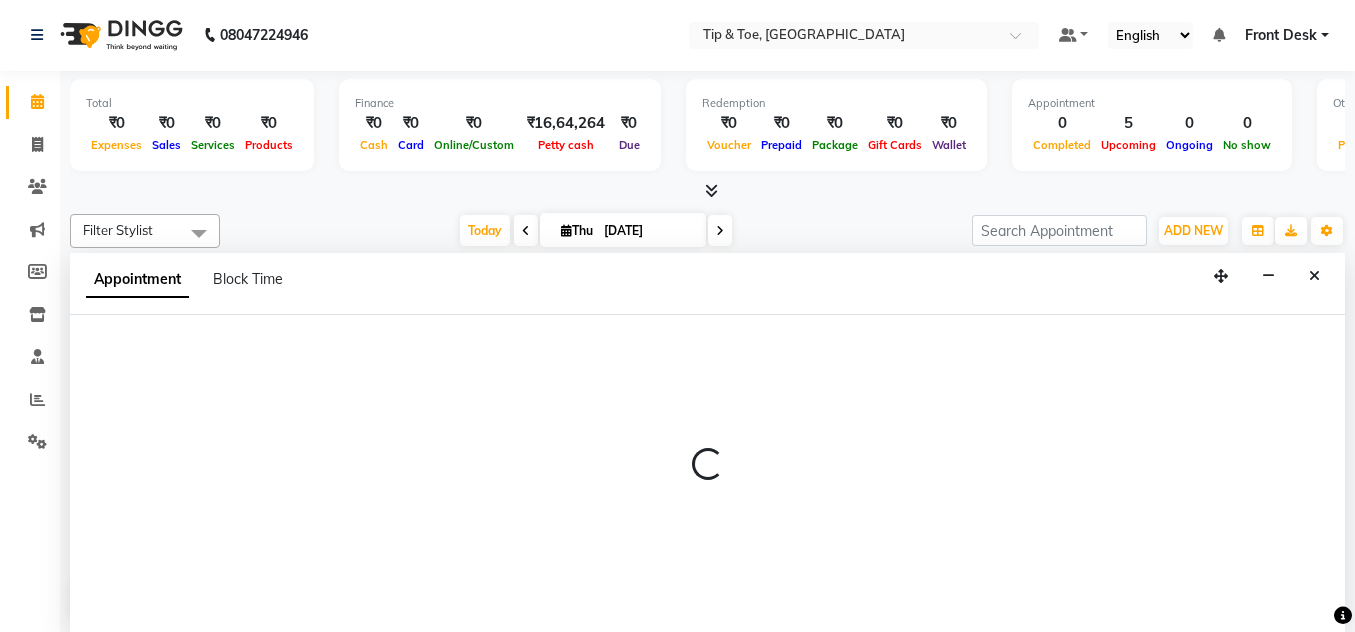 select on "37611" 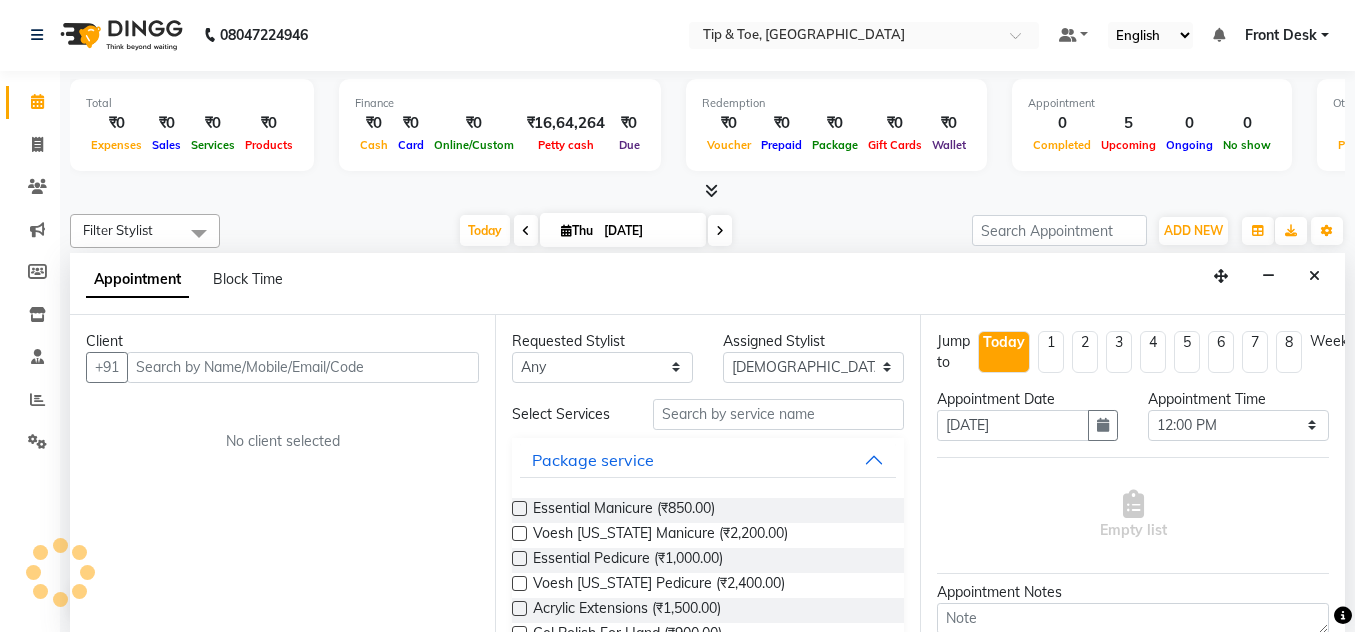 click at bounding box center [303, 367] 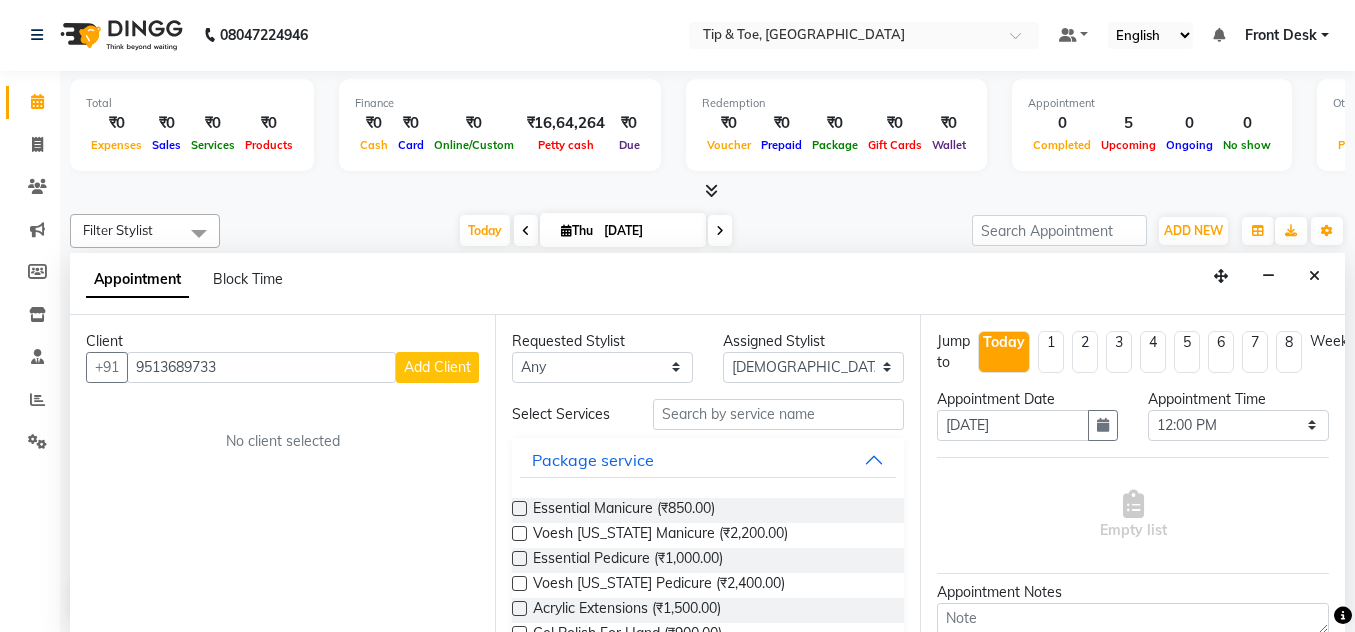 type on "9513689733" 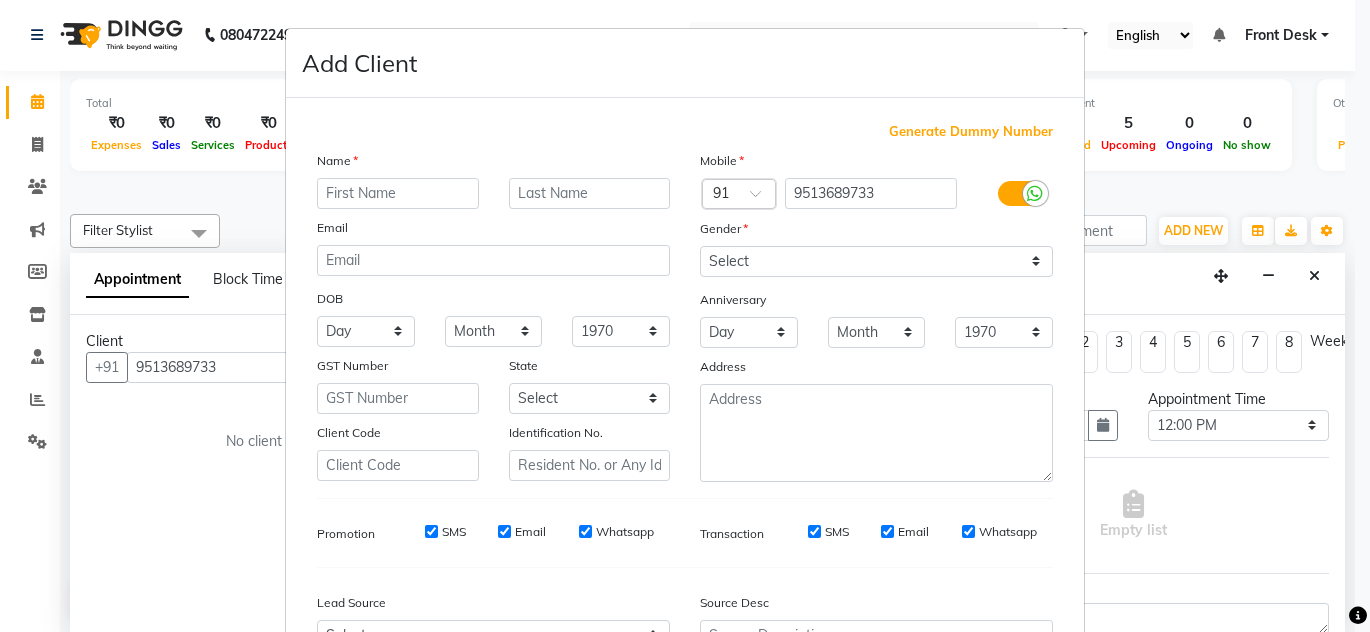 click at bounding box center [398, 193] 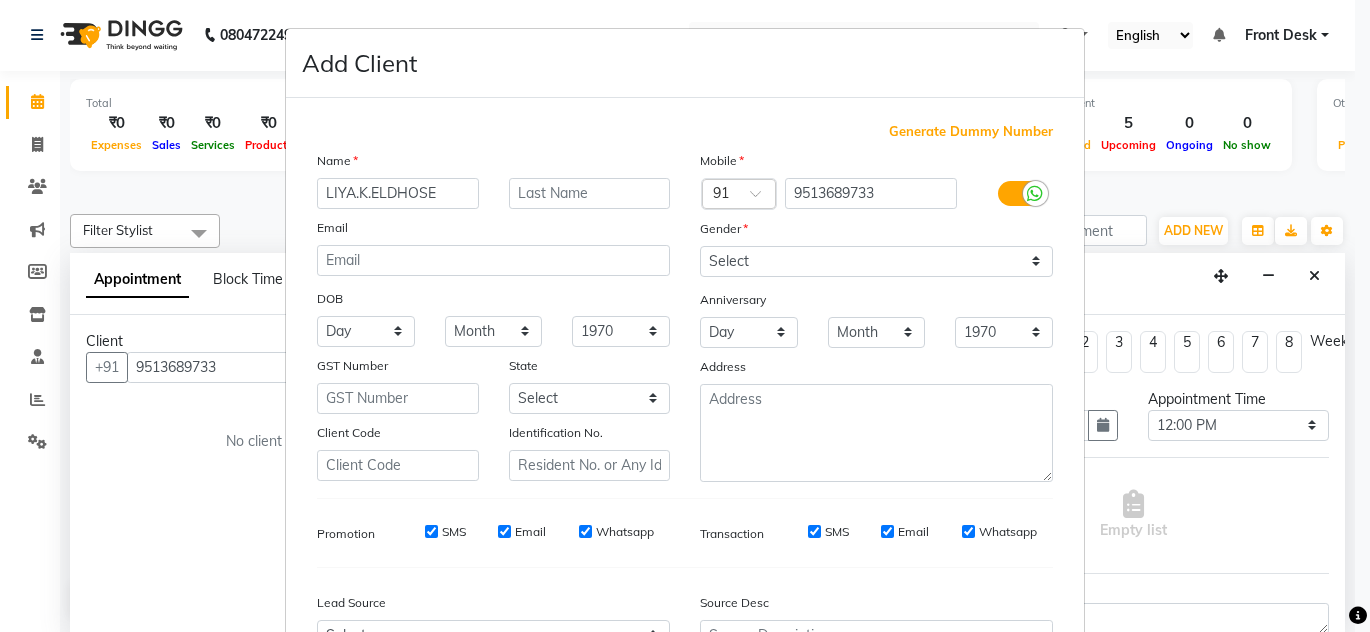 type on "LIYA.K.ELDHOSE" 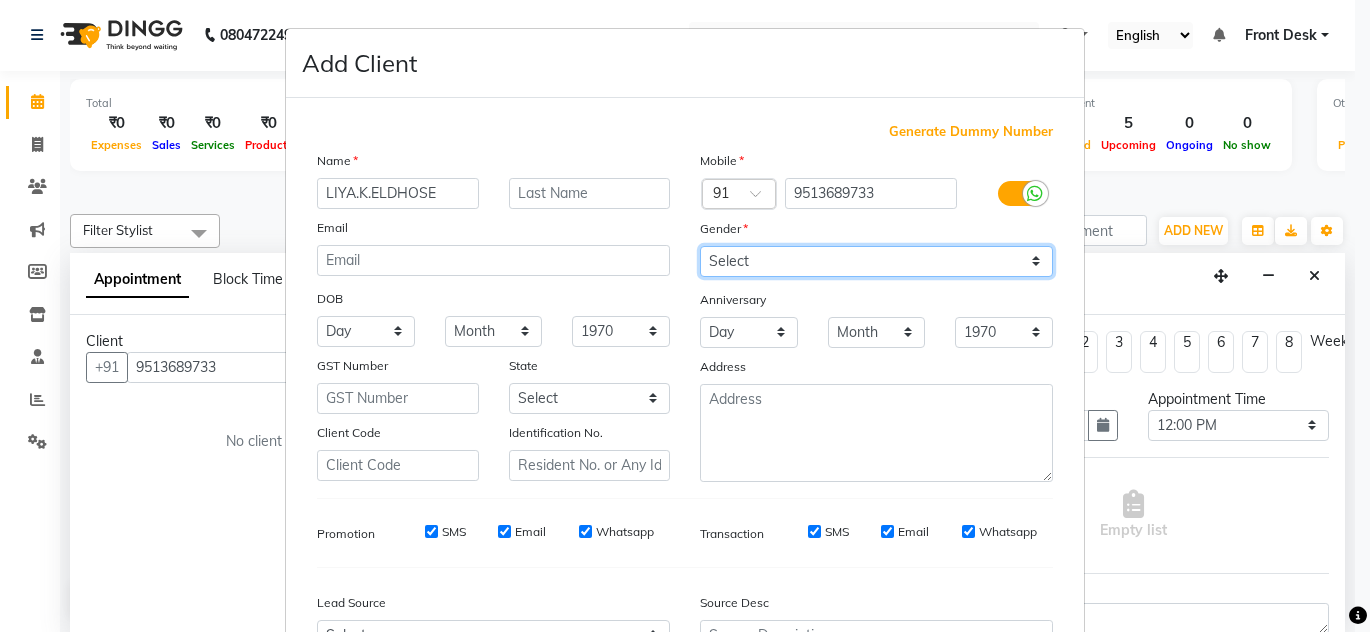 click on "Select [DEMOGRAPHIC_DATA] [DEMOGRAPHIC_DATA] Other Prefer Not To Say" at bounding box center [876, 261] 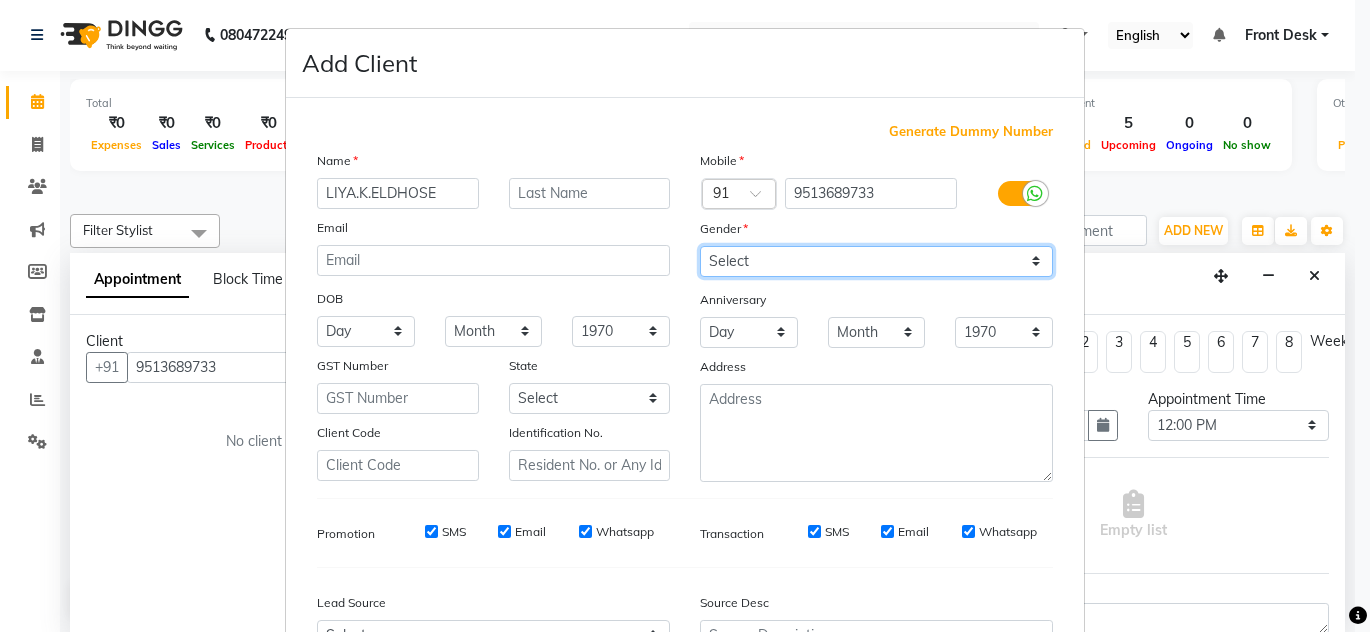 select on "[DEMOGRAPHIC_DATA]" 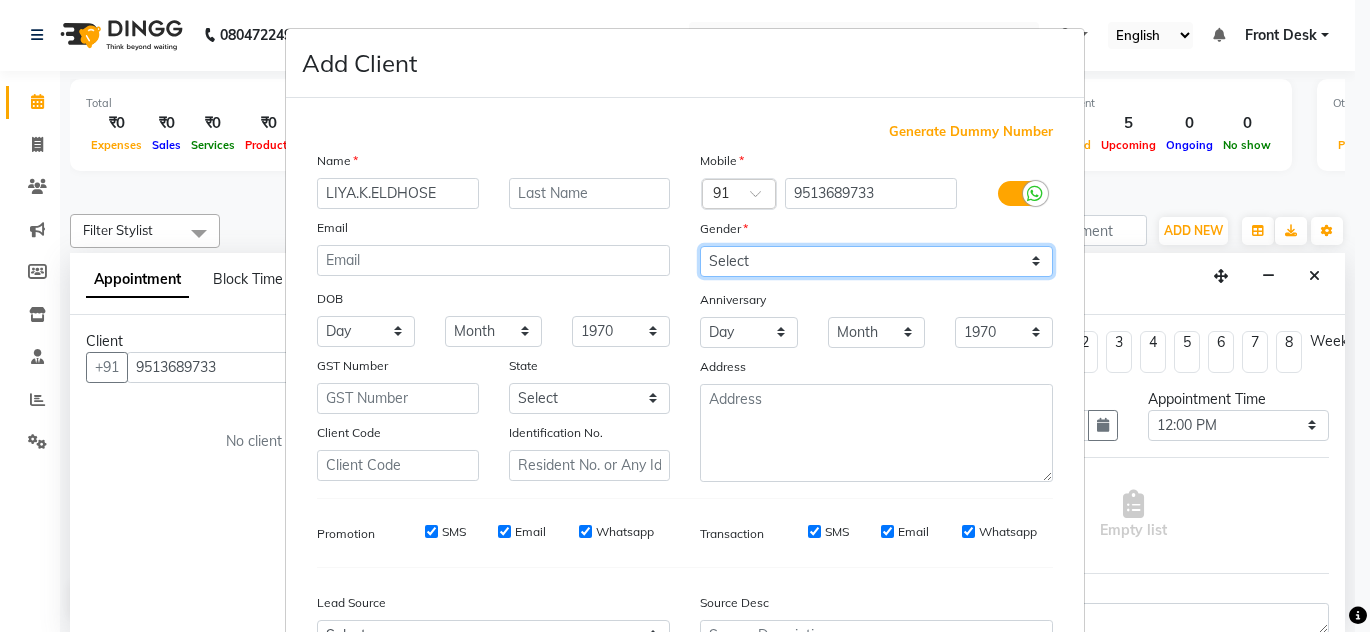 click on "Select [DEMOGRAPHIC_DATA] [DEMOGRAPHIC_DATA] Other Prefer Not To Say" at bounding box center (876, 261) 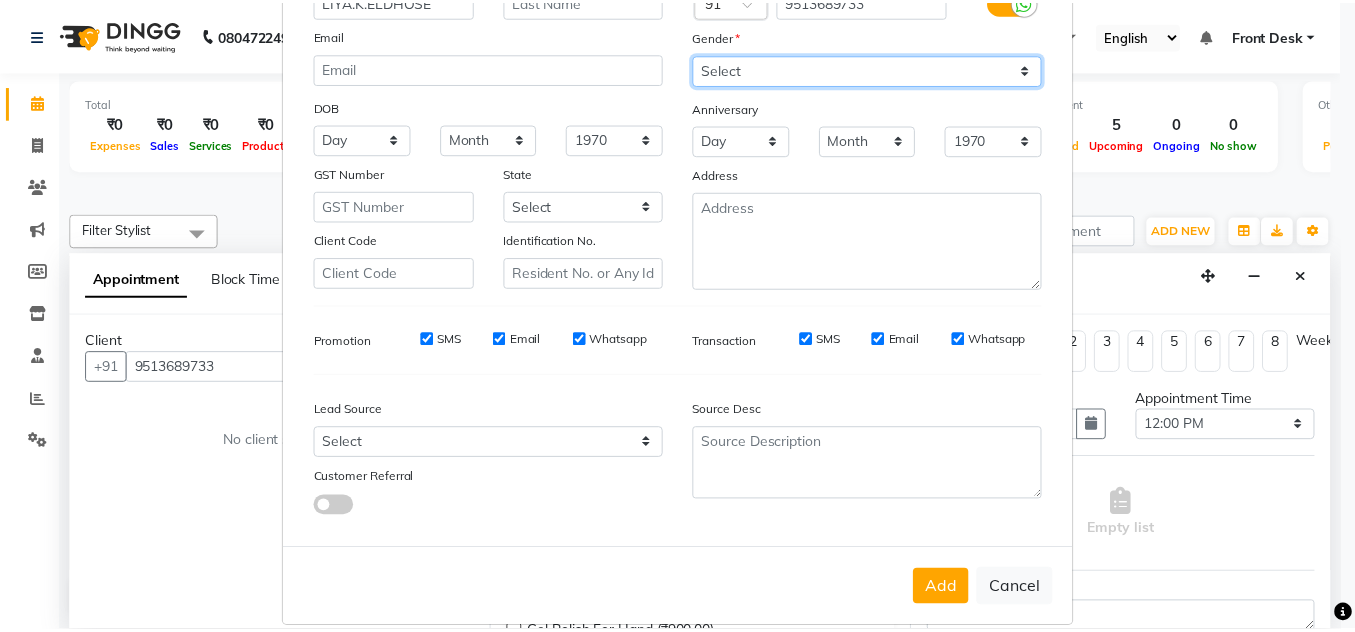 scroll, scrollTop: 217, scrollLeft: 0, axis: vertical 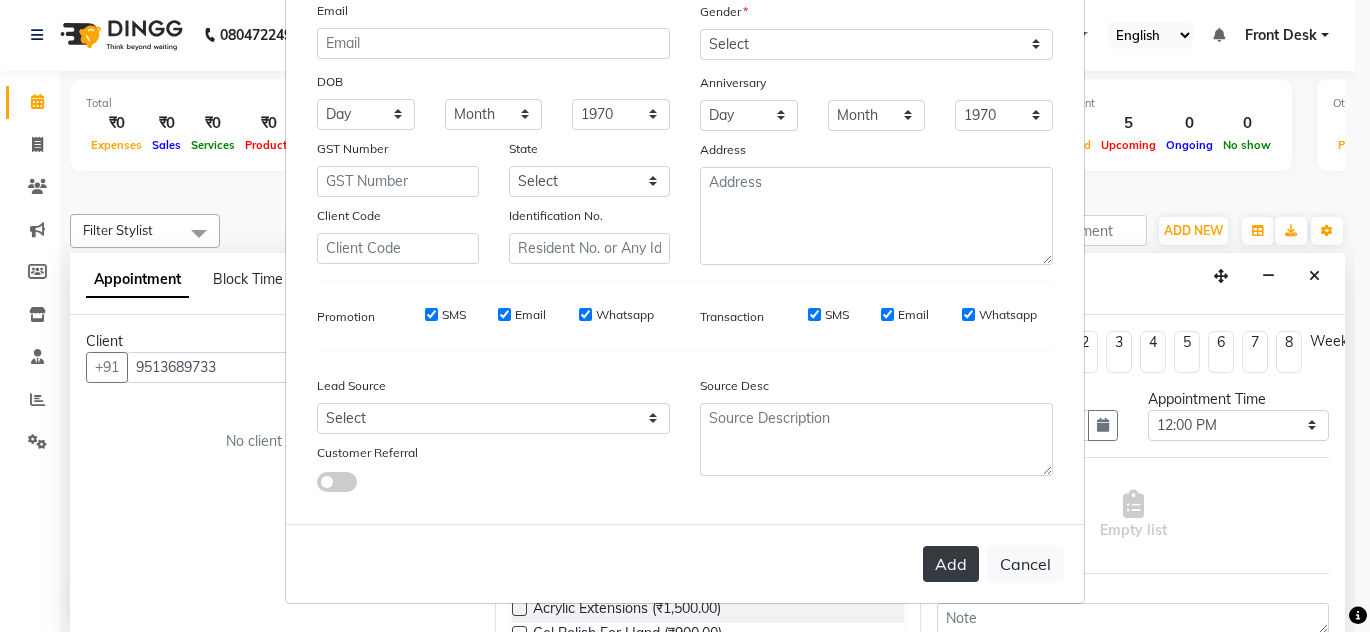 click on "Add" at bounding box center [951, 564] 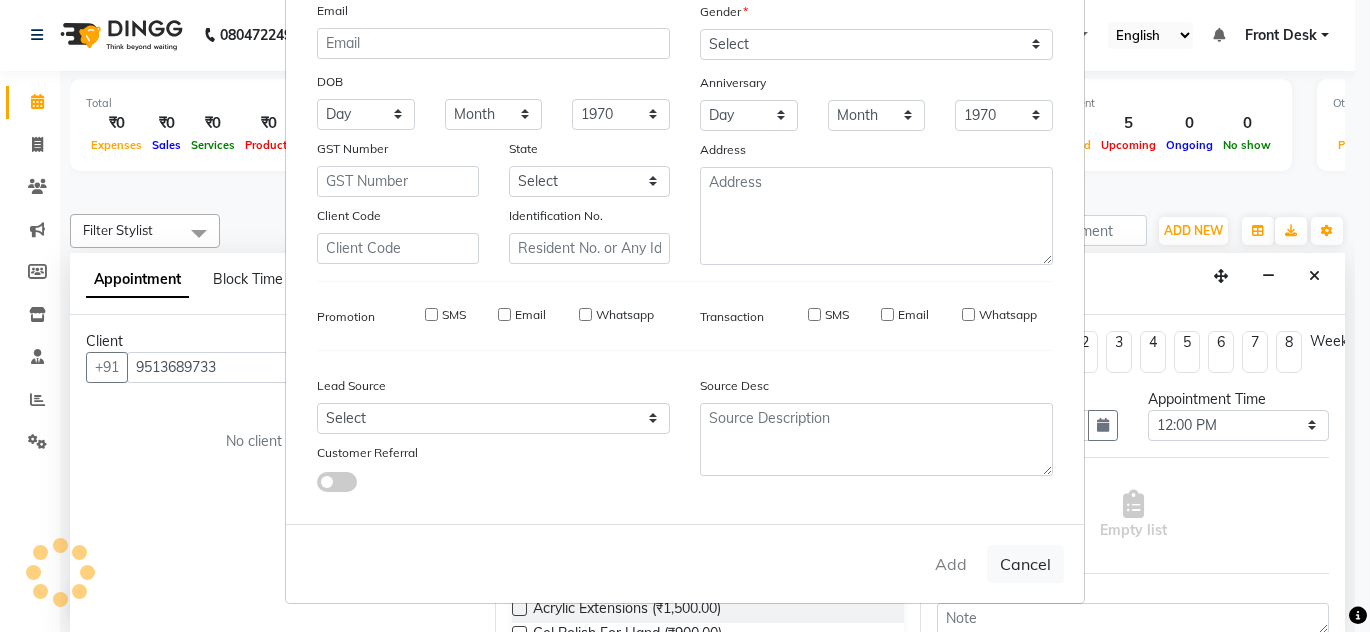 type 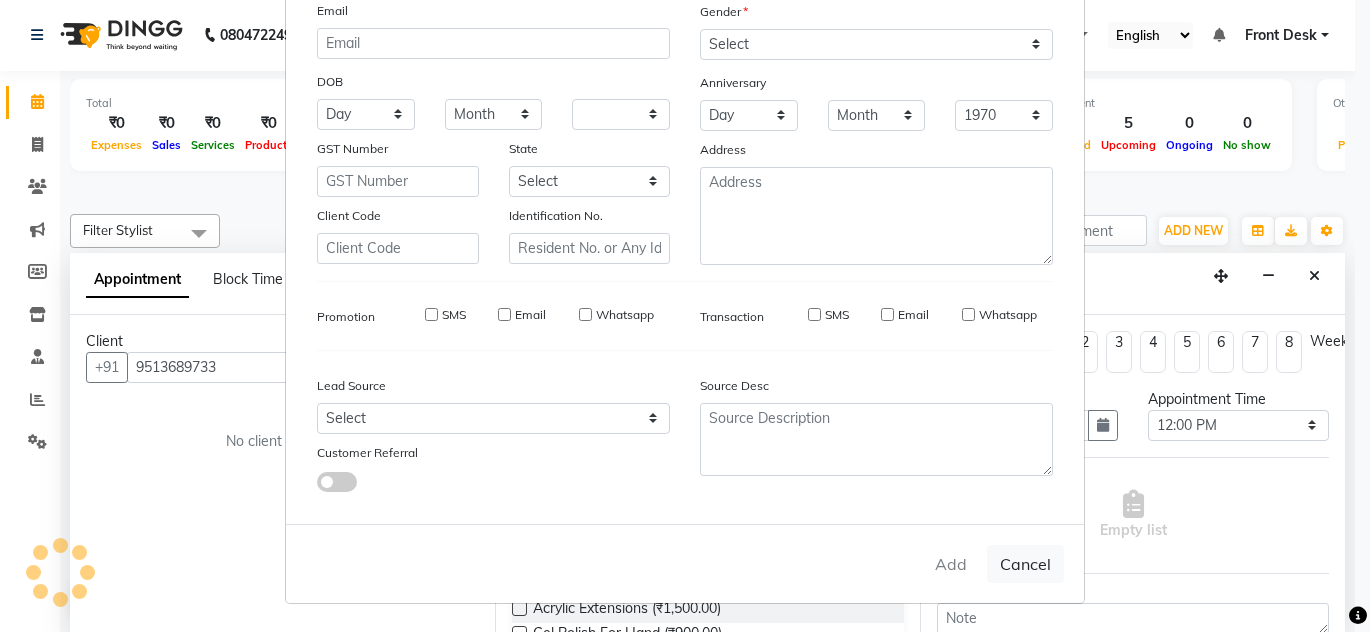 select 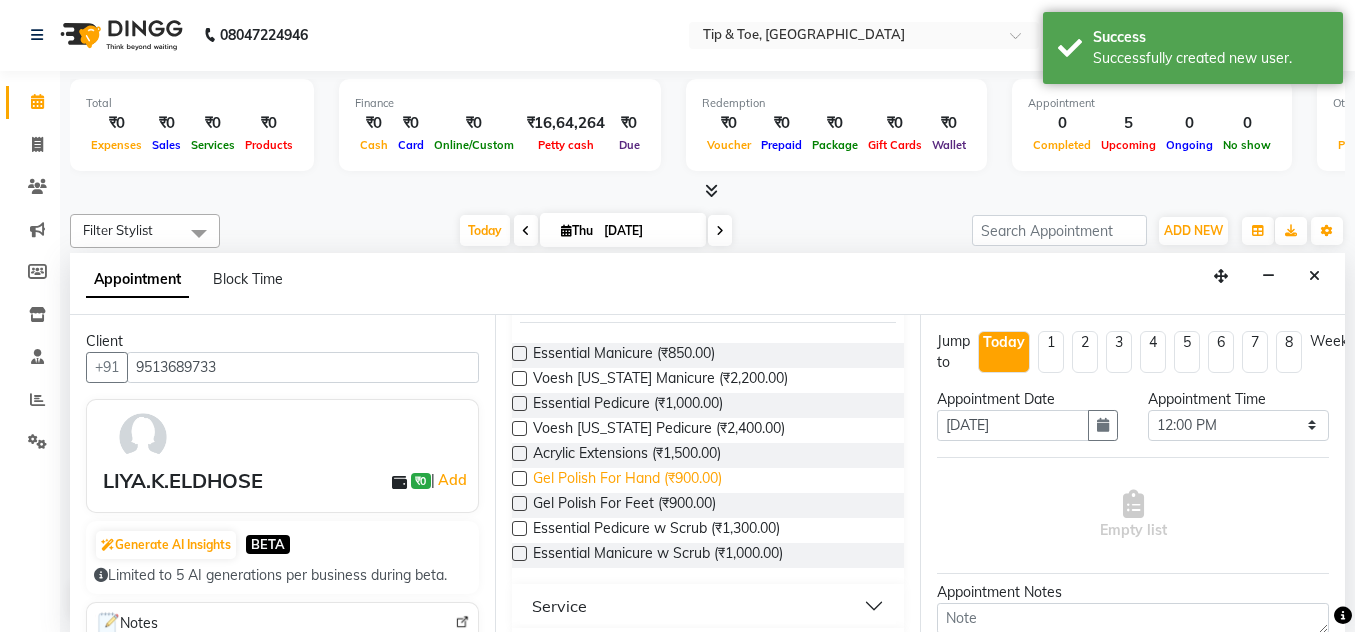 scroll, scrollTop: 200, scrollLeft: 0, axis: vertical 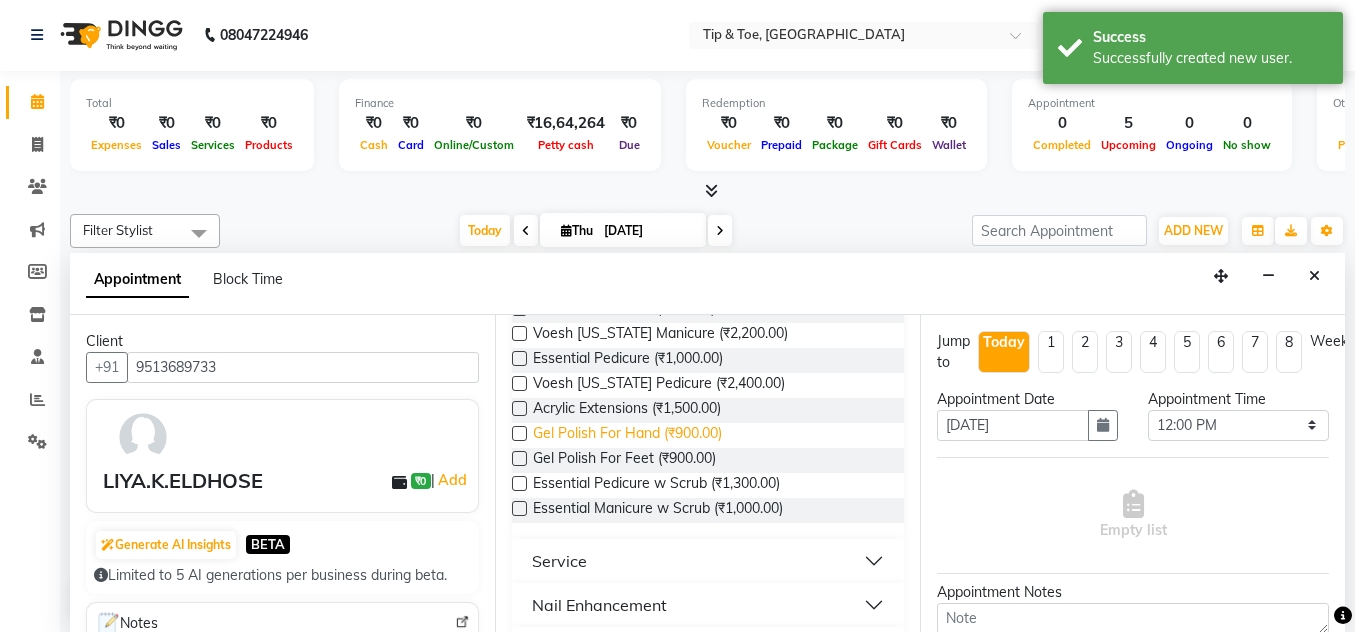 click on "Gel Polish For Hand (₹900.00)" at bounding box center (627, 435) 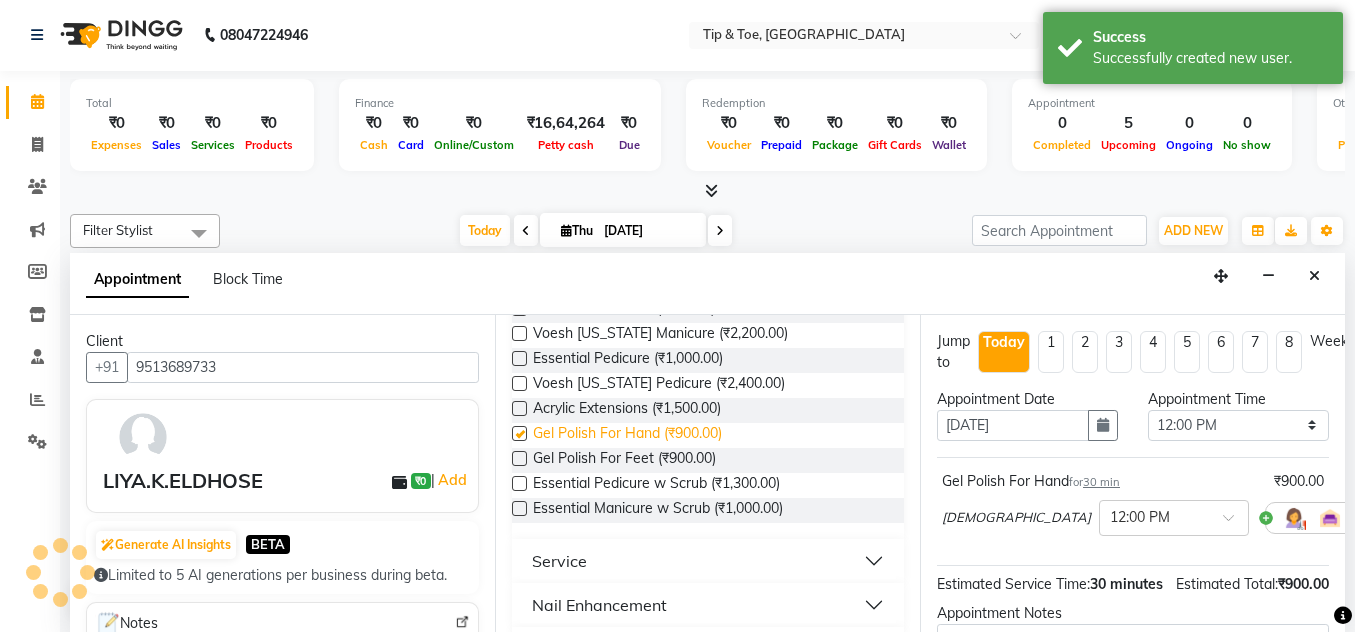 checkbox on "false" 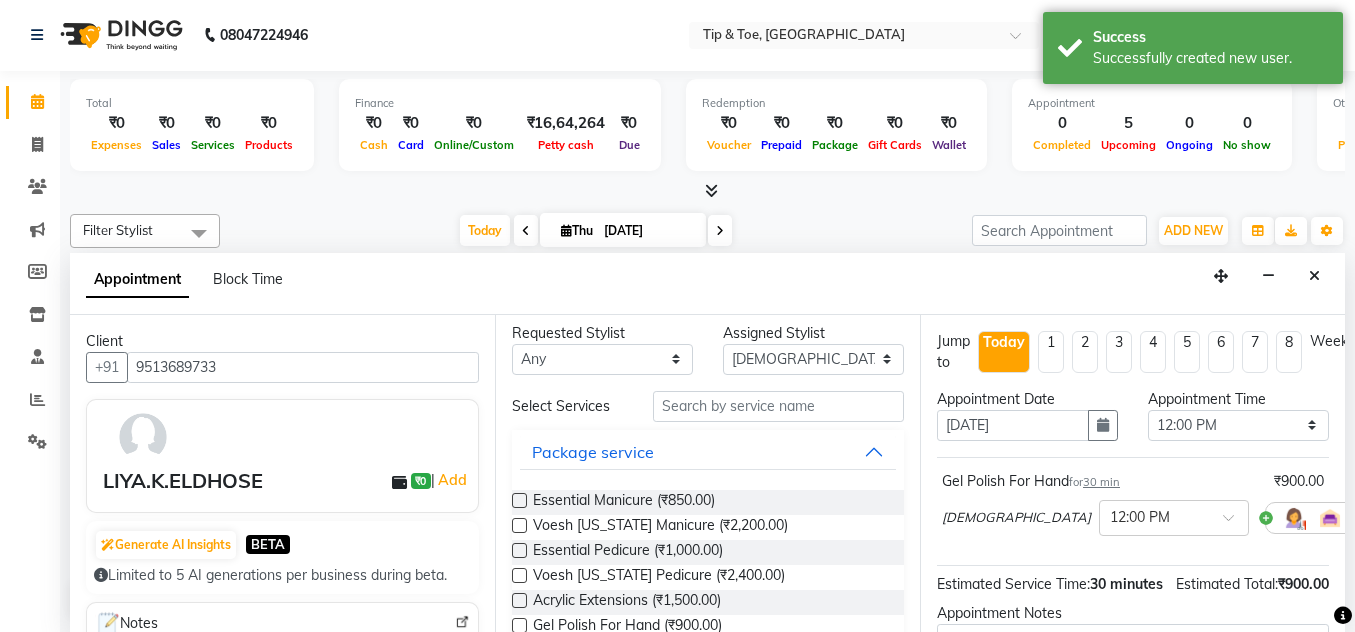 scroll, scrollTop: 0, scrollLeft: 0, axis: both 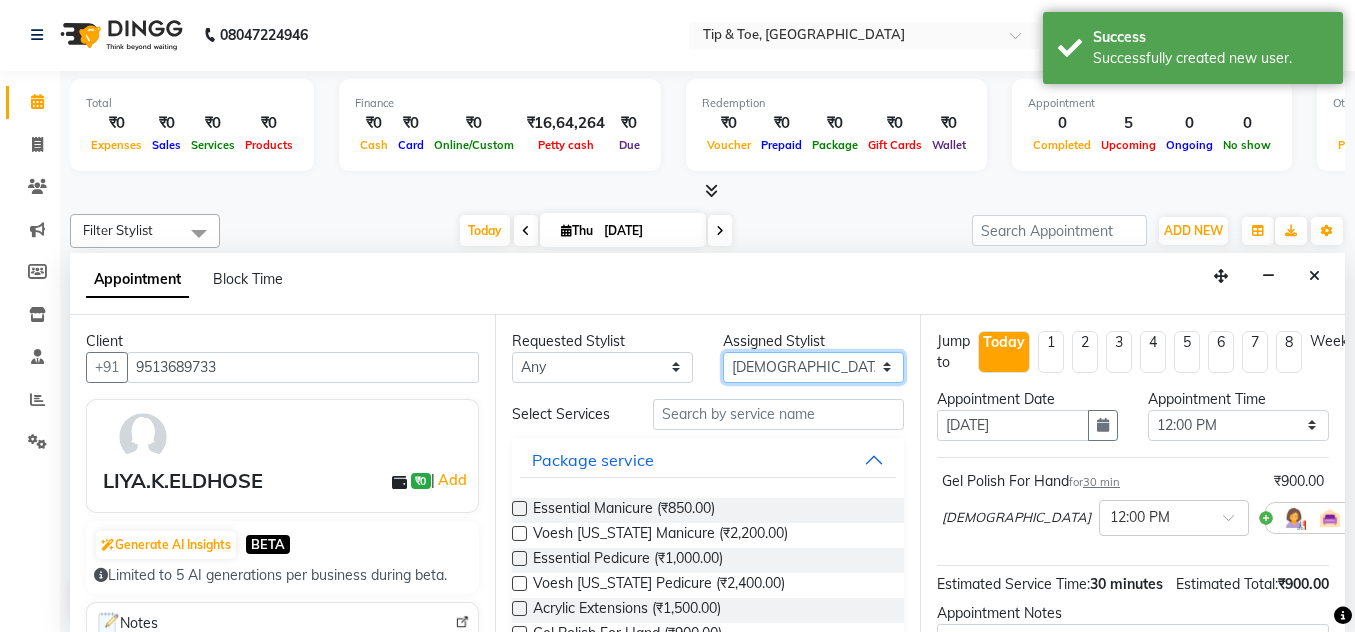 click on "Select [PERSON_NAME] [PERSON_NAME] Rafsiya [PERSON_NAME]" at bounding box center [813, 367] 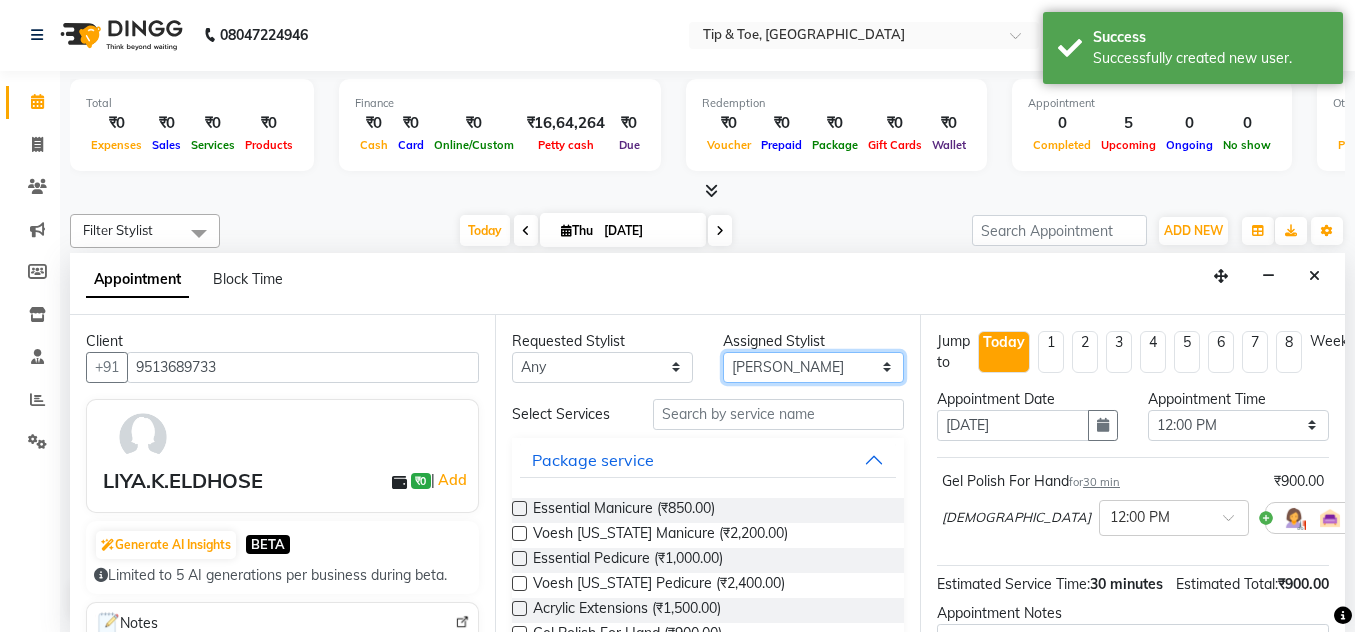 click on "Select [PERSON_NAME] [PERSON_NAME] Rafsiya [PERSON_NAME]" at bounding box center (813, 367) 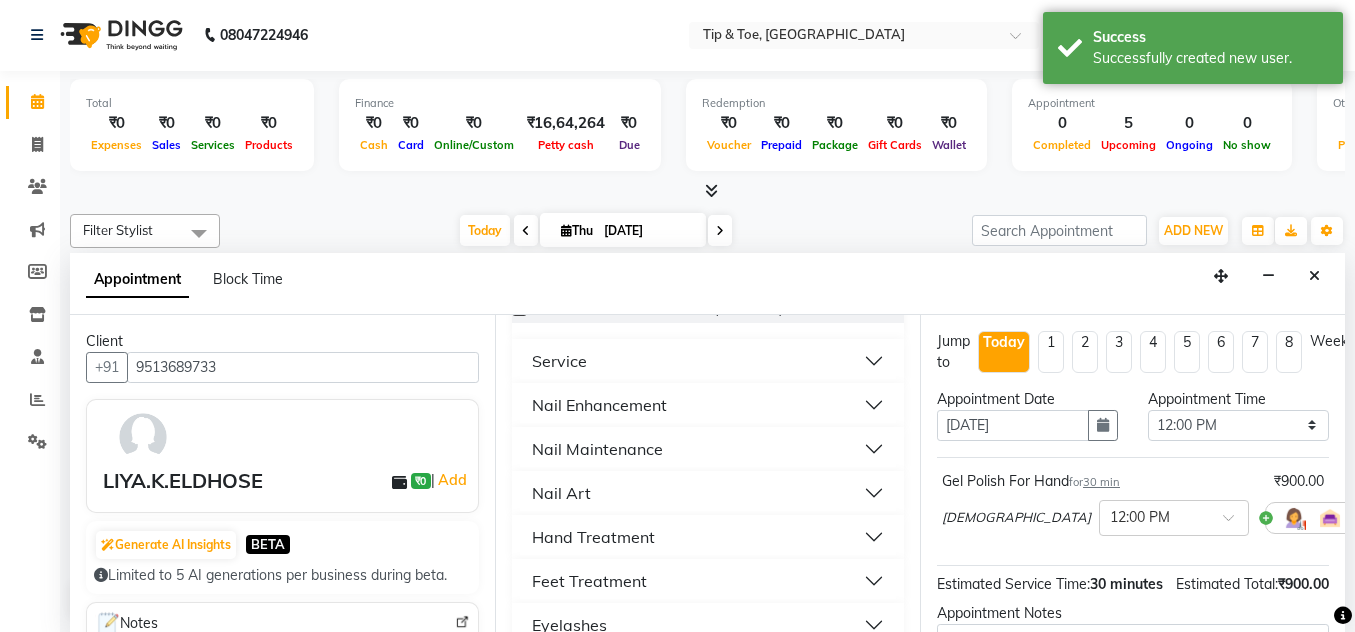 scroll, scrollTop: 500, scrollLeft: 0, axis: vertical 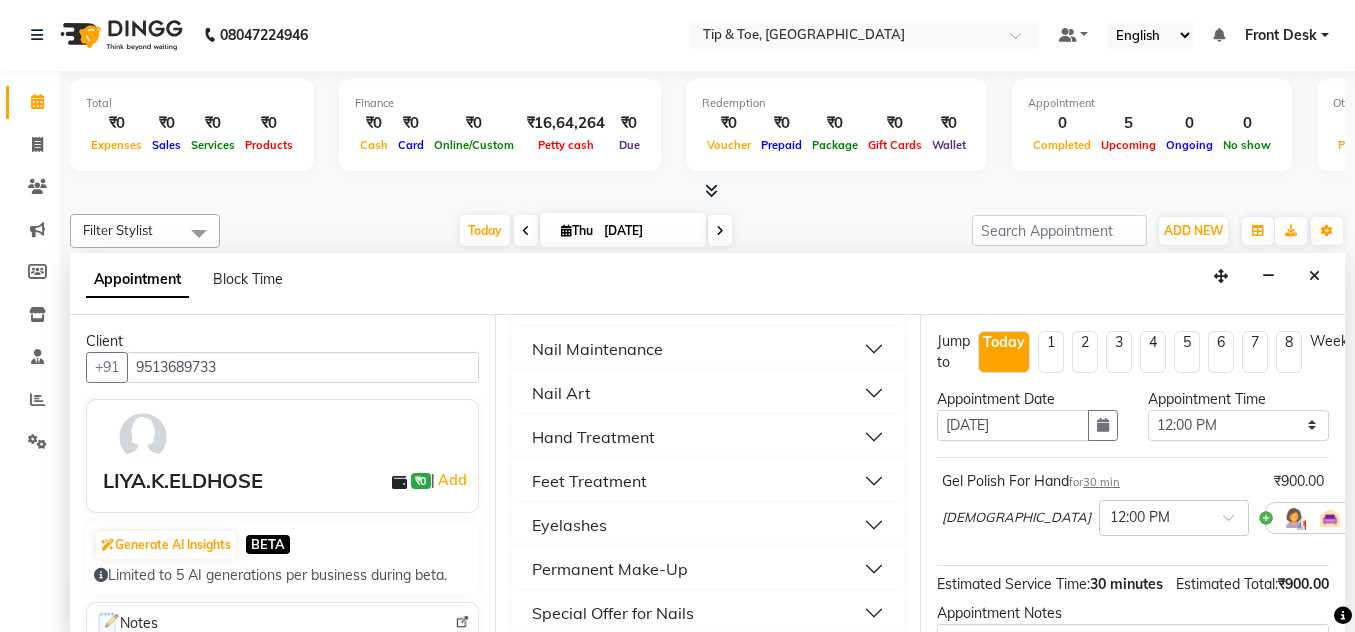 click on "Feet Treatment" at bounding box center [589, 481] 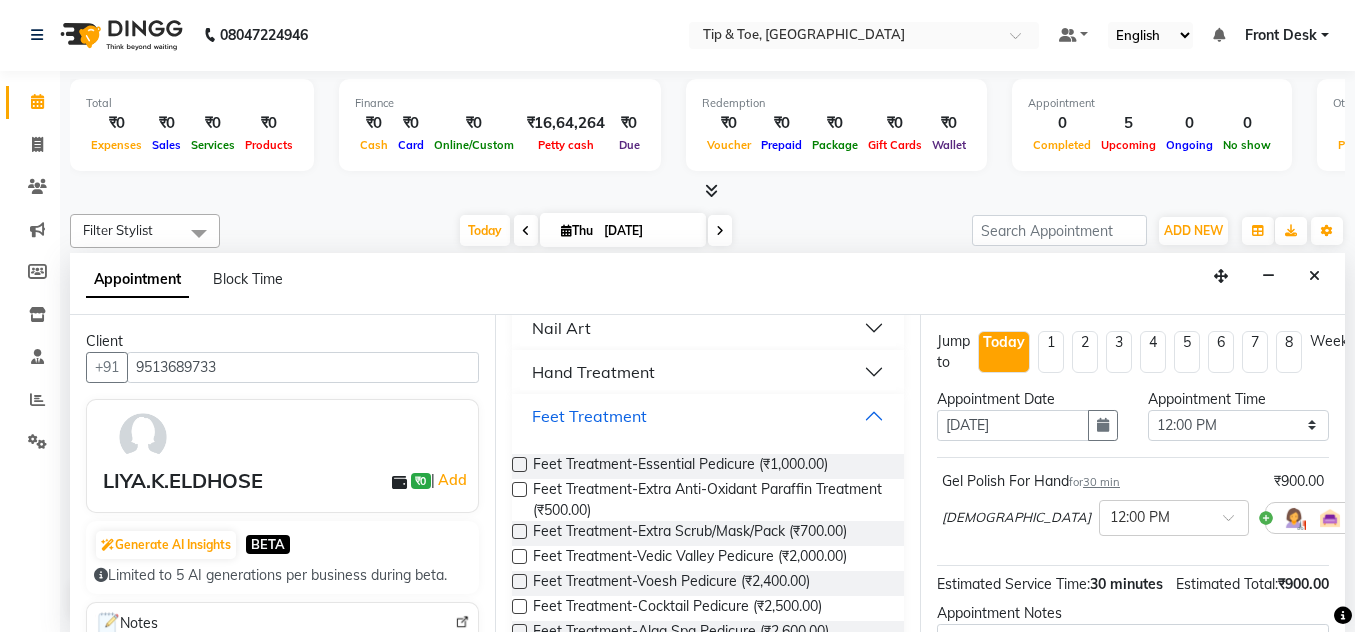 scroll, scrollTop: 600, scrollLeft: 0, axis: vertical 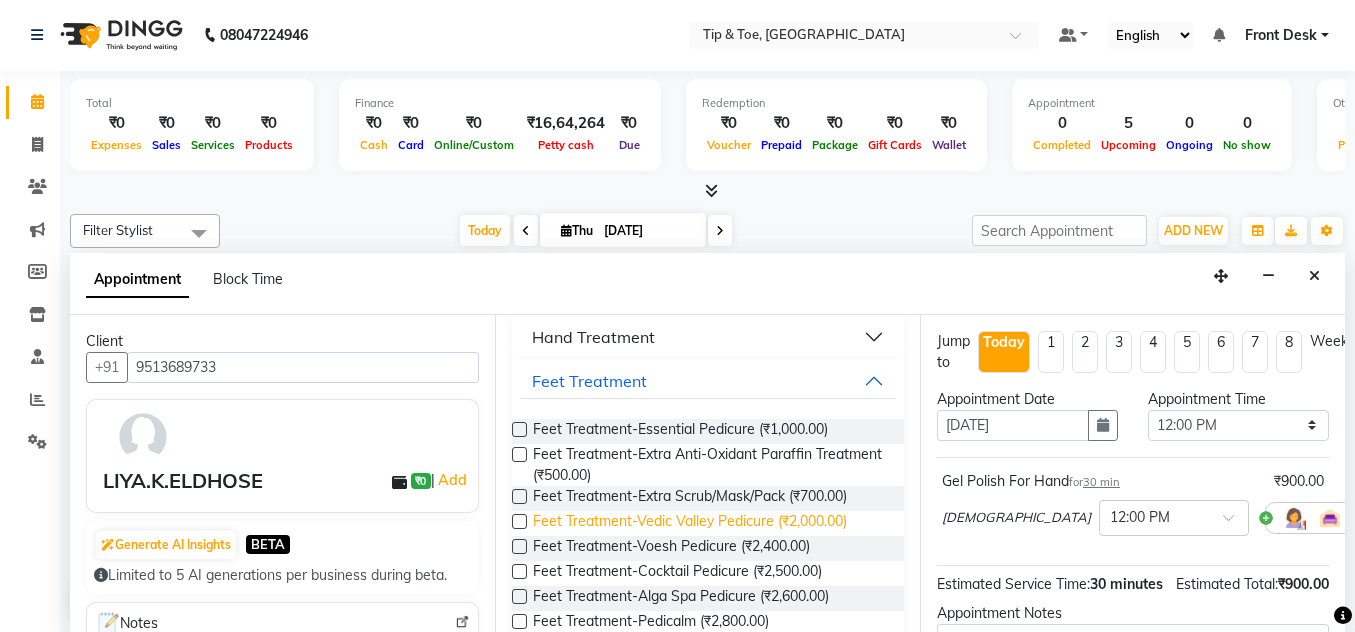 click on "Feet Treatment-Vedic Valley Pedicure (₹2,000.00)" at bounding box center [690, 523] 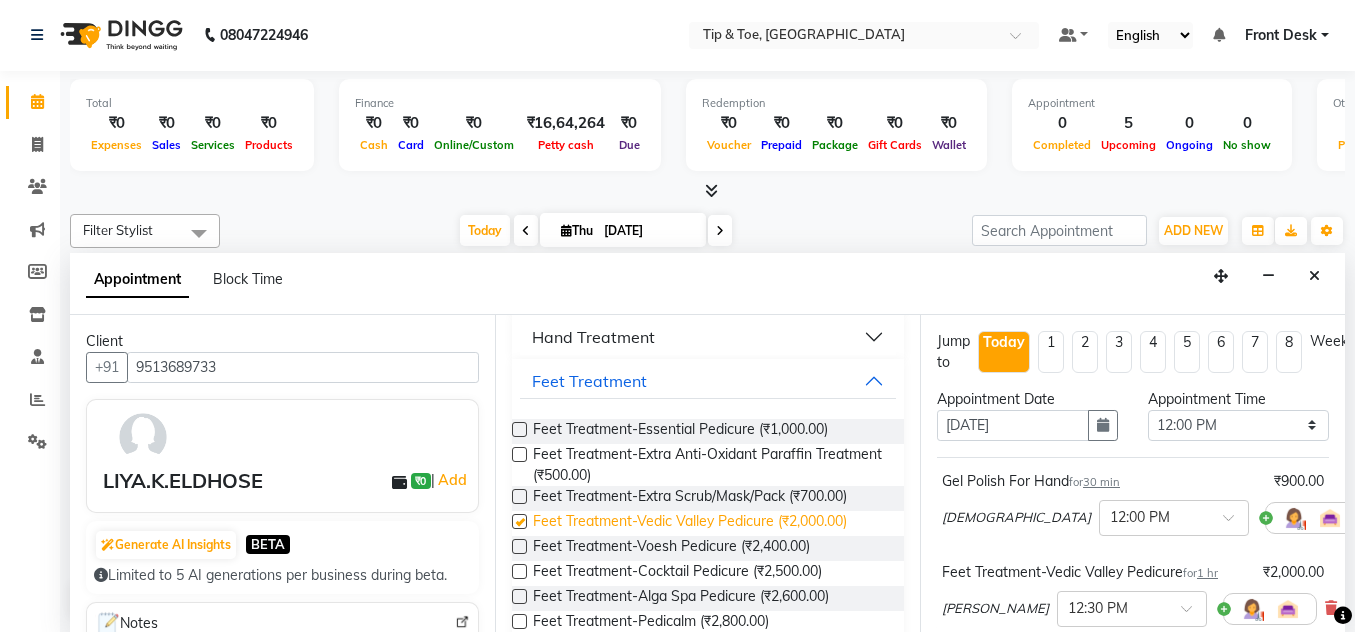 checkbox on "false" 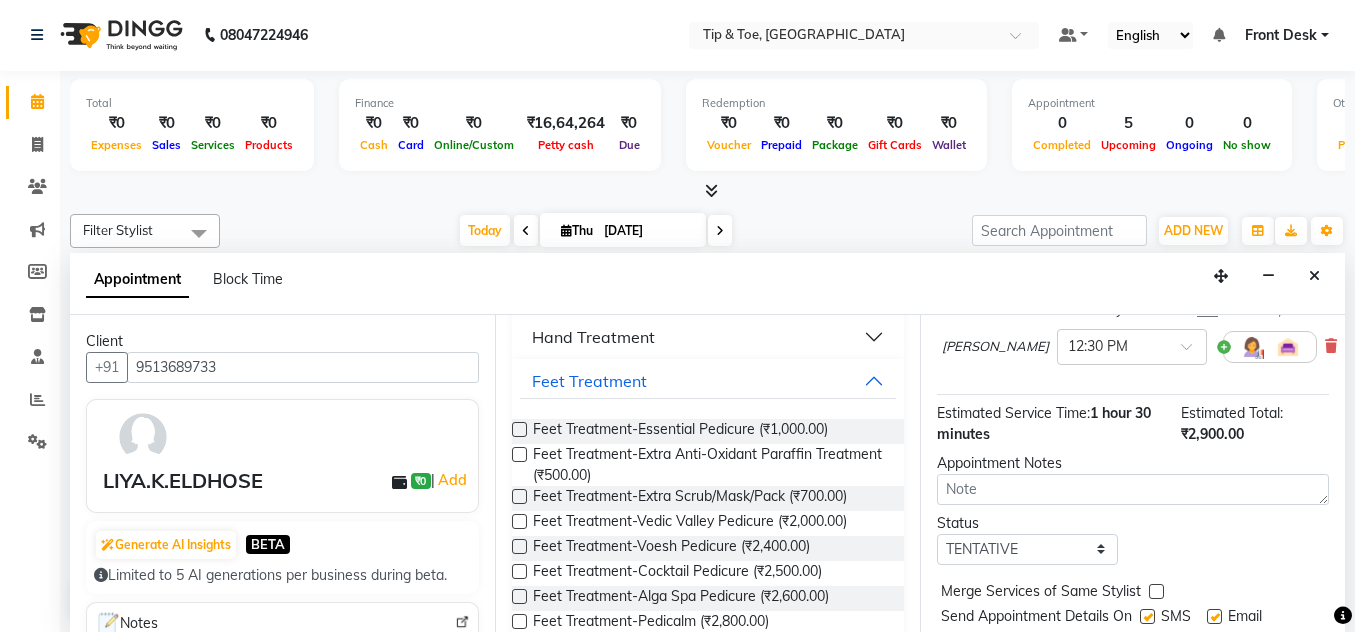 scroll, scrollTop: 336, scrollLeft: 0, axis: vertical 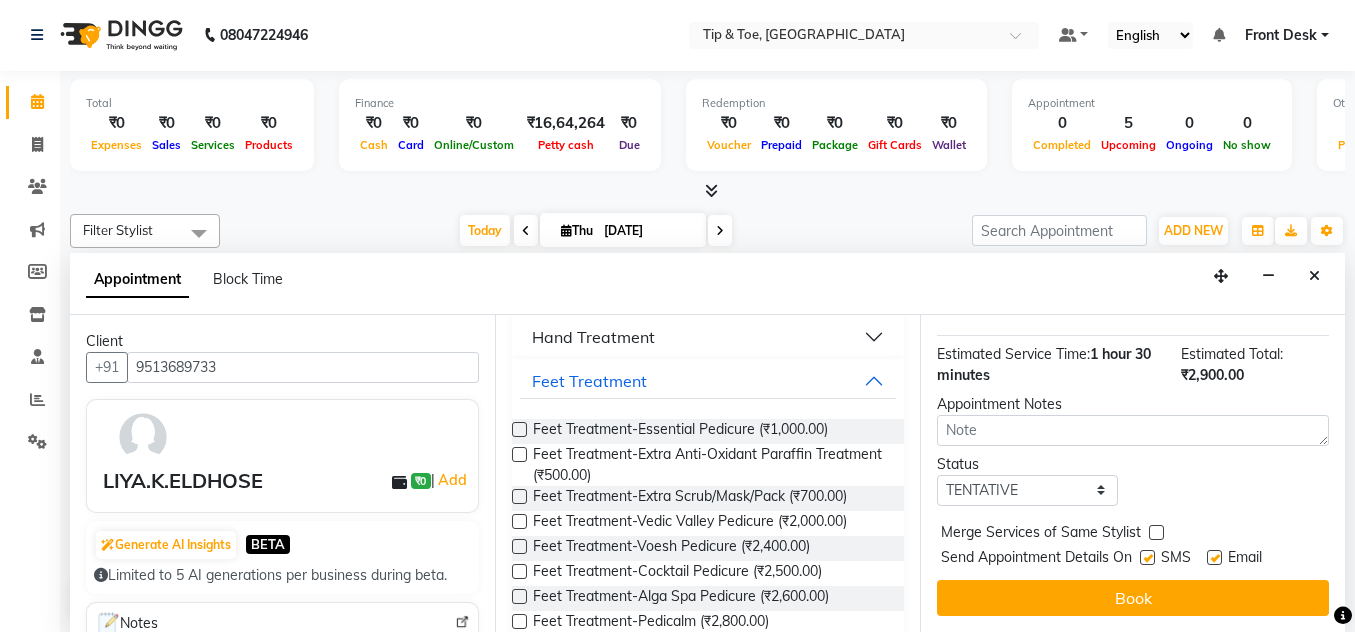 click at bounding box center [1214, 557] 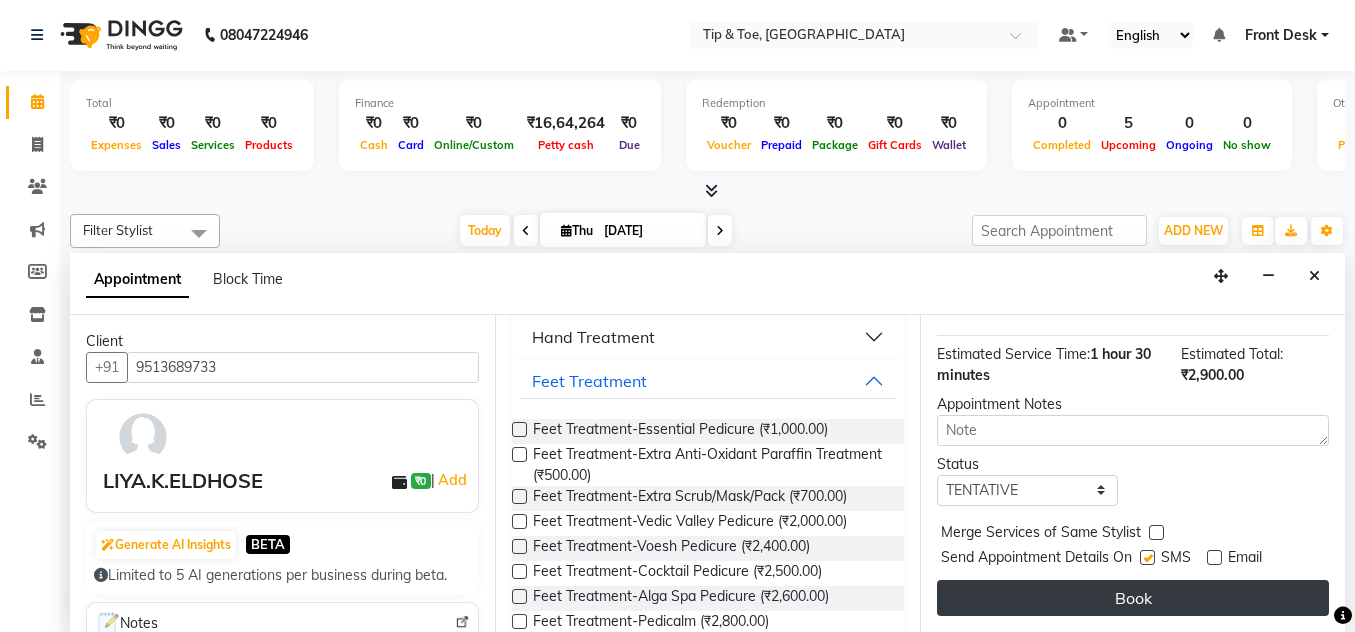 click on "Book" at bounding box center (1133, 598) 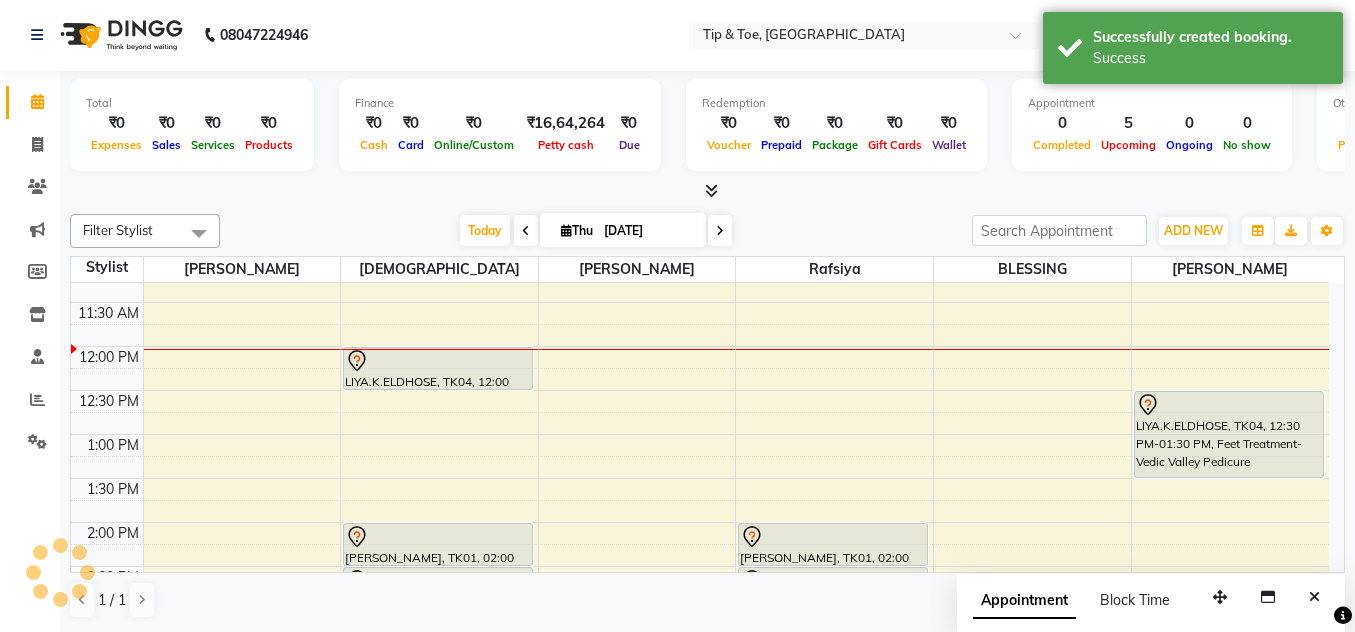 scroll, scrollTop: 0, scrollLeft: 0, axis: both 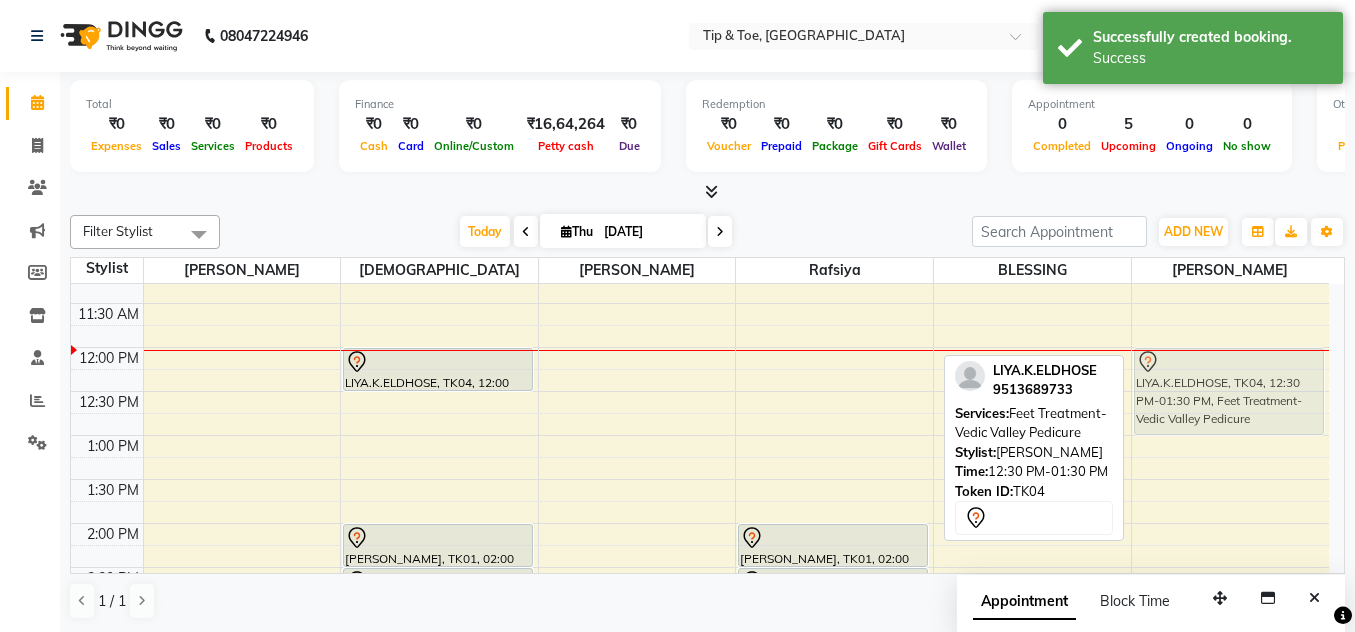drag, startPoint x: 1147, startPoint y: 431, endPoint x: 1156, endPoint y: 386, distance: 45.891174 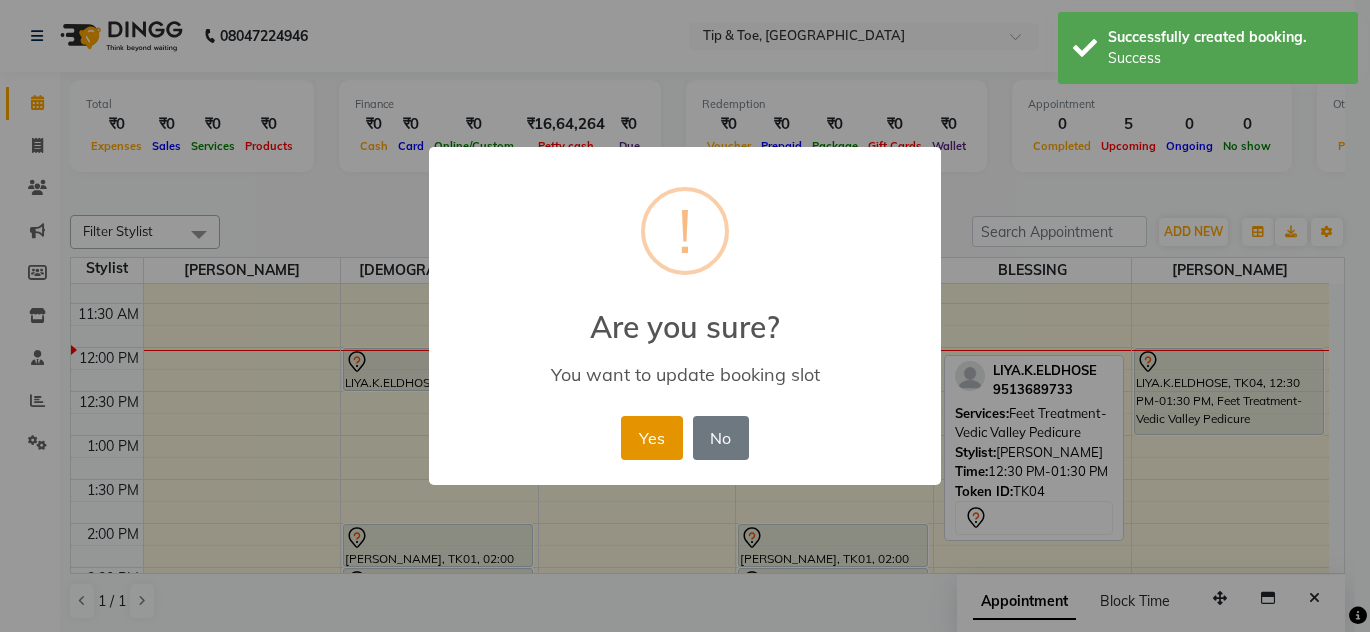 click on "Yes" at bounding box center (651, 438) 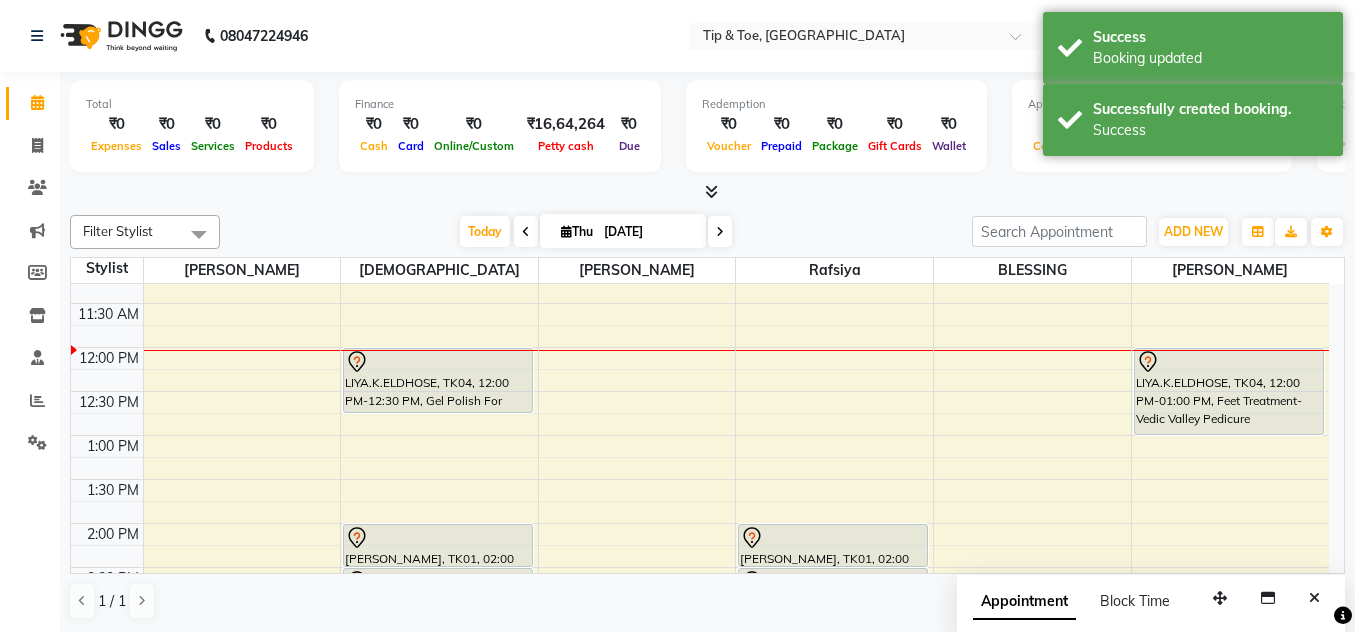click on "LIYA.K.ELDHOSE, TK04, 12:00 PM-12:30 PM, Gel Polish For Hand             [PERSON_NAME], TK01, 02:00 PM-02:30 PM, Nail Enhancement-Permanent Gel Polish             [PERSON_NAME], TK01, 02:30 PM-03:15 PM, Nail Art-Nail Art (10 Fingers)             SHILPA RAHUL, TK03, 05:30 PM-07:00 PM, Nail Enhancement-Acrylic Set with T&T Gel Color             LIYA.K.ELDHOSE, TK04, 12:00 PM-12:30 PM, Gel Polish For Hand" at bounding box center [439, 655] 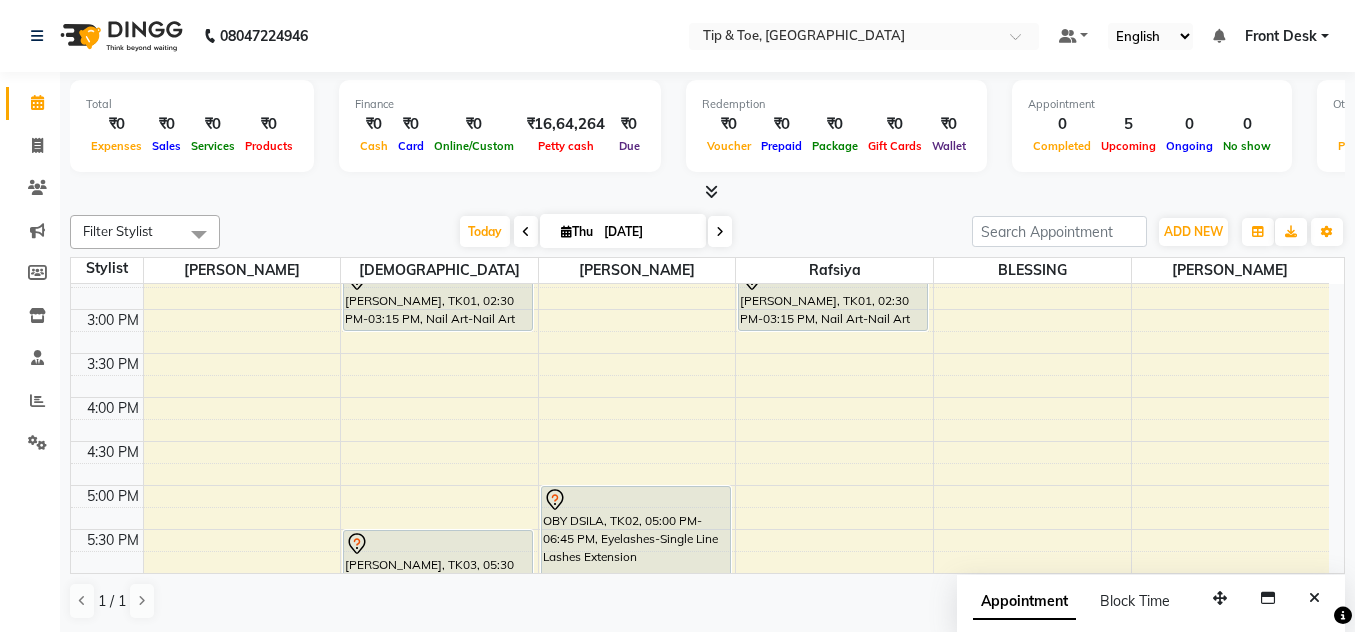scroll, scrollTop: 600, scrollLeft: 0, axis: vertical 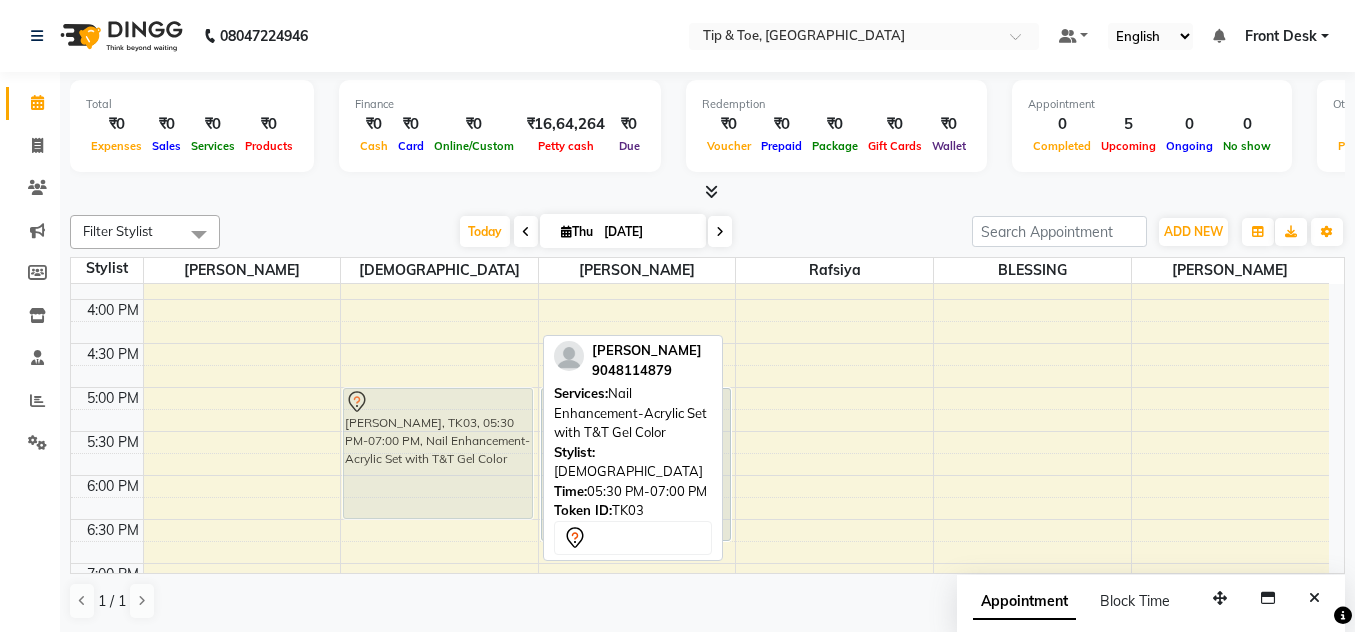 drag, startPoint x: 443, startPoint y: 496, endPoint x: 422, endPoint y: 450, distance: 50.566788 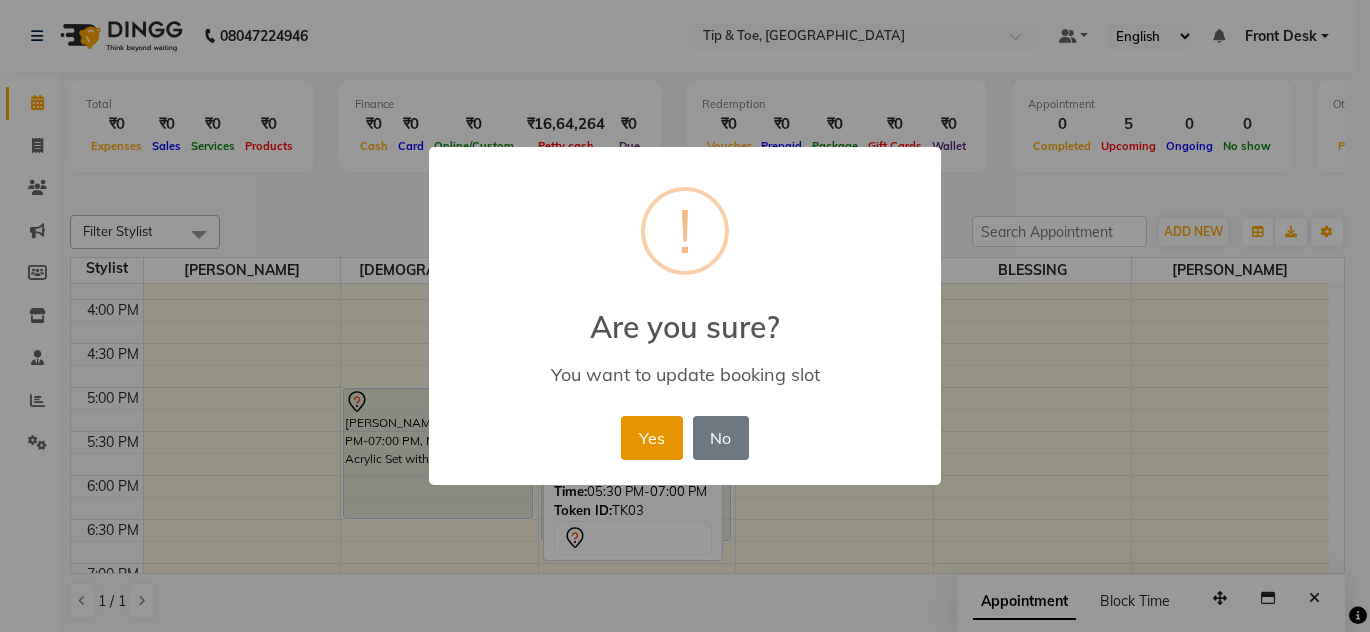 click on "Yes" at bounding box center (651, 438) 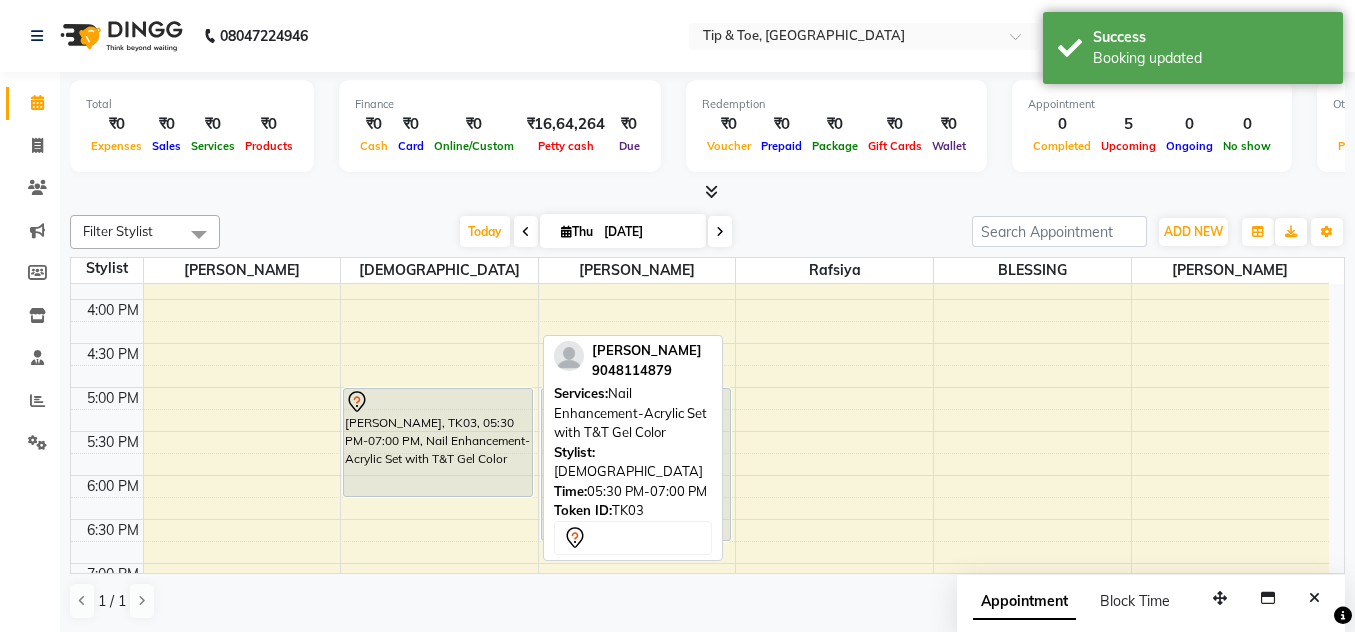 drag, startPoint x: 436, startPoint y: 517, endPoint x: 437, endPoint y: 495, distance: 22.022715 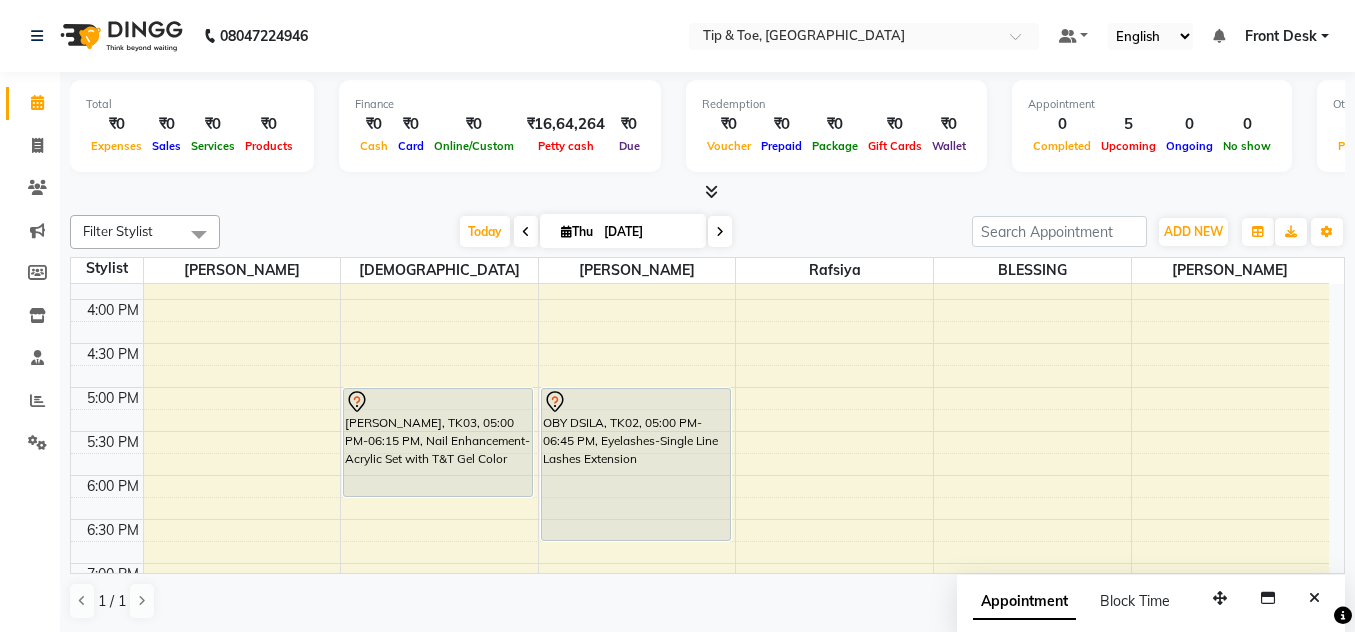 click on "Thu" at bounding box center (577, 231) 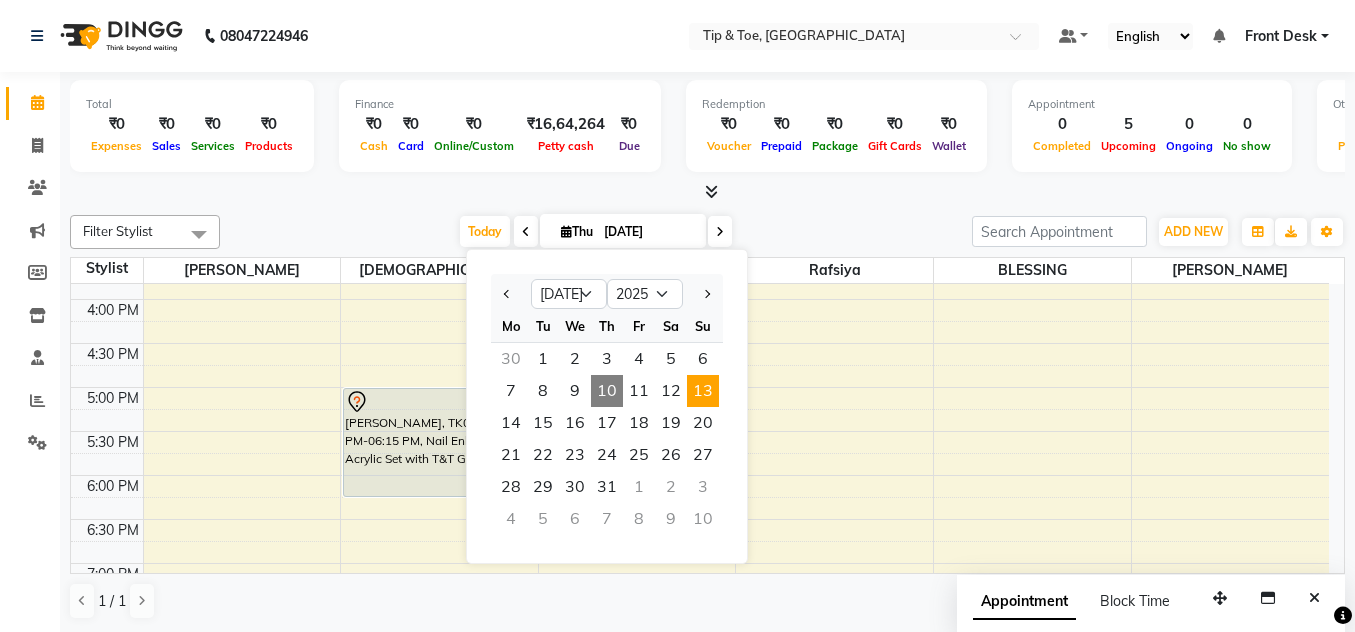 click on "13" at bounding box center (703, 391) 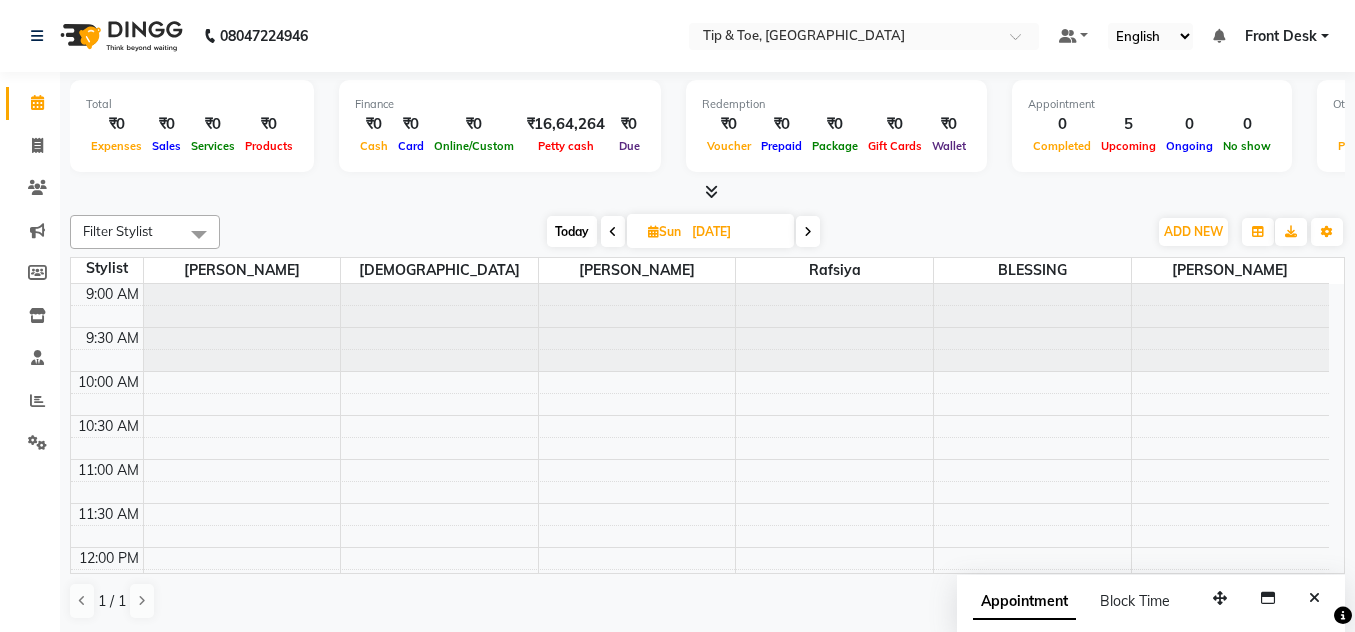 scroll, scrollTop: 100, scrollLeft: 0, axis: vertical 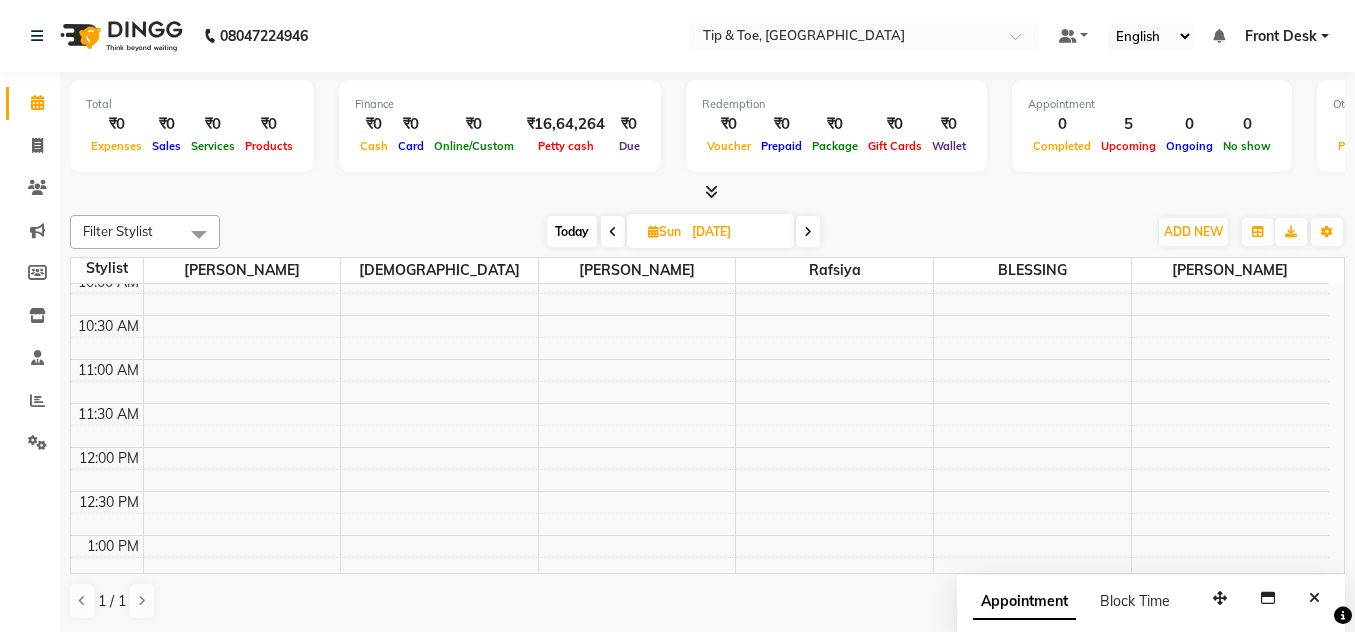 click on "9:00 AM 9:30 AM 10:00 AM 10:30 AM 11:00 AM 11:30 AM 12:00 PM 12:30 PM 1:00 PM 1:30 PM 2:00 PM 2:30 PM 3:00 PM 3:30 PM 4:00 PM 4:30 PM 5:00 PM 5:30 PM 6:00 PM 6:30 PM 7:00 PM 7:30 PM 8:00 PM 8:30 PM 9:00 PM 9:30 PM" at bounding box center [700, 755] 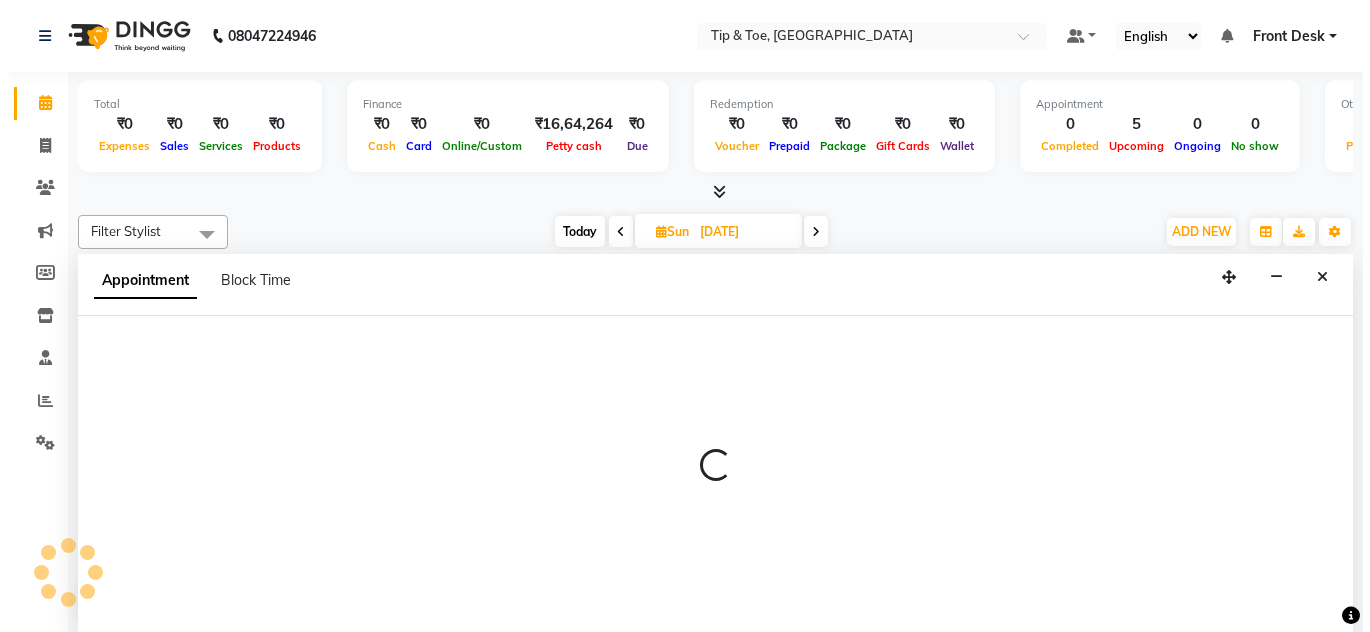 scroll, scrollTop: 1, scrollLeft: 0, axis: vertical 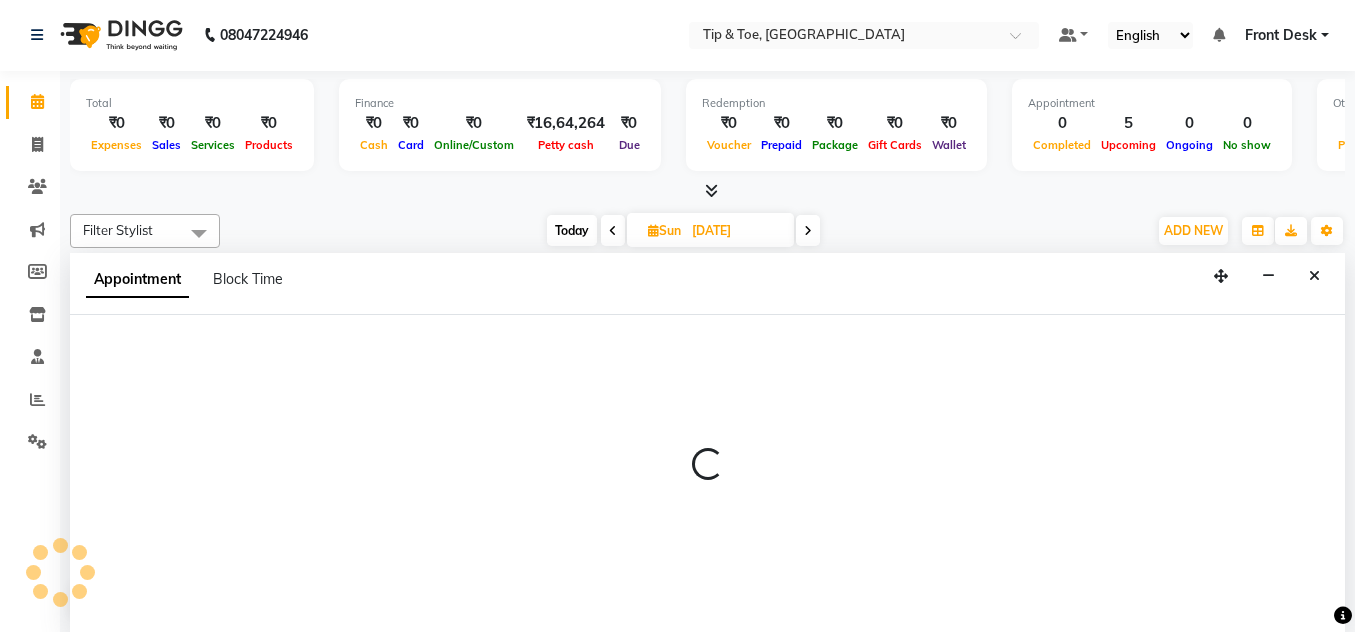 select on "37611" 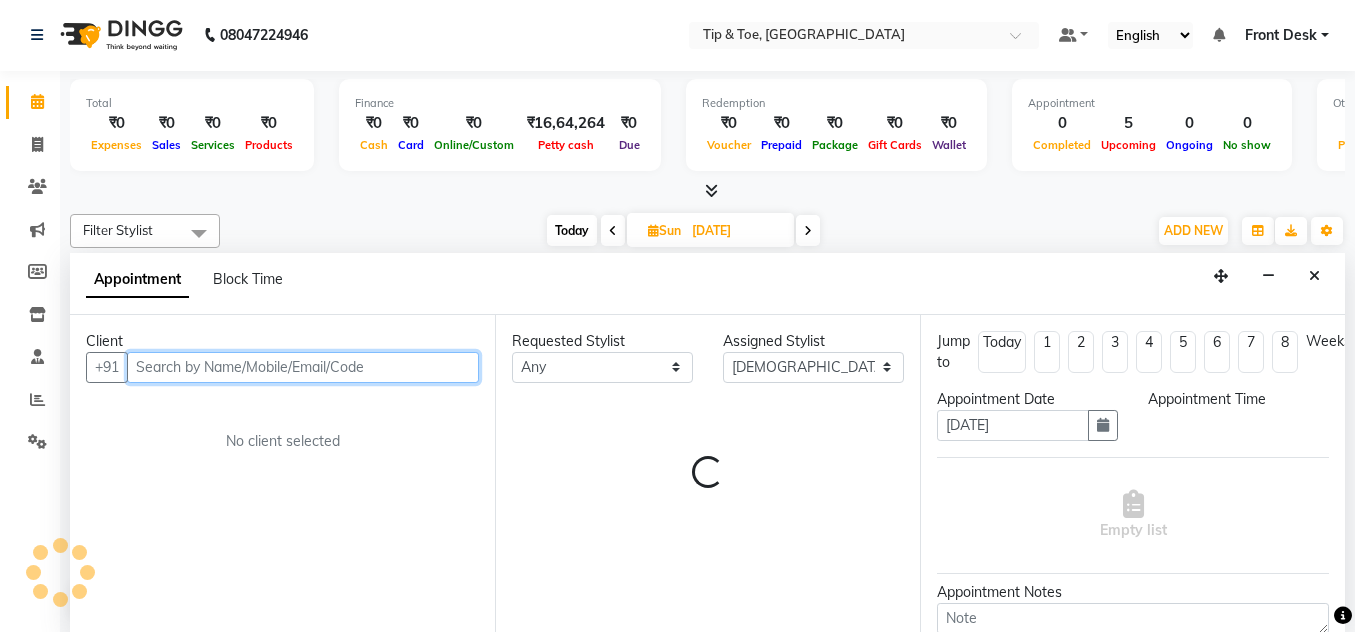 select on "660" 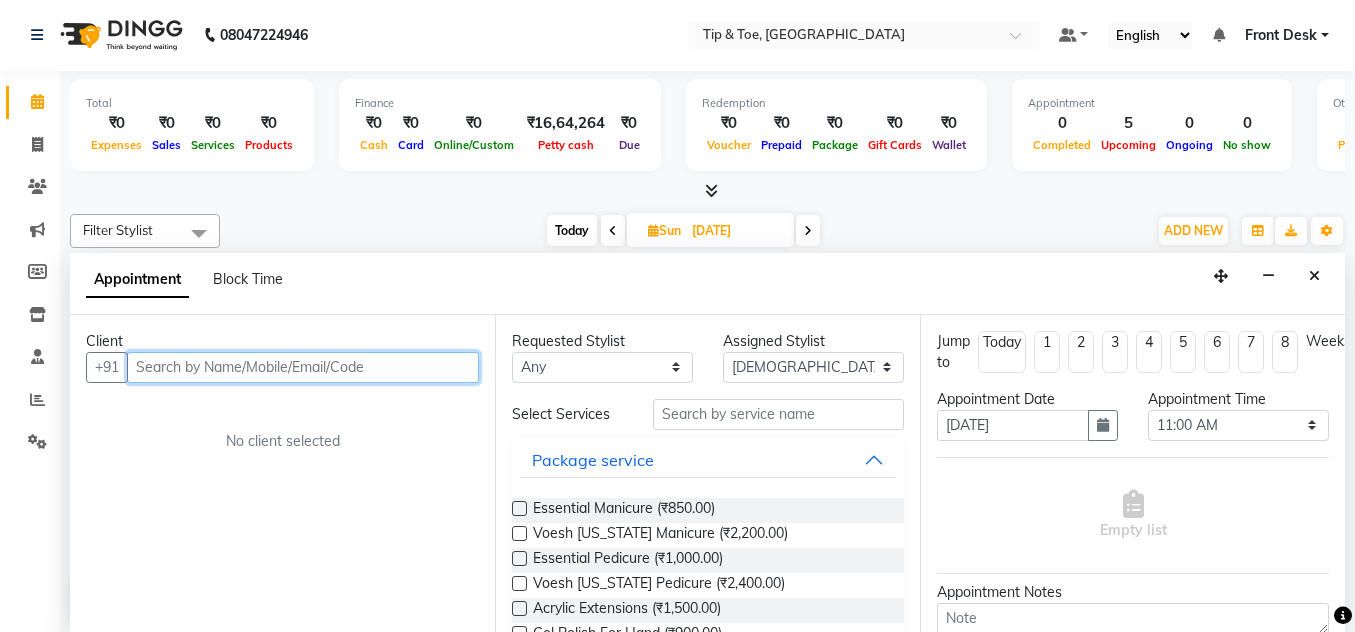 click at bounding box center (303, 367) 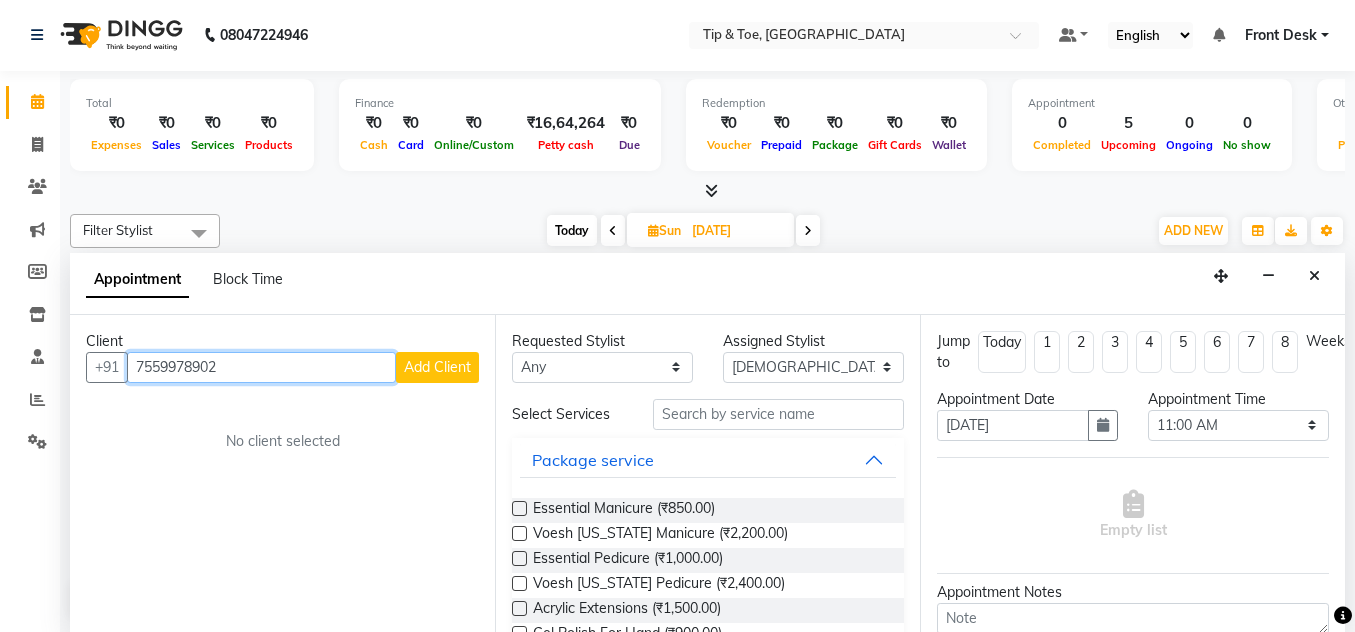 type on "7559978902" 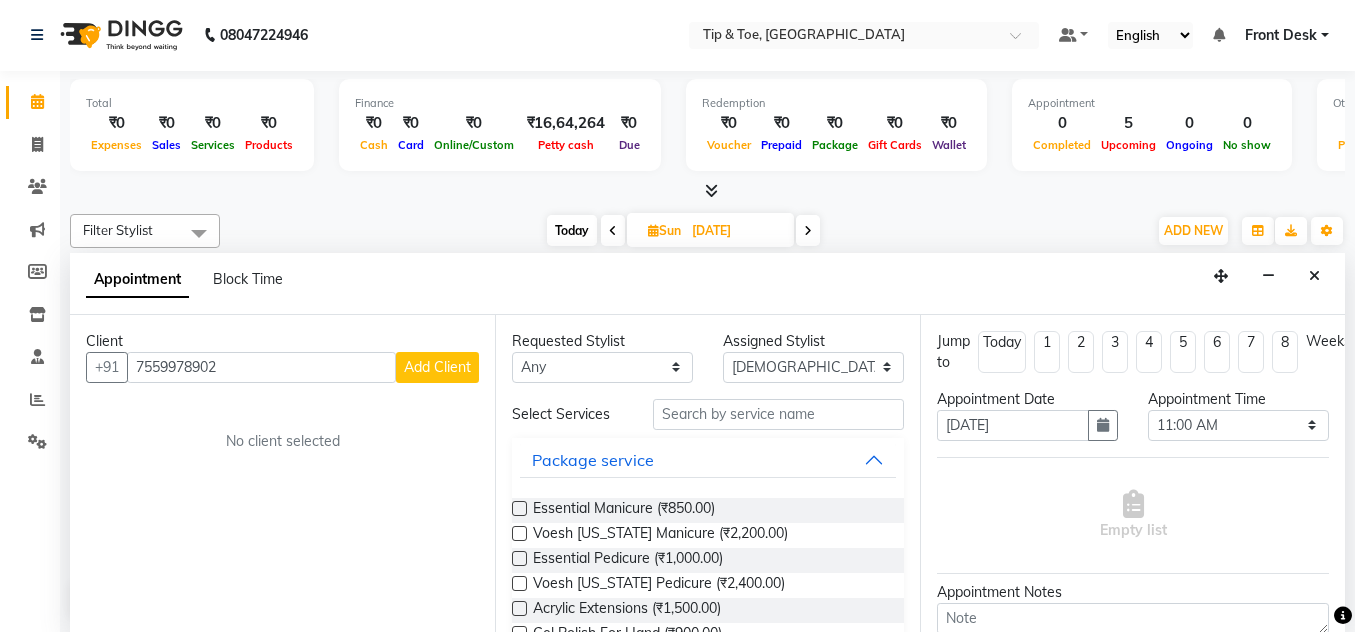 click on "Add Client" at bounding box center (437, 367) 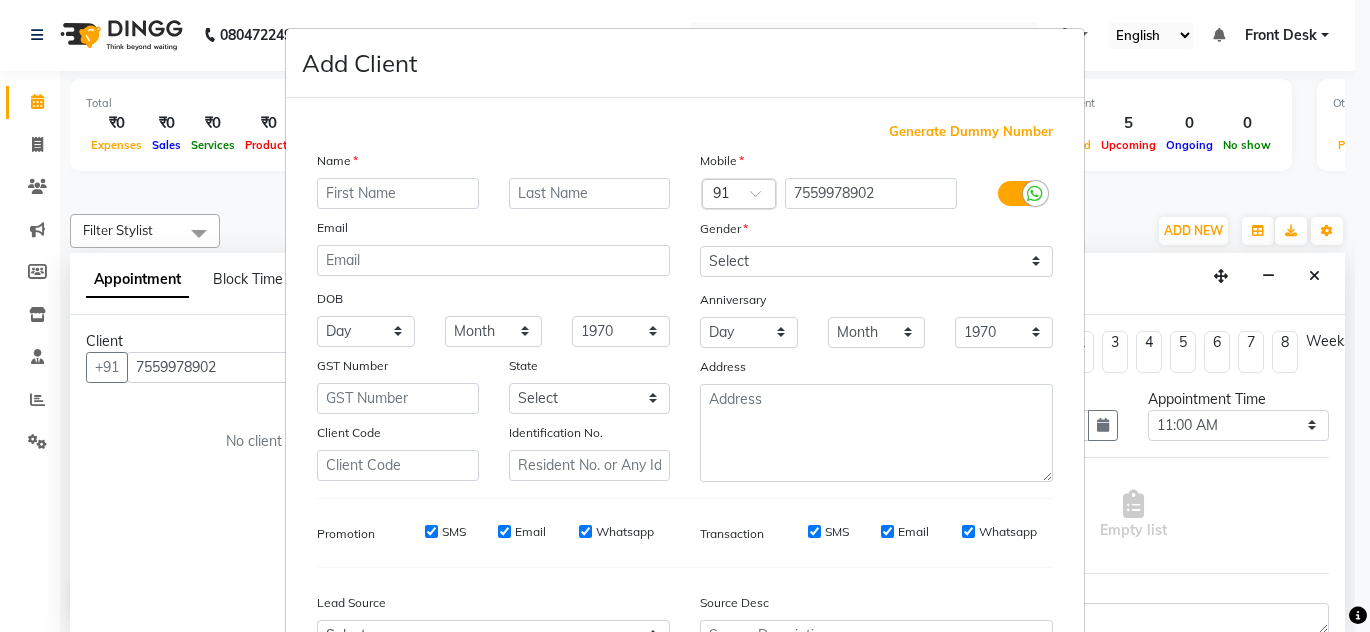 click at bounding box center [398, 193] 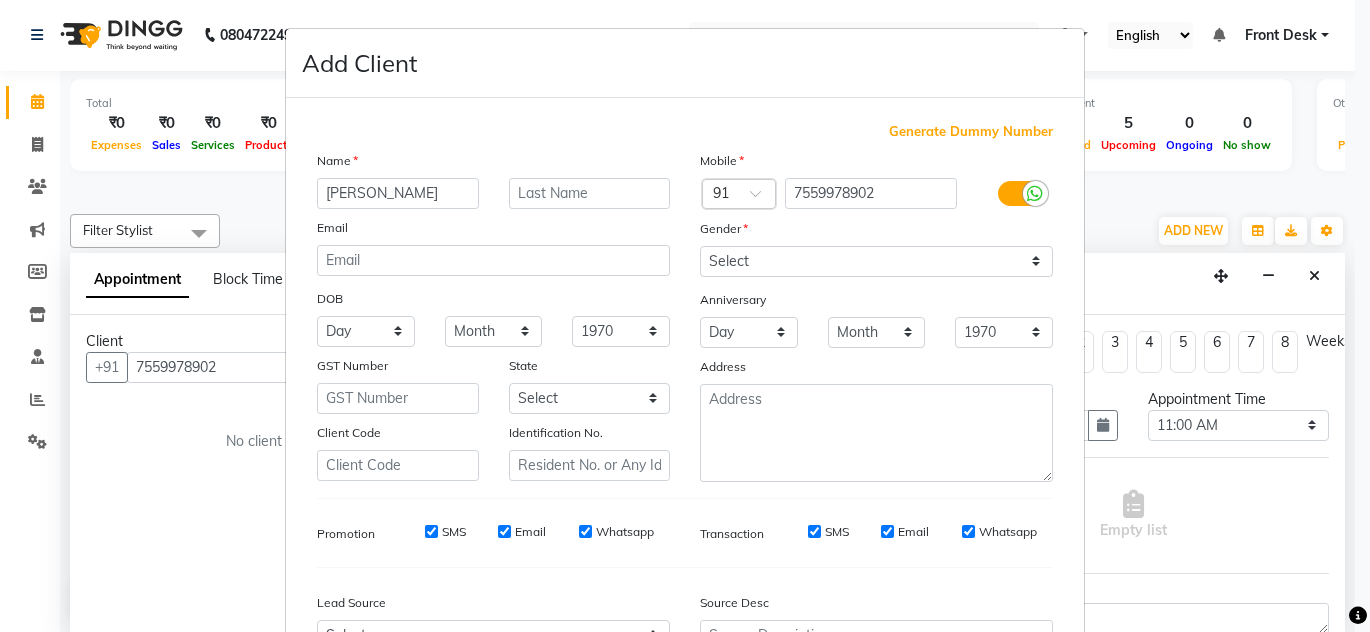type on "[PERSON_NAME]" 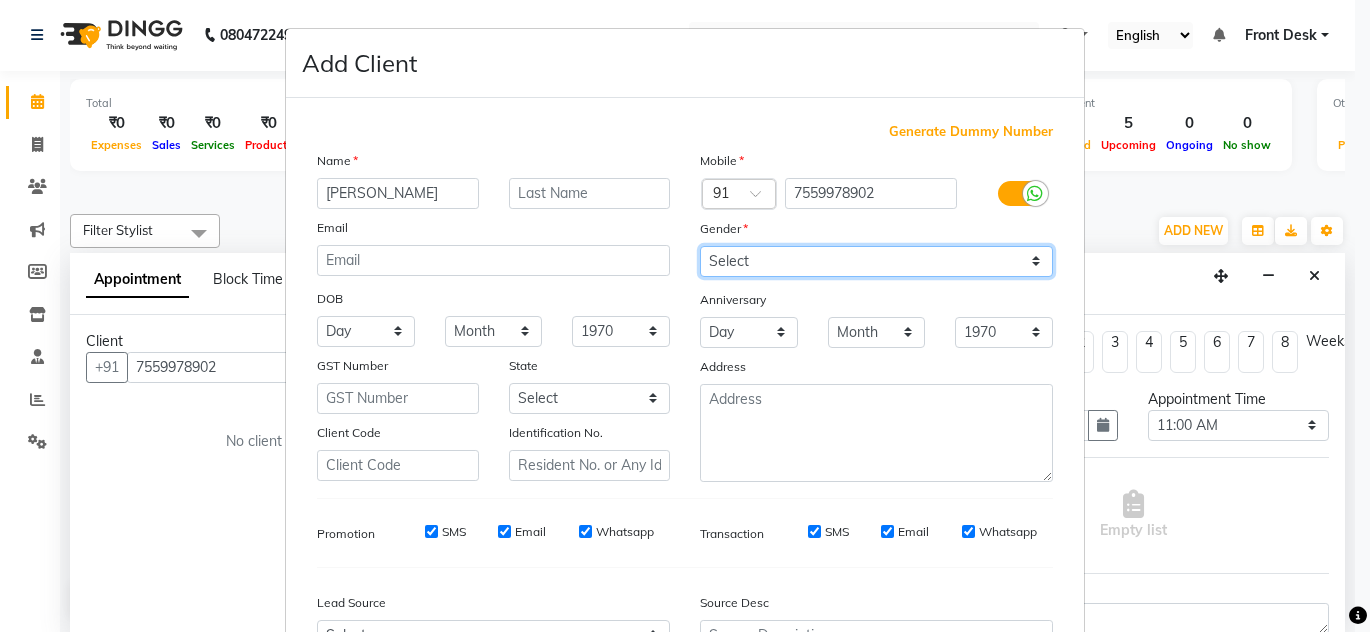 click on "Select [DEMOGRAPHIC_DATA] [DEMOGRAPHIC_DATA] Other Prefer Not To Say" at bounding box center (876, 261) 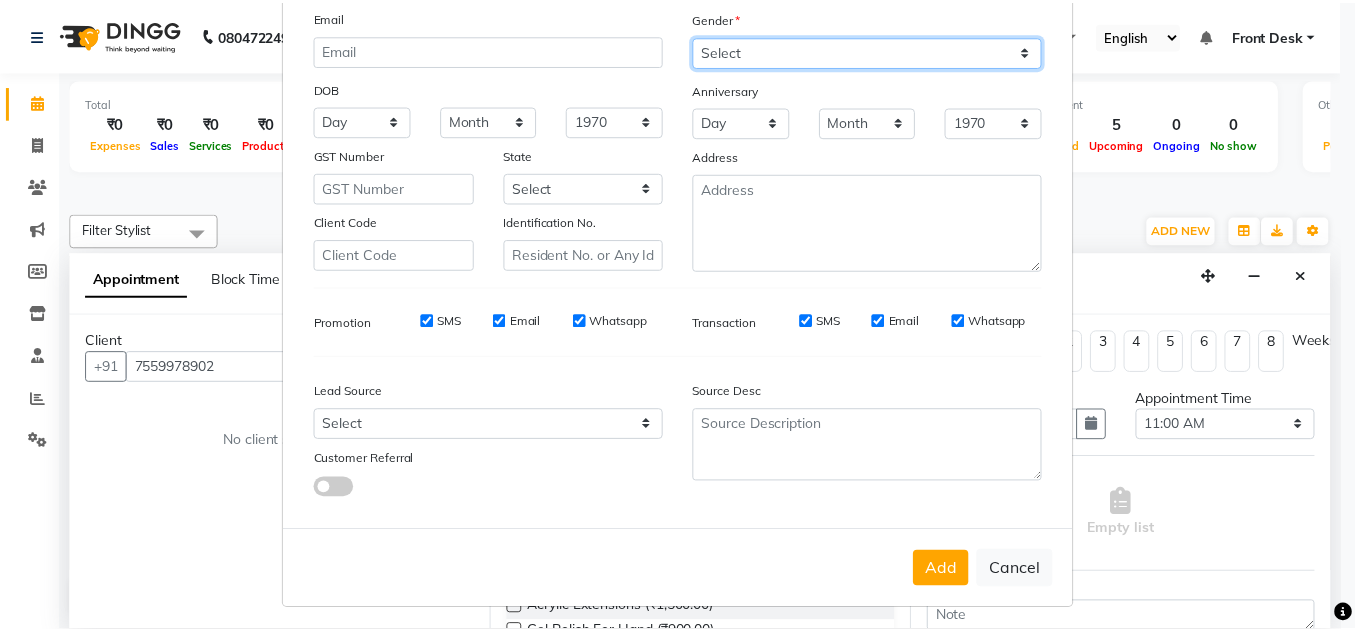 scroll, scrollTop: 217, scrollLeft: 0, axis: vertical 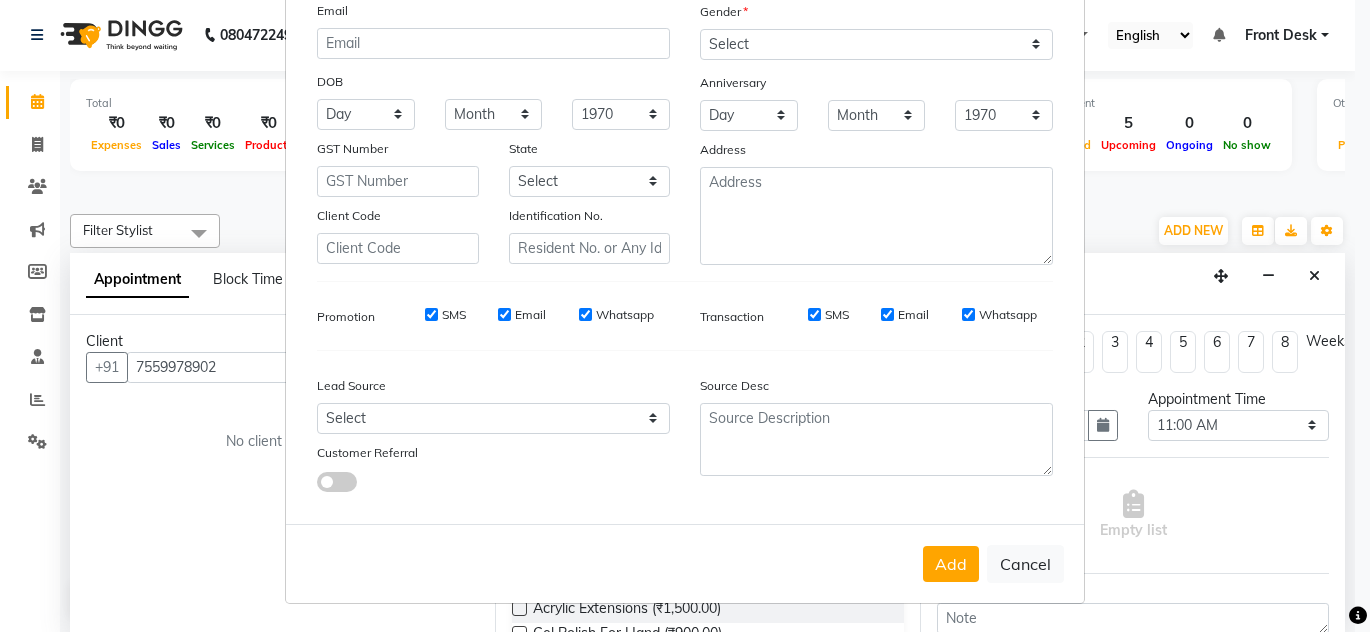 click on "Add" at bounding box center (951, 564) 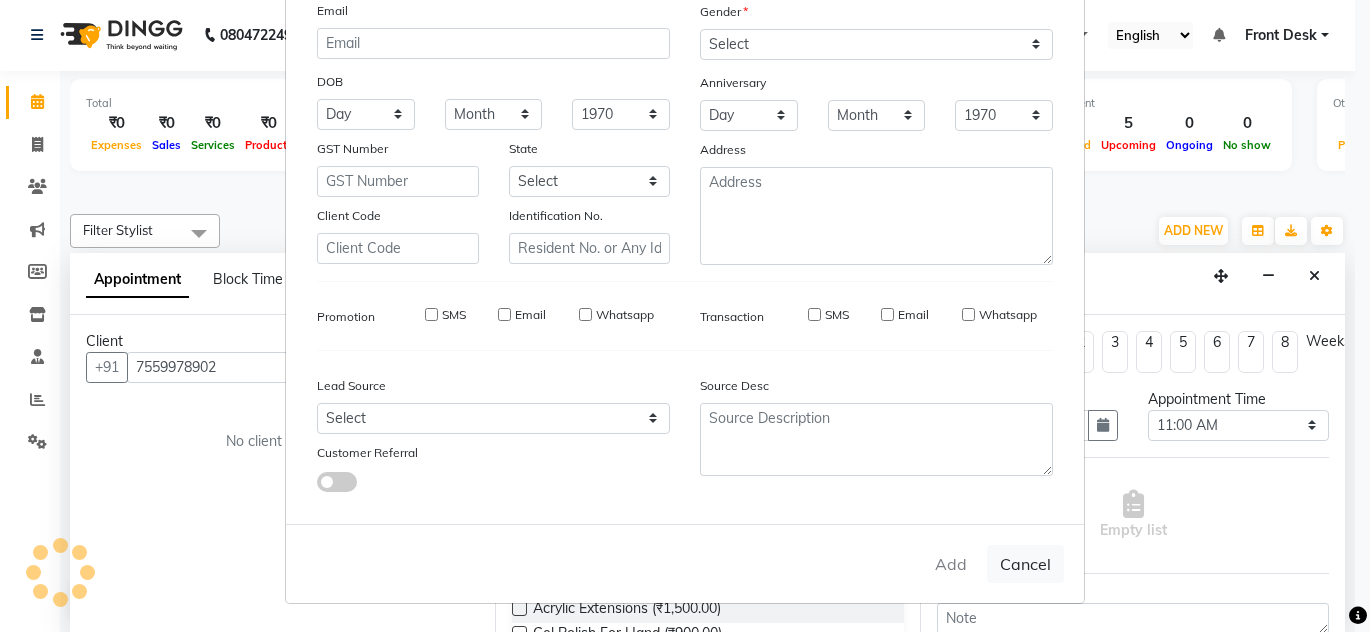 type 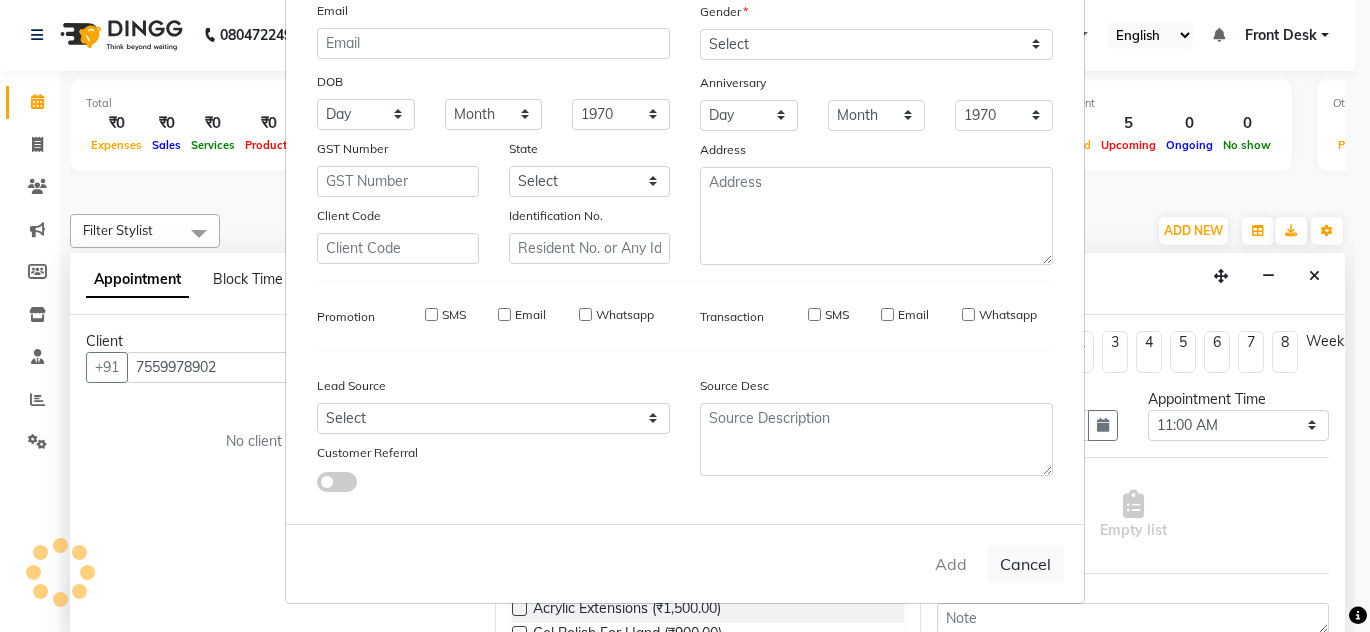 select 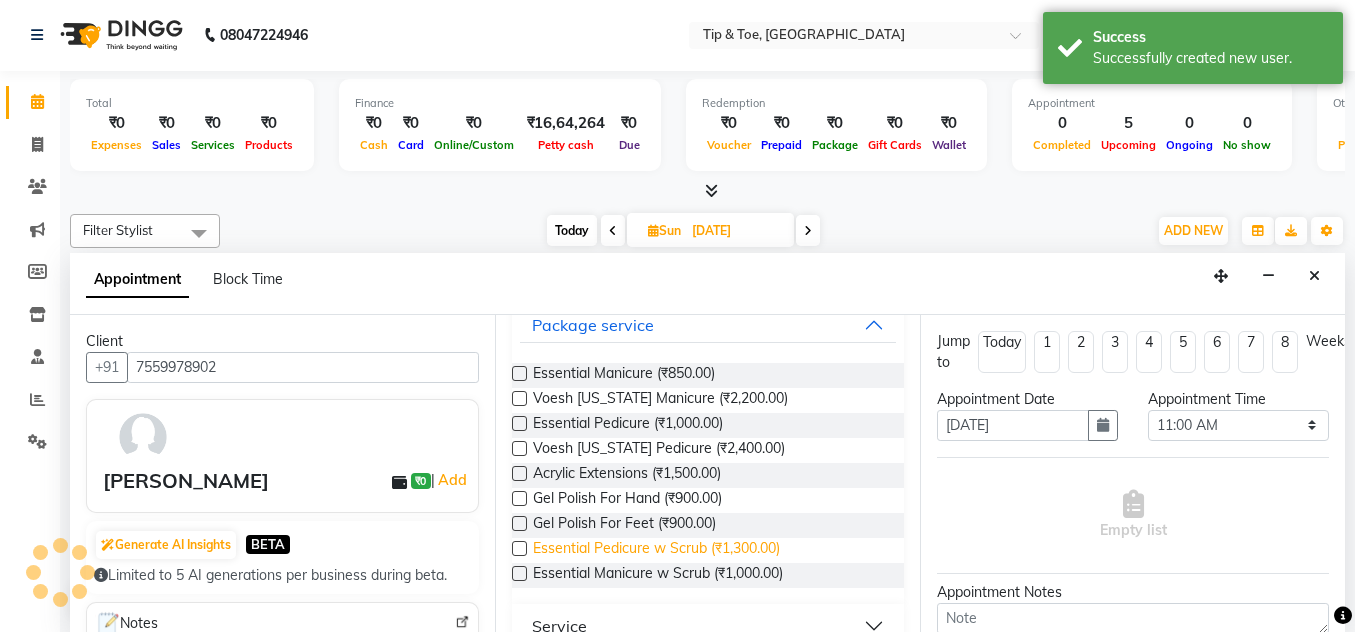scroll, scrollTop: 100, scrollLeft: 0, axis: vertical 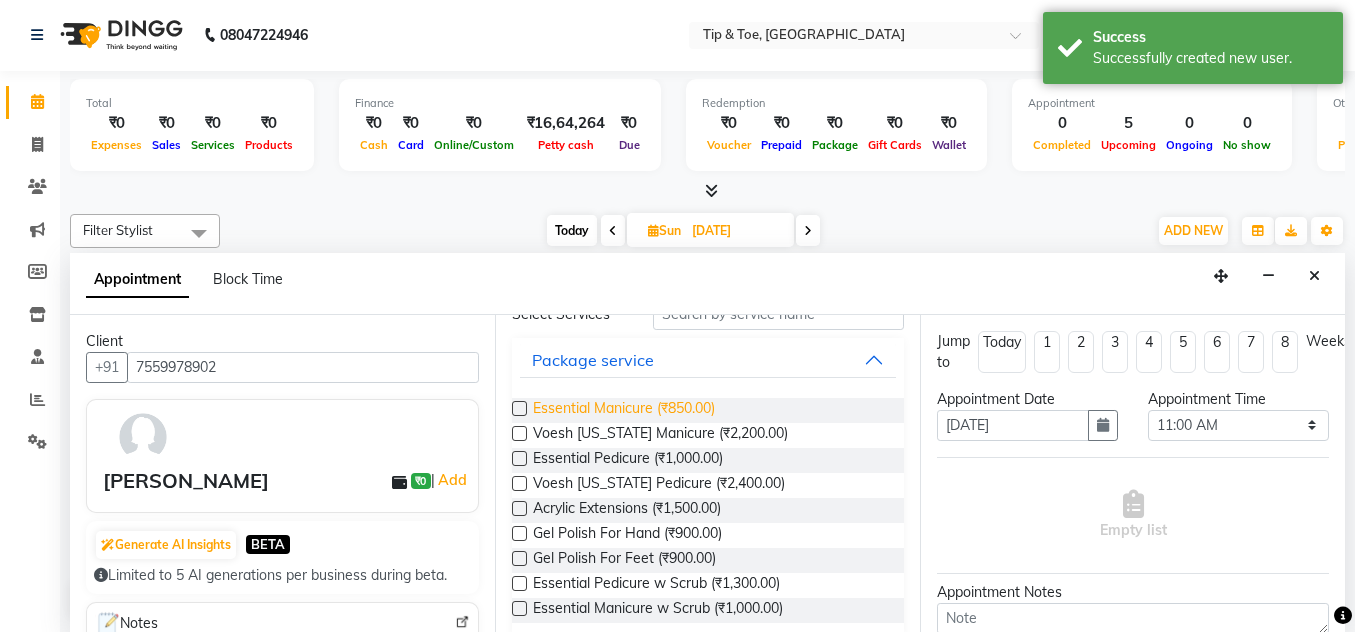 click on "Essential Manicure (₹850.00)" at bounding box center (624, 410) 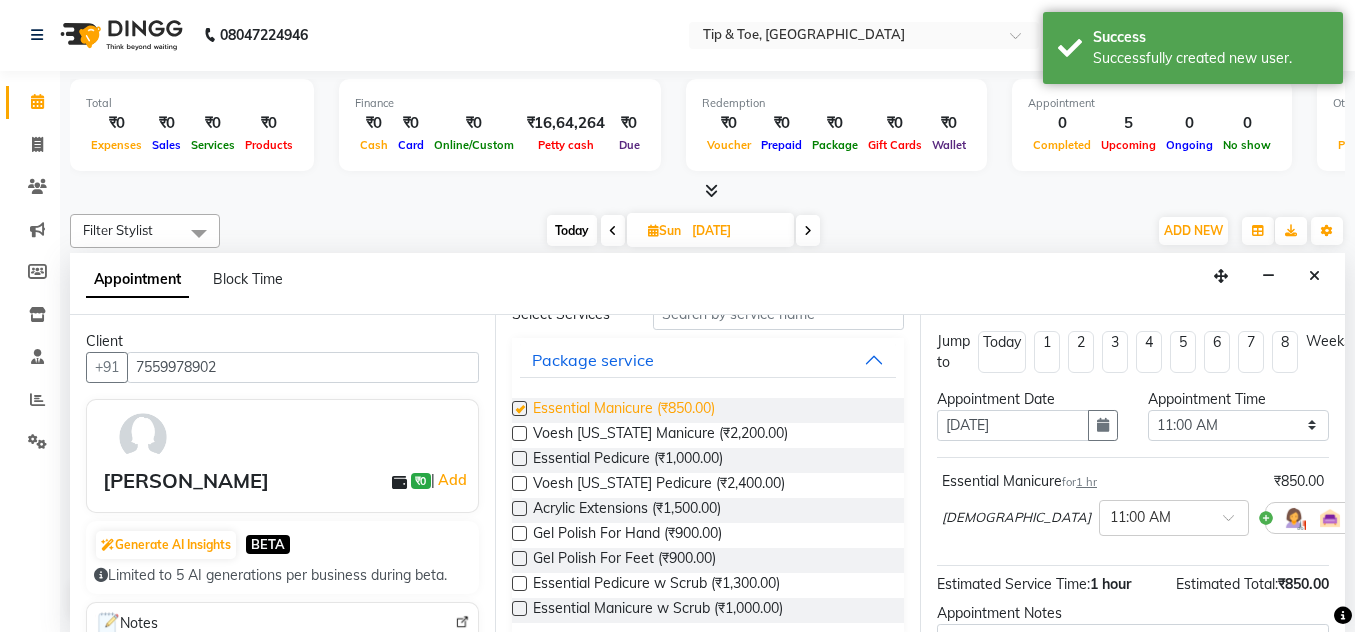 checkbox on "false" 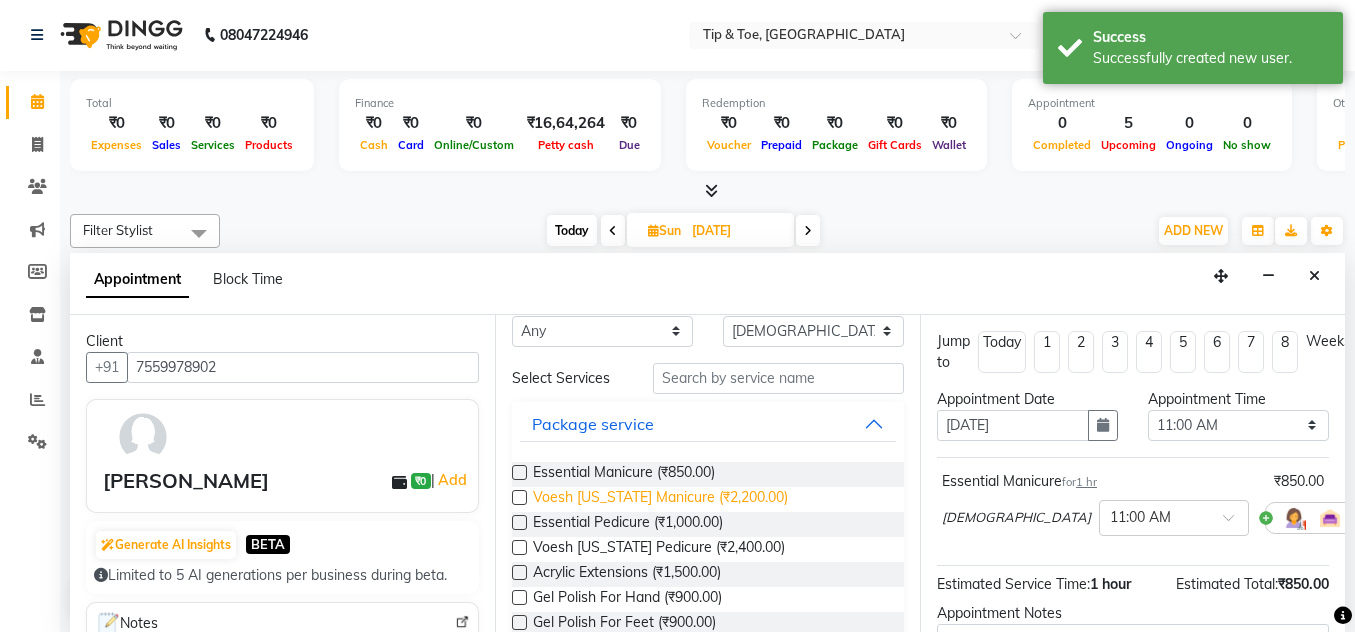scroll, scrollTop: 0, scrollLeft: 0, axis: both 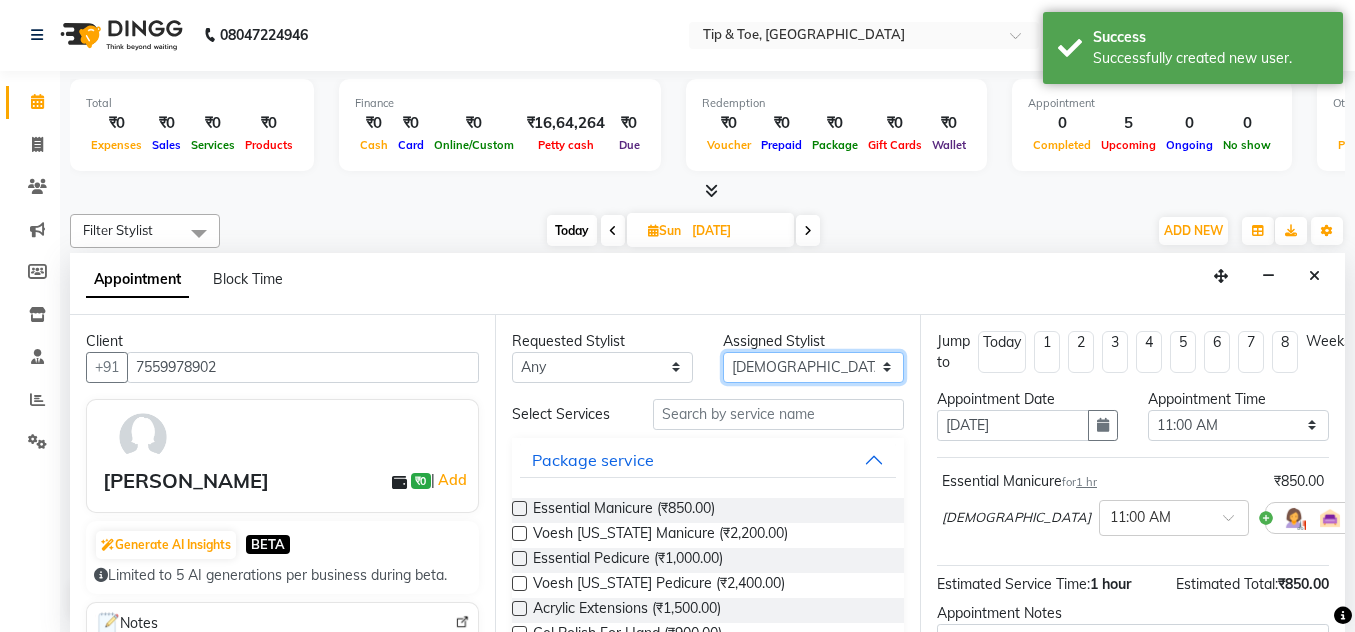 click on "Select [PERSON_NAME] [PERSON_NAME] Rafsiya [PERSON_NAME]" at bounding box center (813, 367) 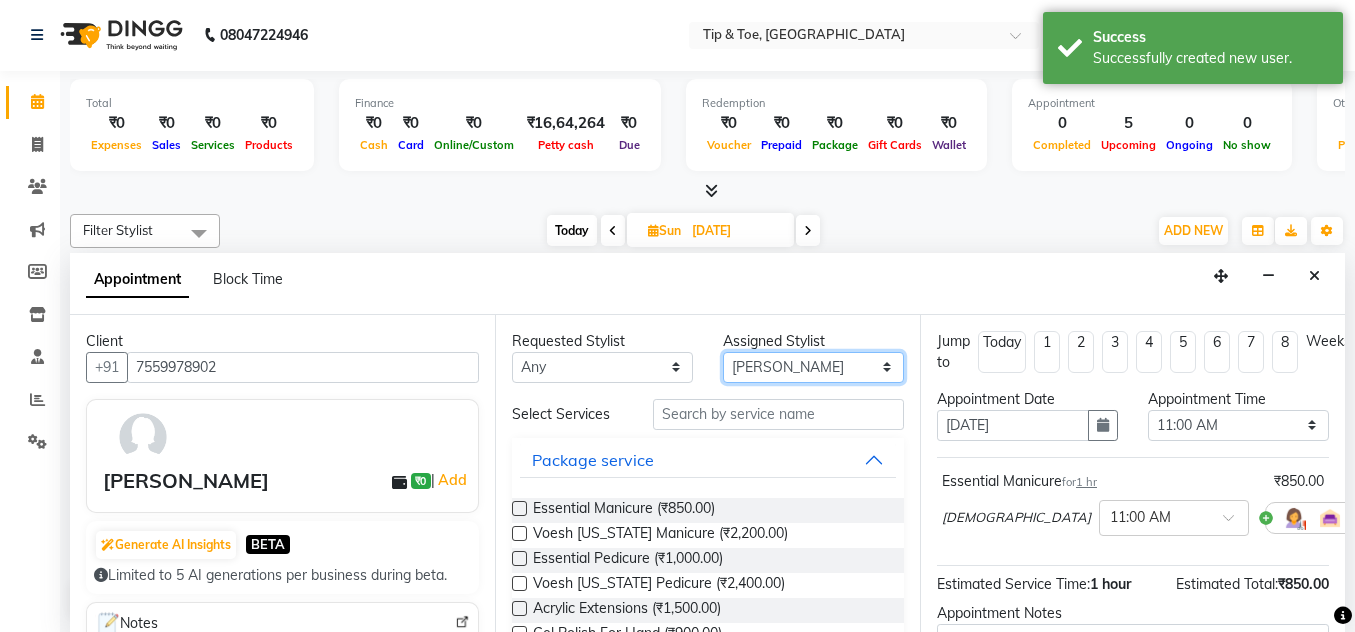 click on "Select [PERSON_NAME] [PERSON_NAME] Rafsiya [PERSON_NAME]" at bounding box center [813, 367] 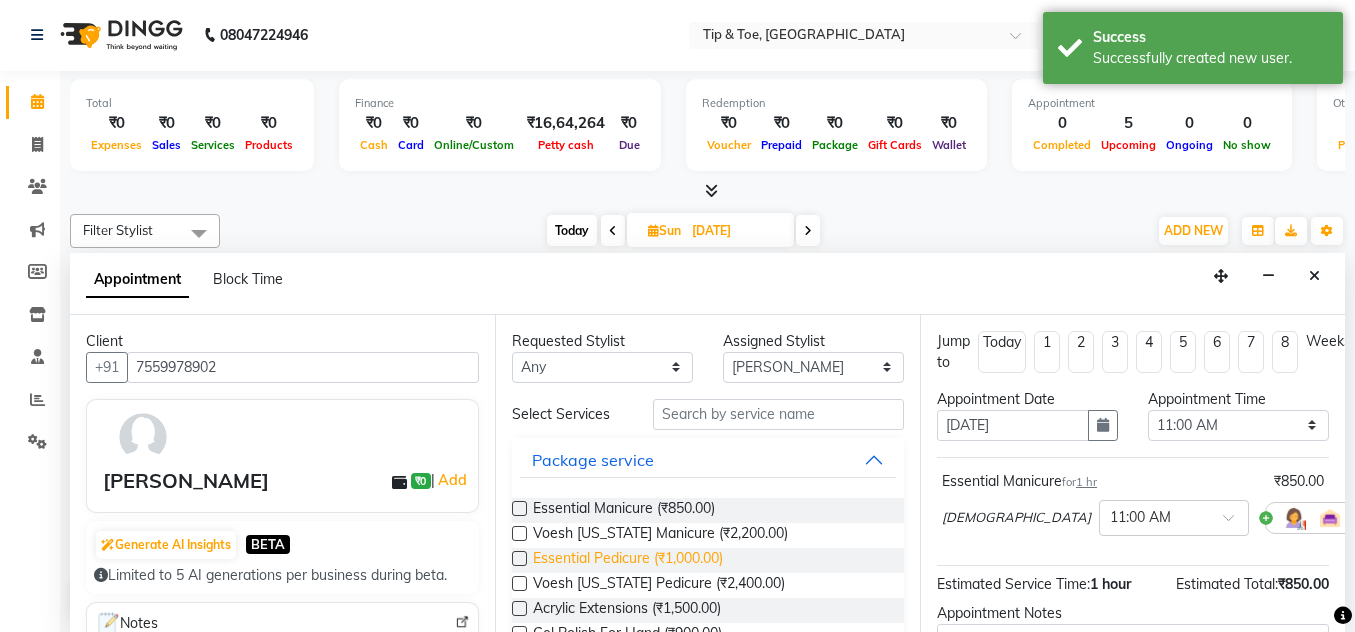 click on "Essential Pedicure (₹1,000.00)" at bounding box center (628, 560) 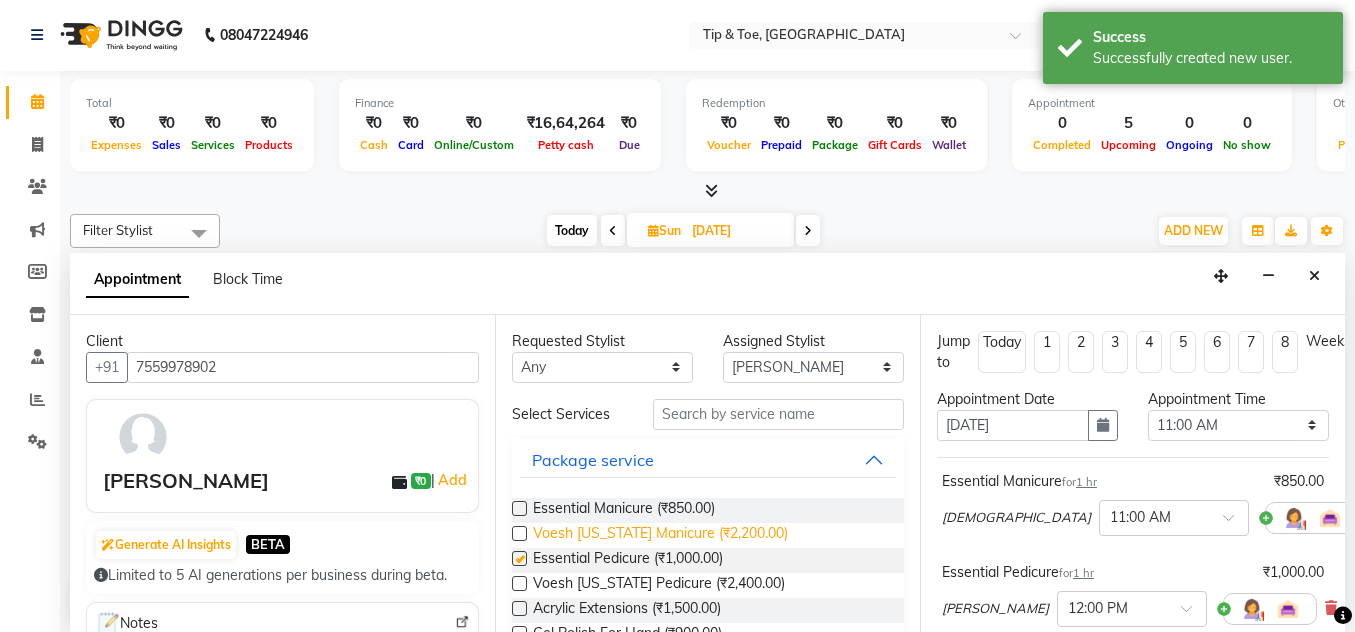 checkbox on "false" 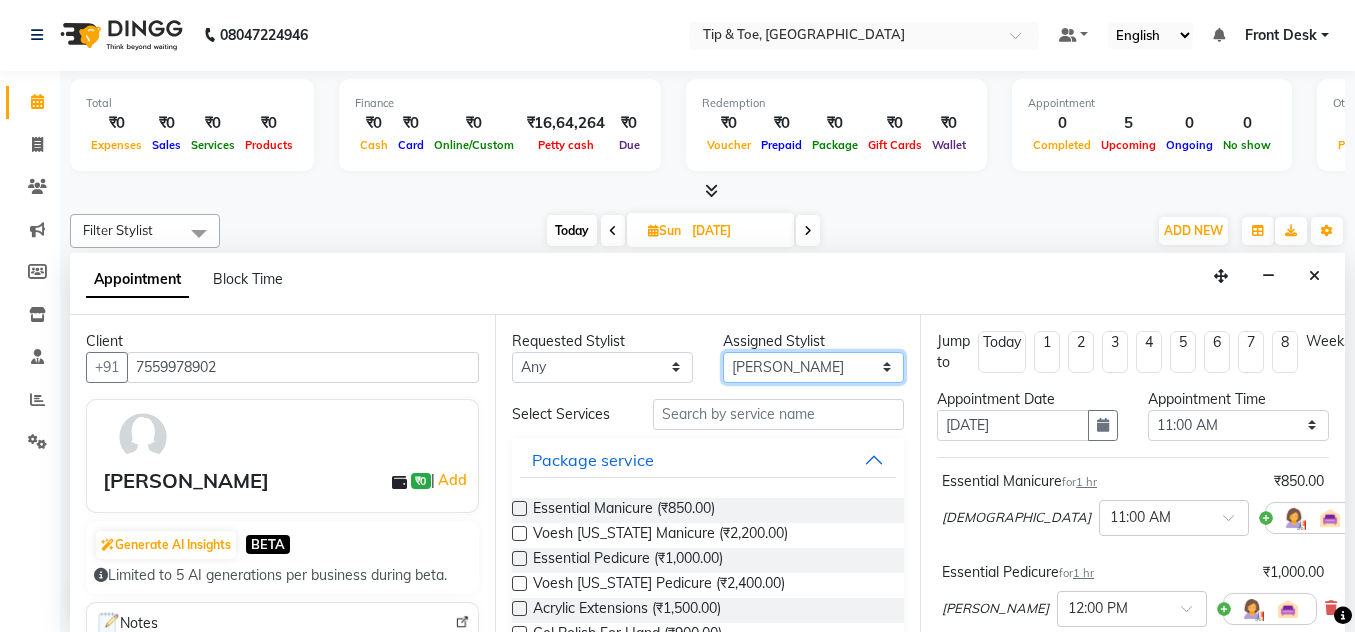 click on "Select [PERSON_NAME] [PERSON_NAME] Rafsiya [PERSON_NAME]" at bounding box center [813, 367] 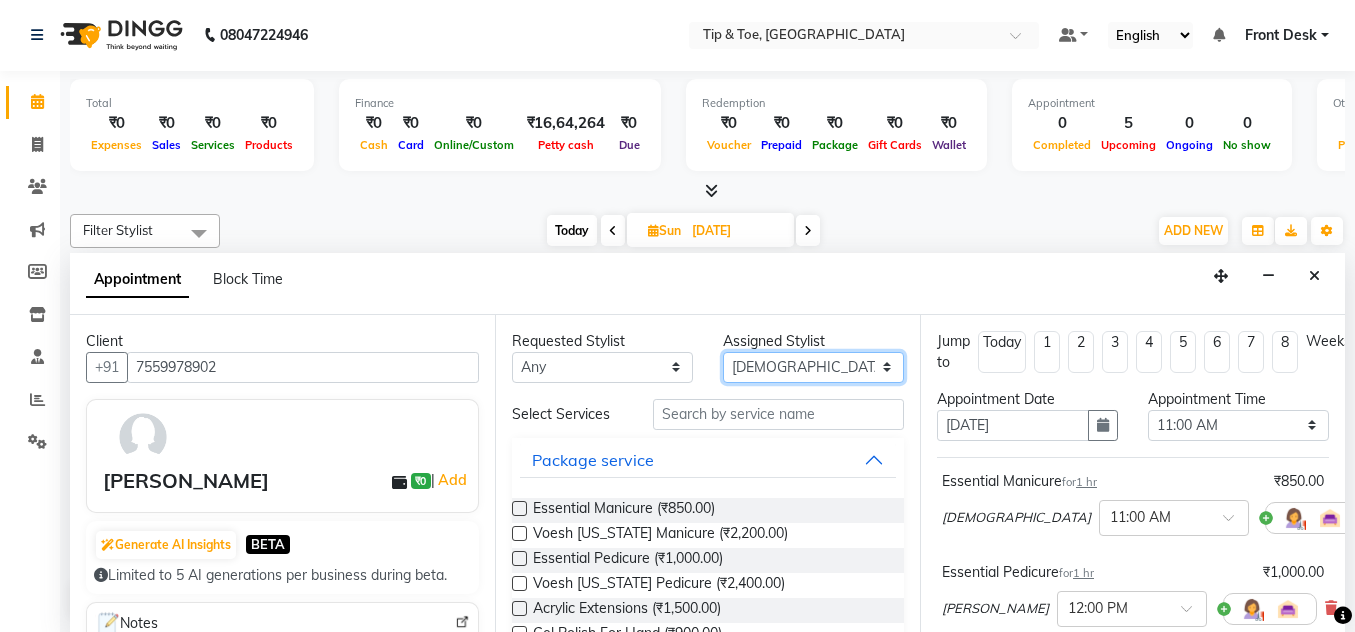 click on "Select [PERSON_NAME] [PERSON_NAME] Rafsiya [PERSON_NAME]" at bounding box center (813, 367) 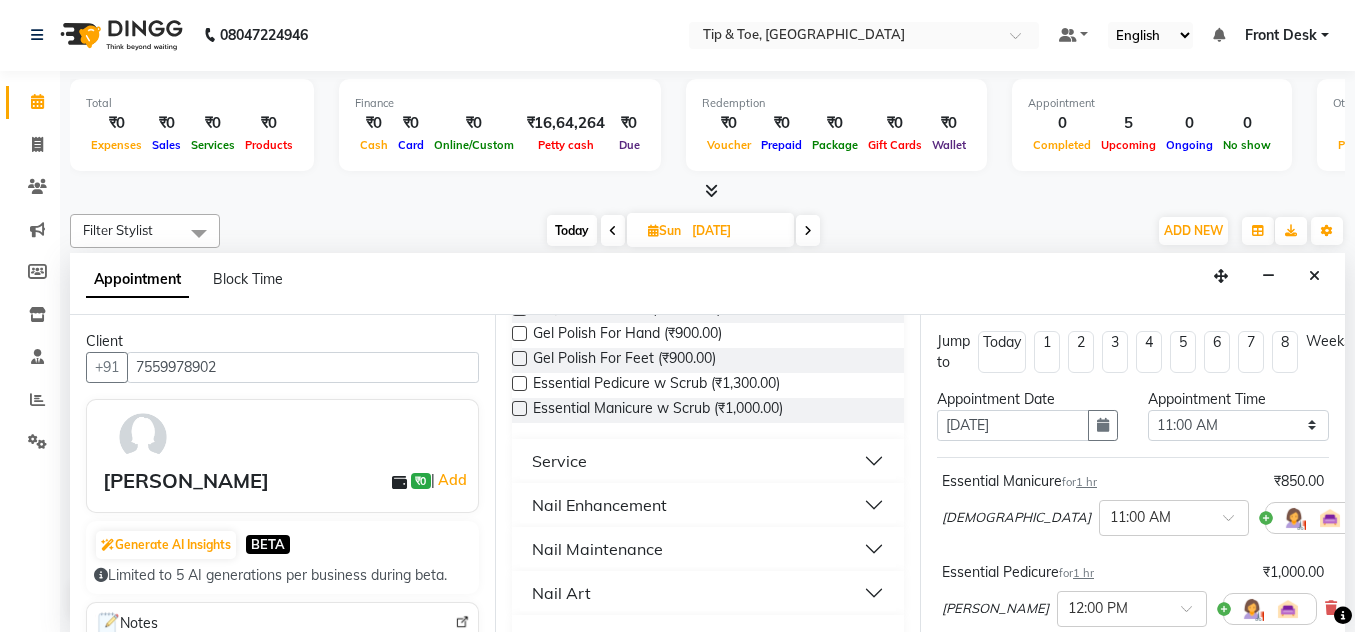 scroll, scrollTop: 400, scrollLeft: 0, axis: vertical 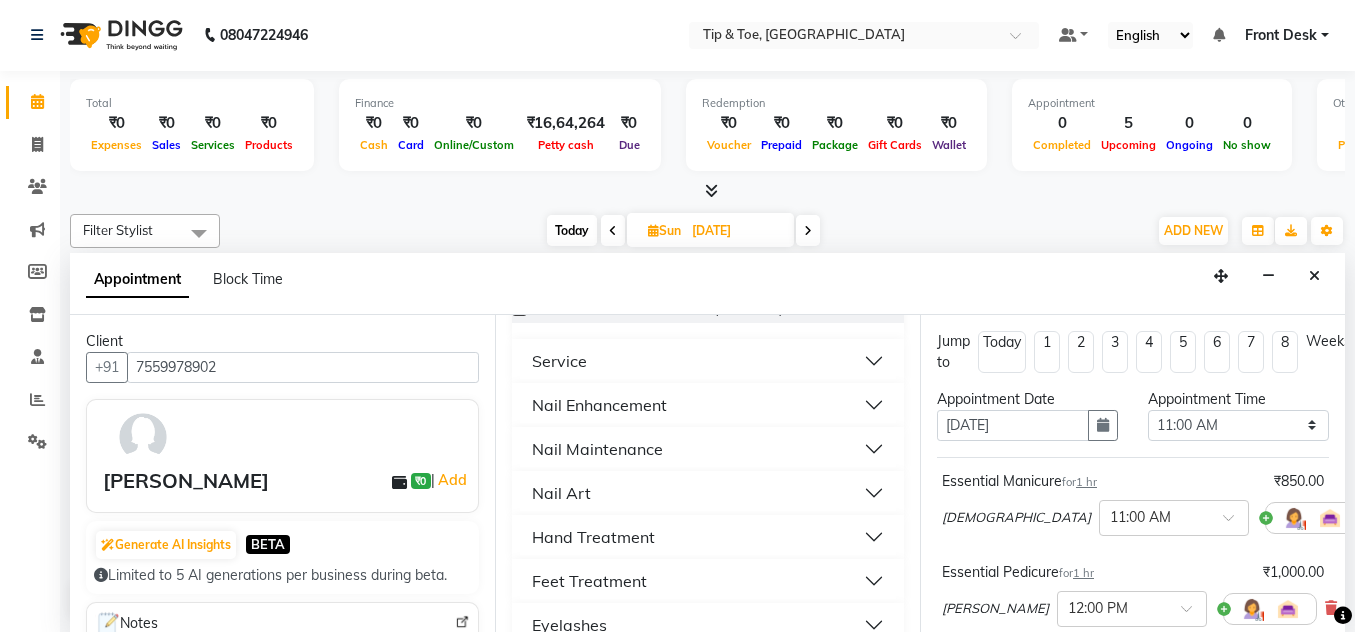 click on "Nail Enhancement" at bounding box center [599, 405] 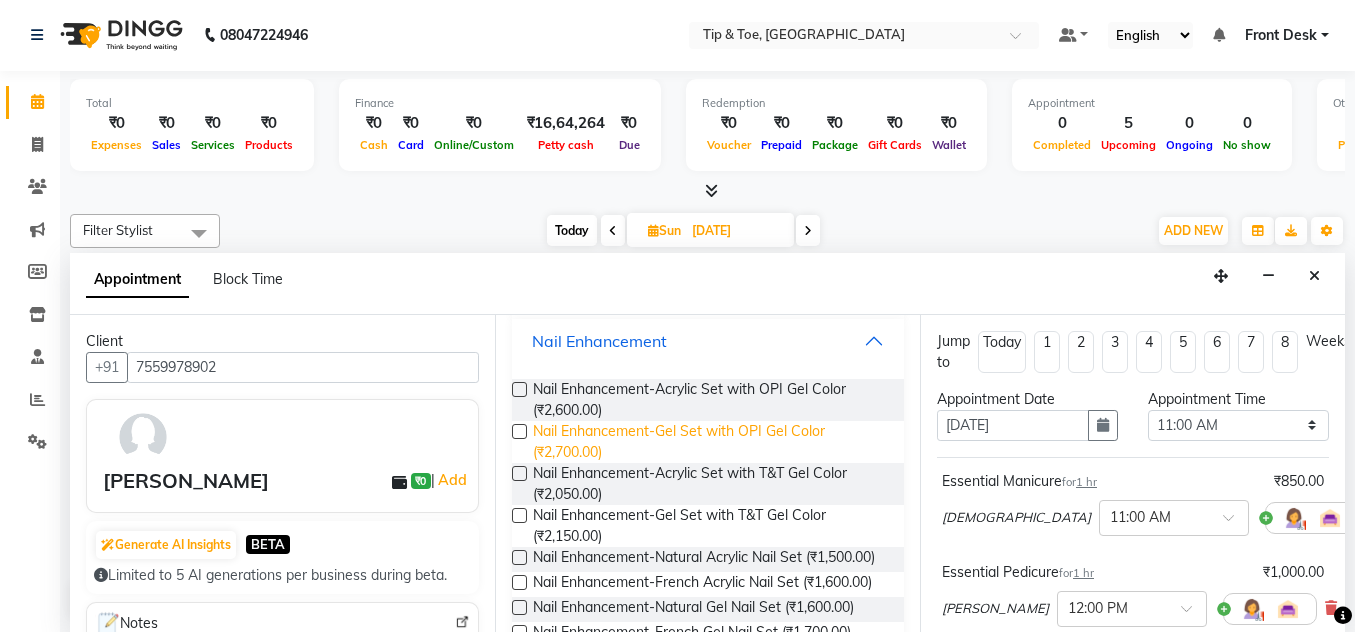 scroll, scrollTop: 500, scrollLeft: 0, axis: vertical 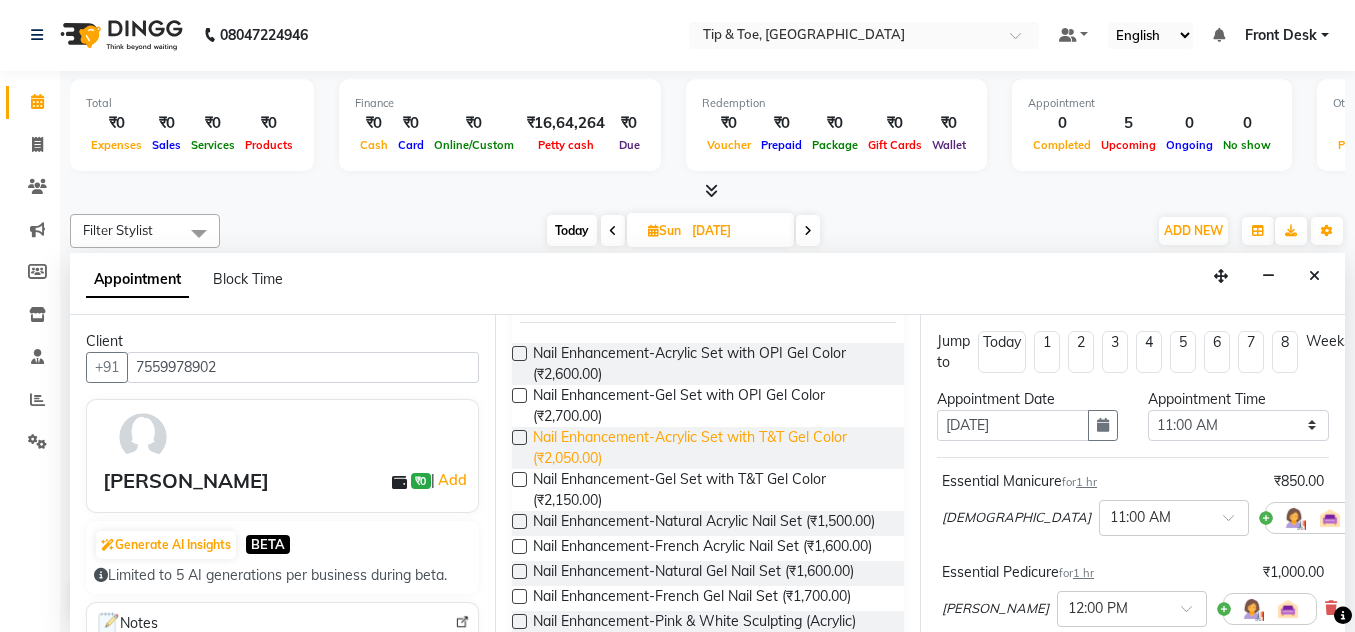 click on "Nail Enhancement-Acrylic Set with T&T Gel Color (₹2,050.00)" at bounding box center [710, 448] 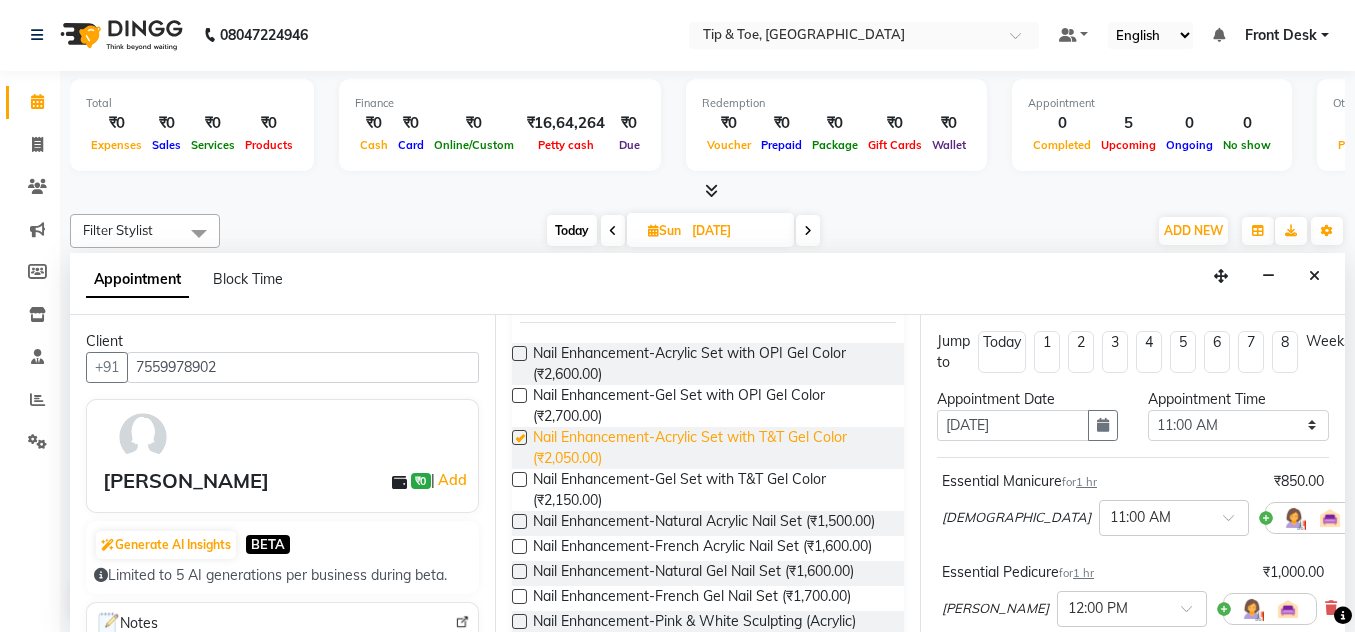 checkbox on "false" 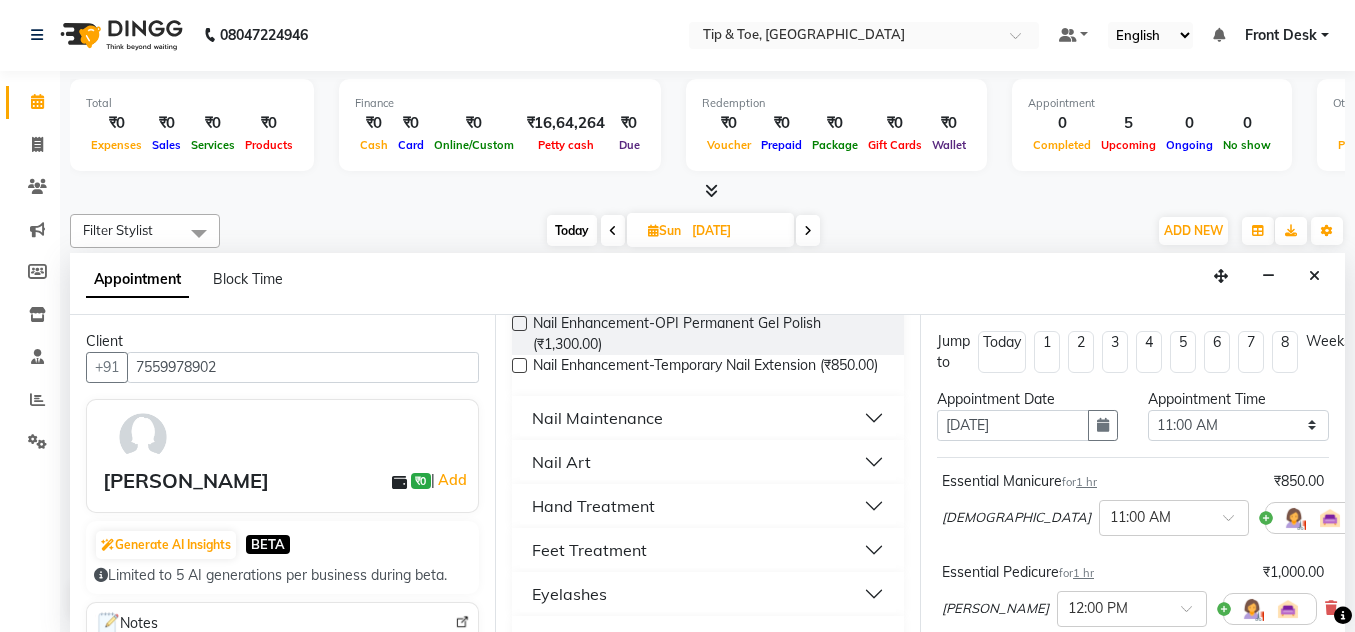scroll, scrollTop: 1500, scrollLeft: 0, axis: vertical 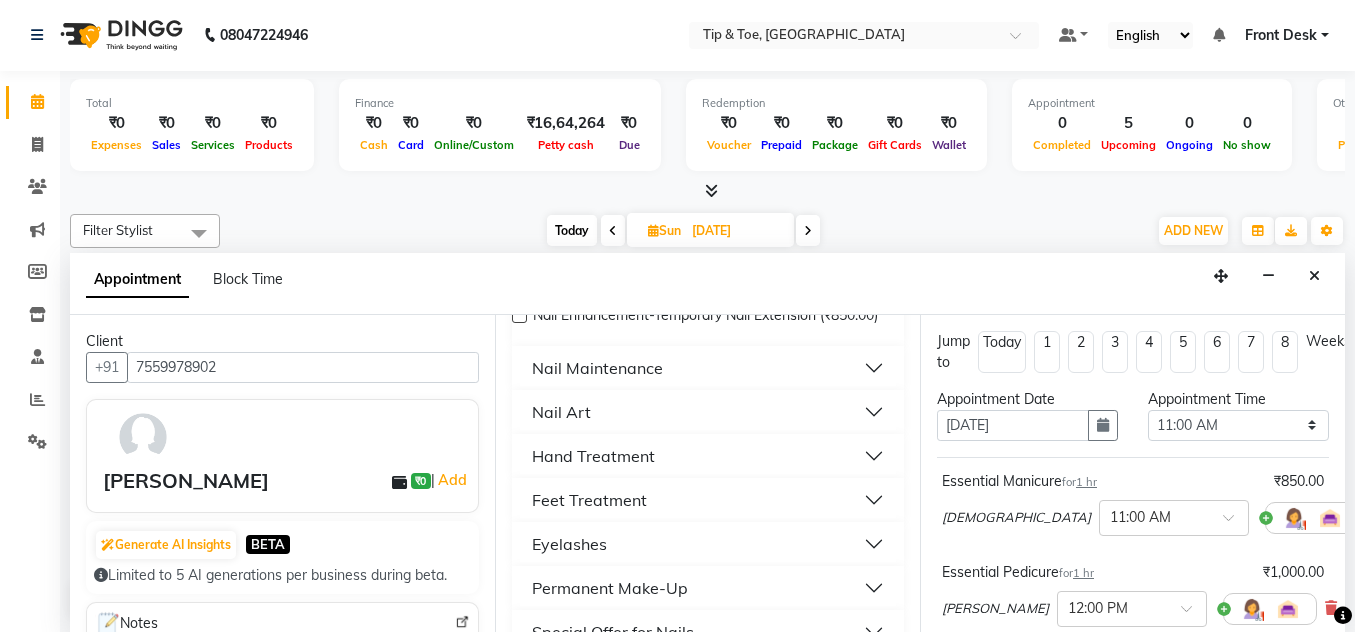 click on "Nail Art" at bounding box center [561, 412] 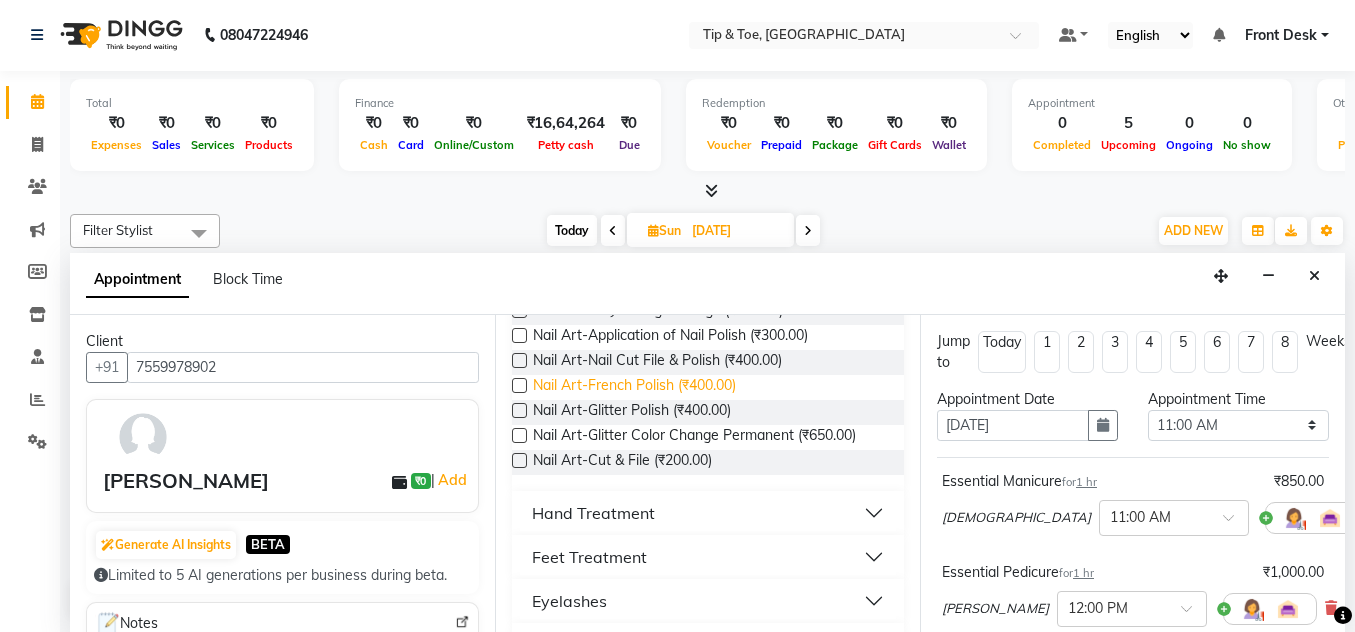 scroll, scrollTop: 1600, scrollLeft: 0, axis: vertical 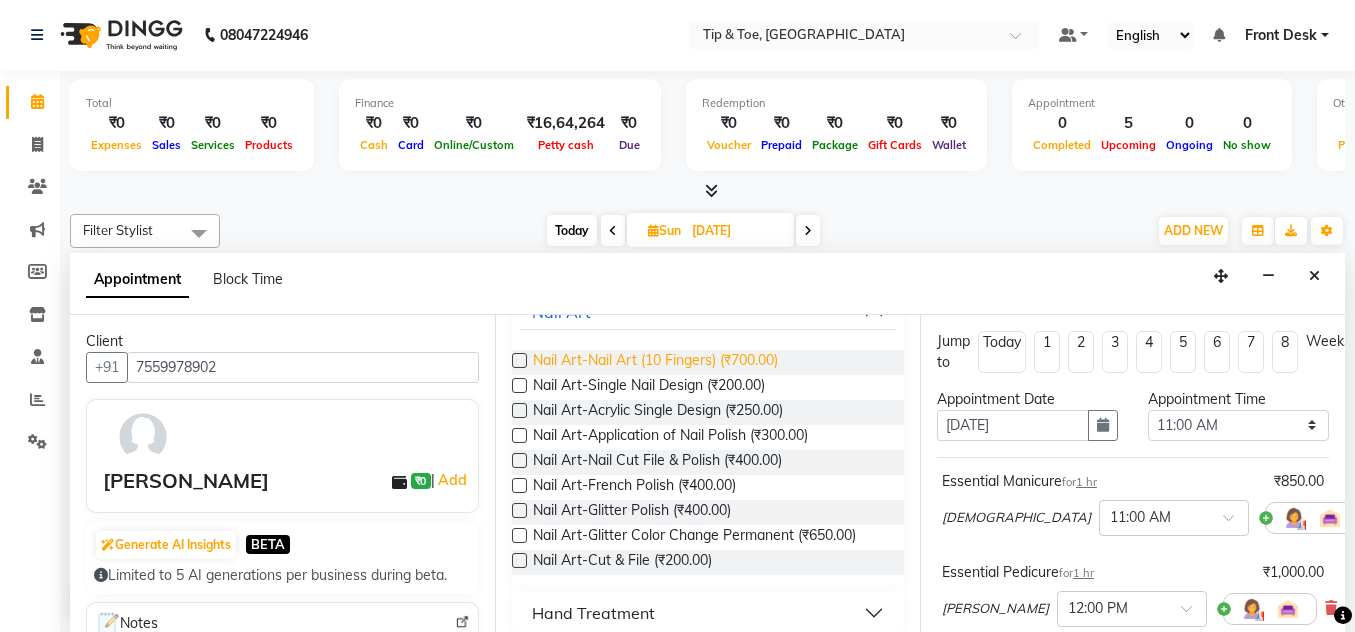 click on "Nail Art-Nail Art (10 Fingers) (₹700.00)" at bounding box center [655, 362] 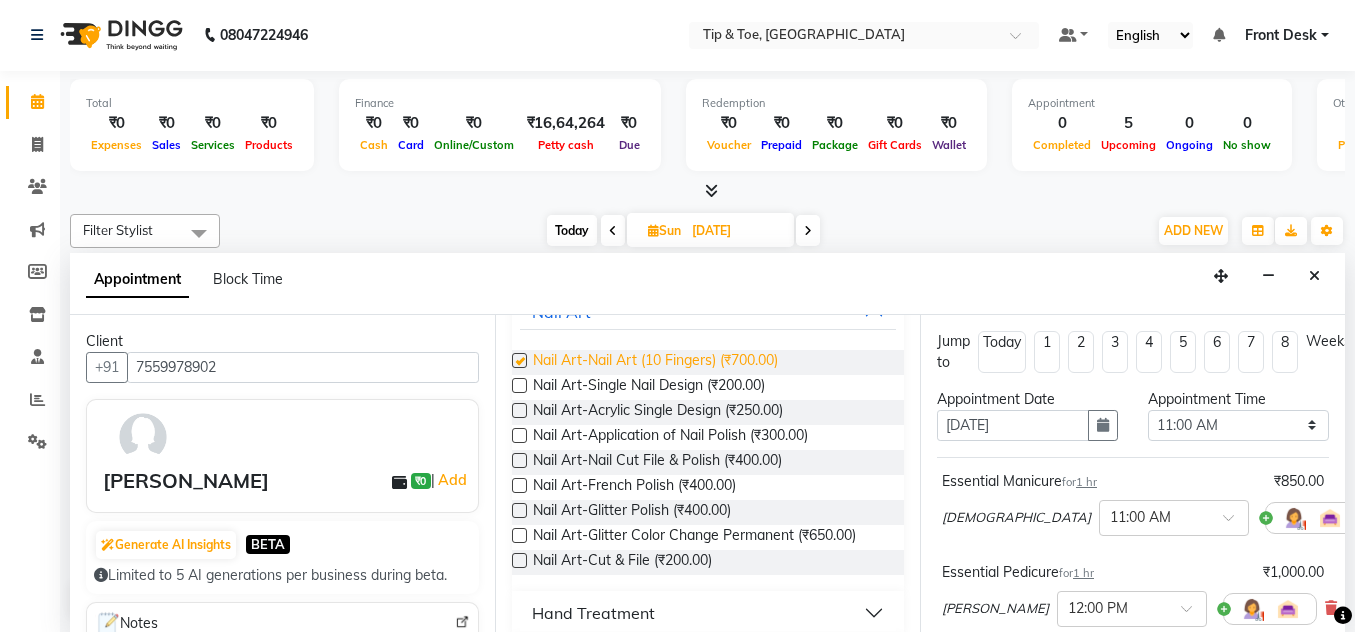 checkbox on "false" 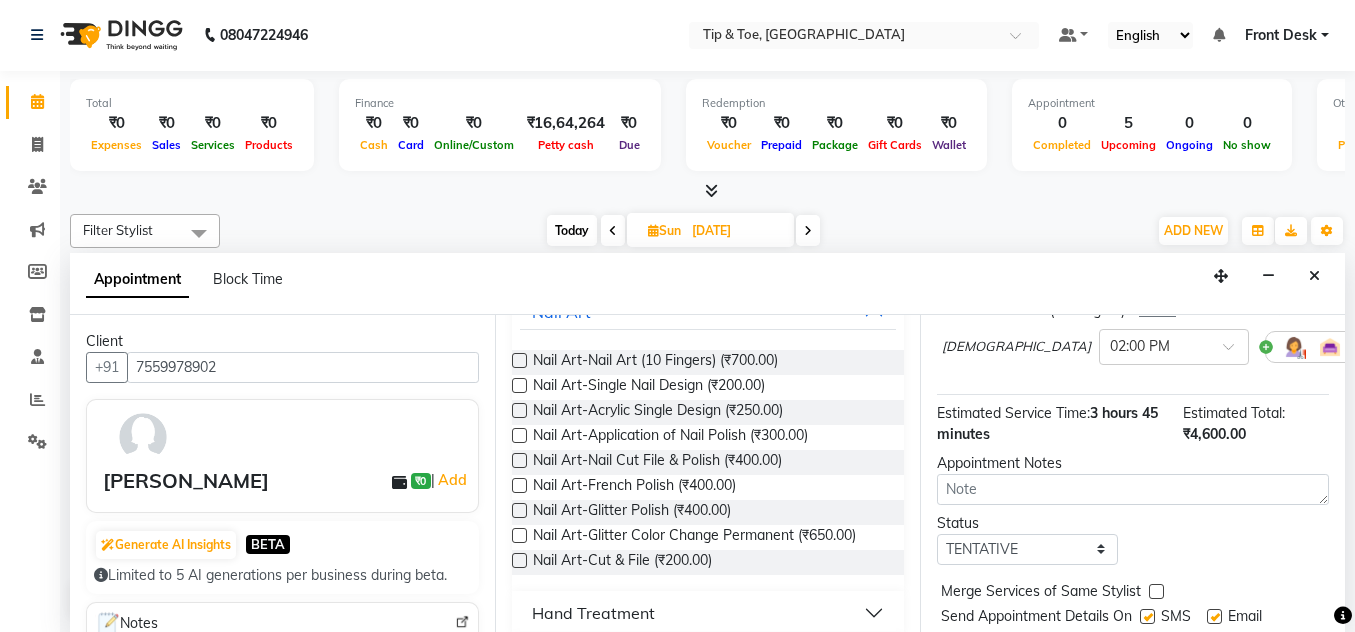 scroll, scrollTop: 500, scrollLeft: 0, axis: vertical 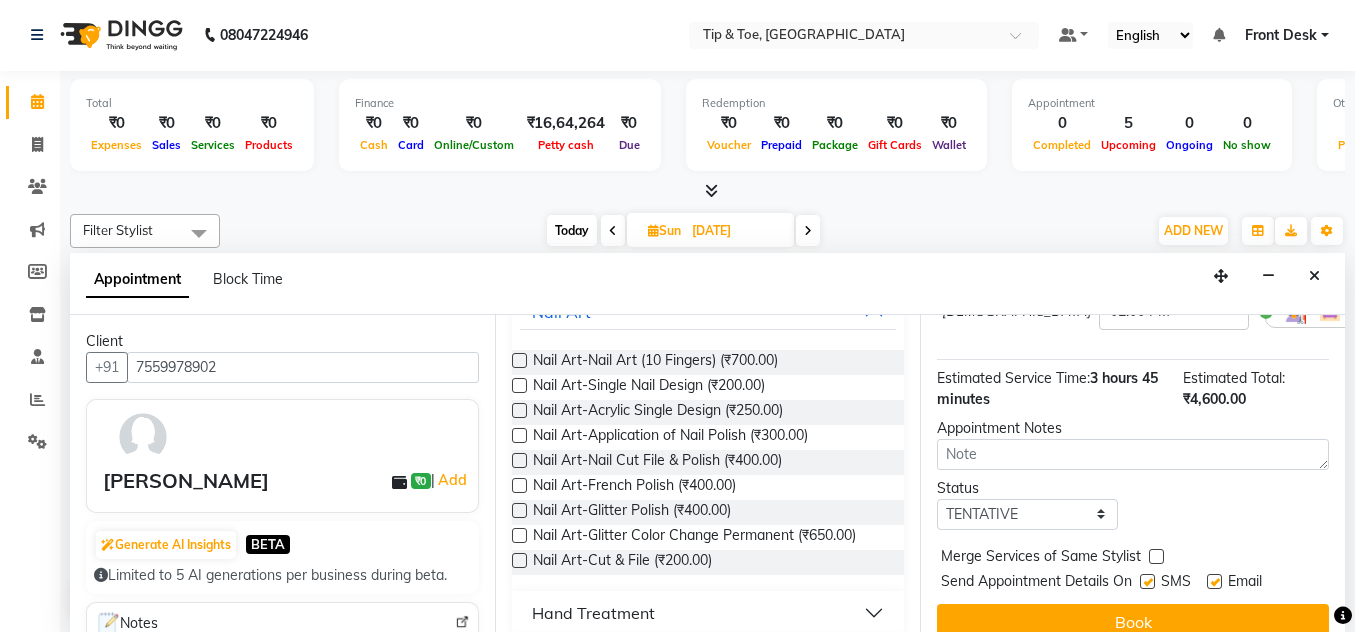 click at bounding box center (1214, 581) 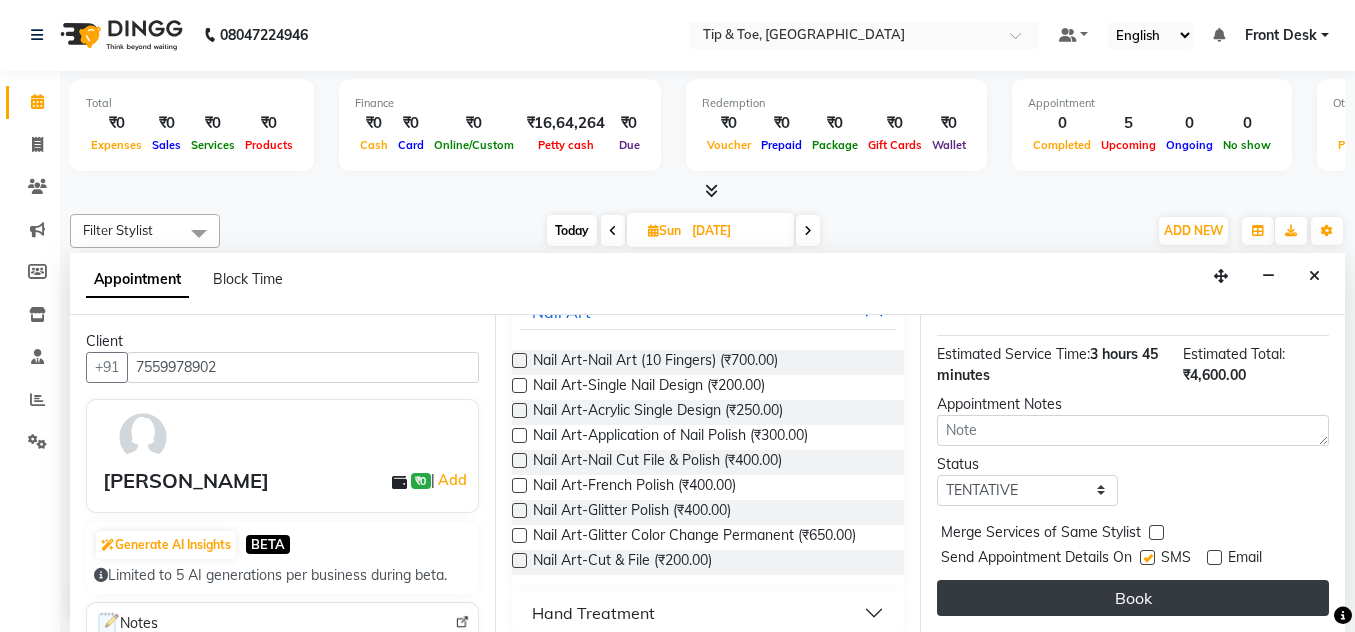 scroll, scrollTop: 539, scrollLeft: 0, axis: vertical 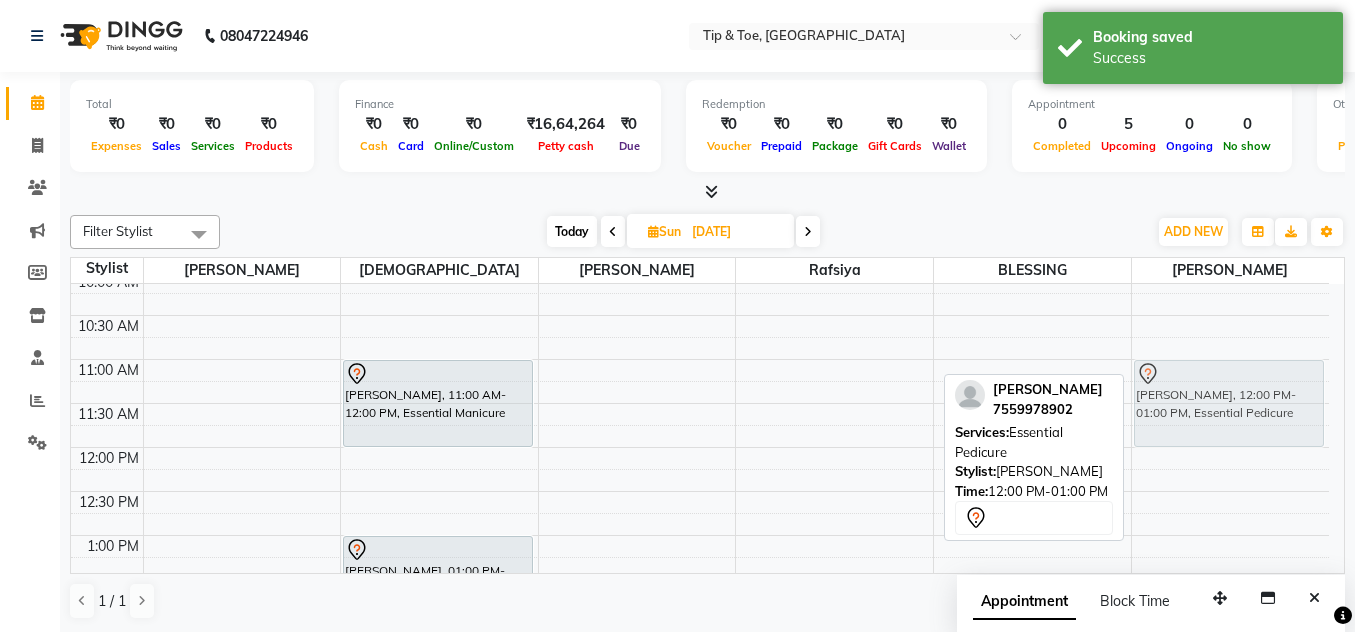 drag, startPoint x: 1222, startPoint y: 505, endPoint x: 1197, endPoint y: 409, distance: 99.20181 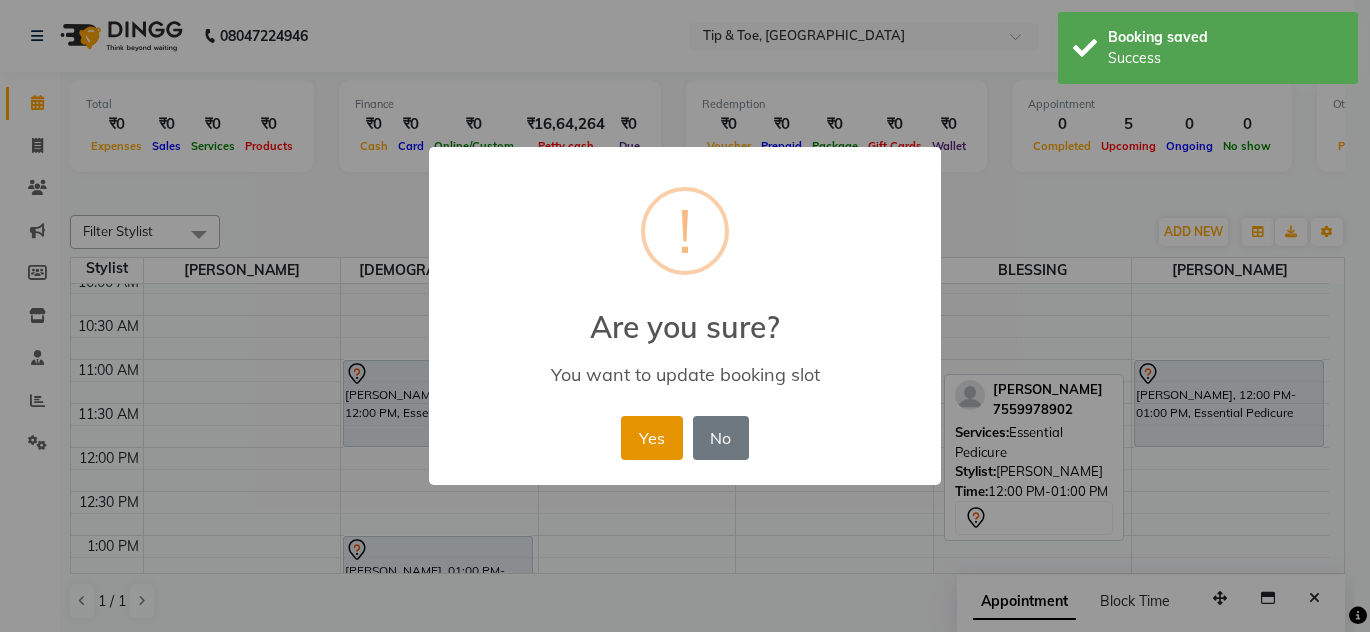 click on "Yes" at bounding box center (651, 438) 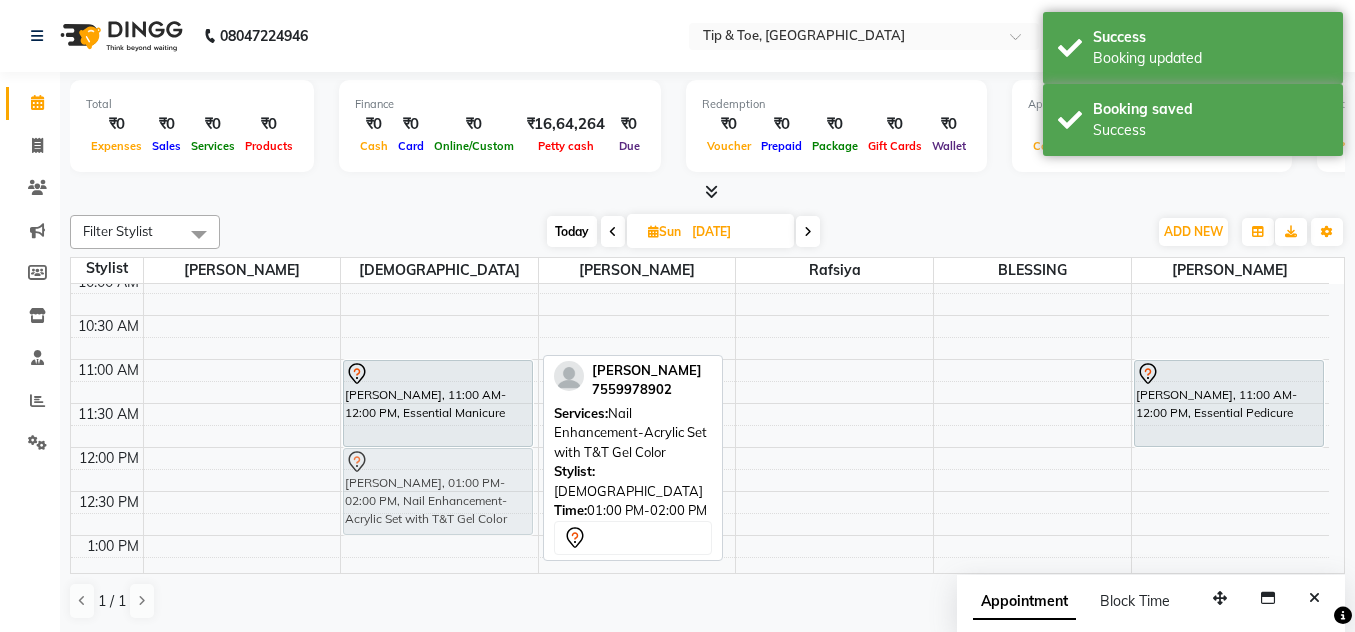 drag, startPoint x: 468, startPoint y: 554, endPoint x: 480, endPoint y: 461, distance: 93.770996 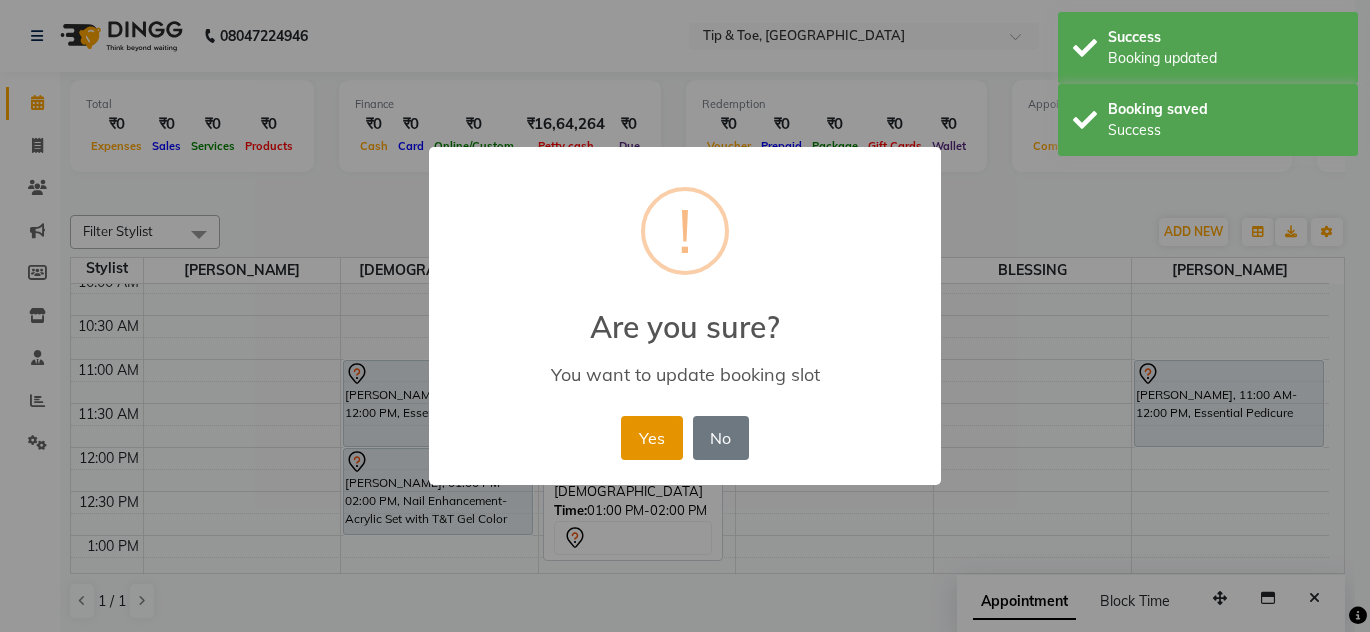 click on "Yes" at bounding box center [651, 438] 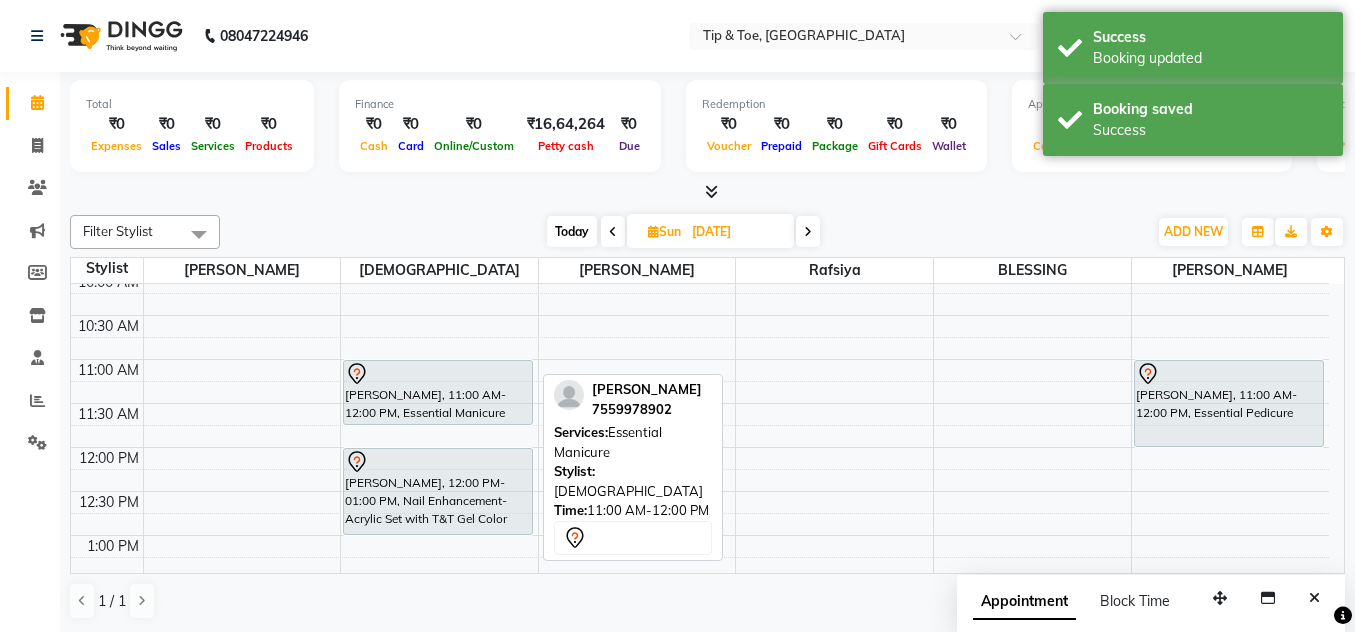 drag, startPoint x: 439, startPoint y: 444, endPoint x: 445, endPoint y: 419, distance: 25.70992 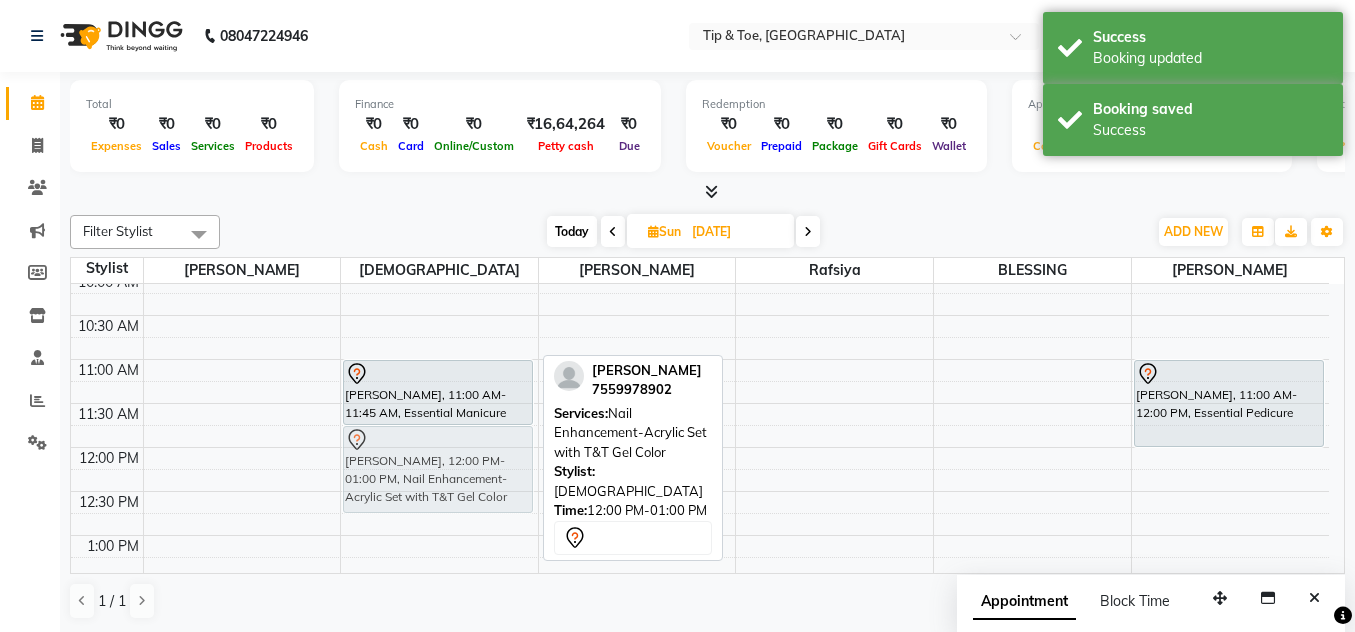 drag, startPoint x: 449, startPoint y: 495, endPoint x: 453, endPoint y: 476, distance: 19.416489 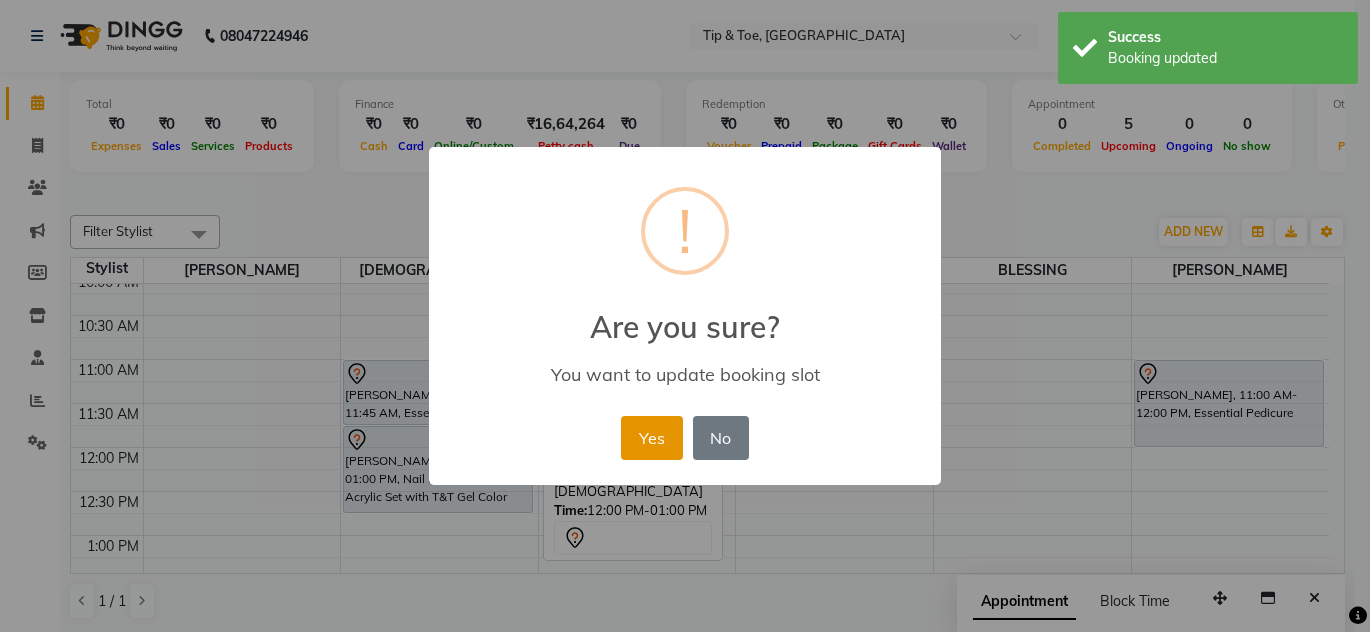 click on "Yes" at bounding box center [651, 438] 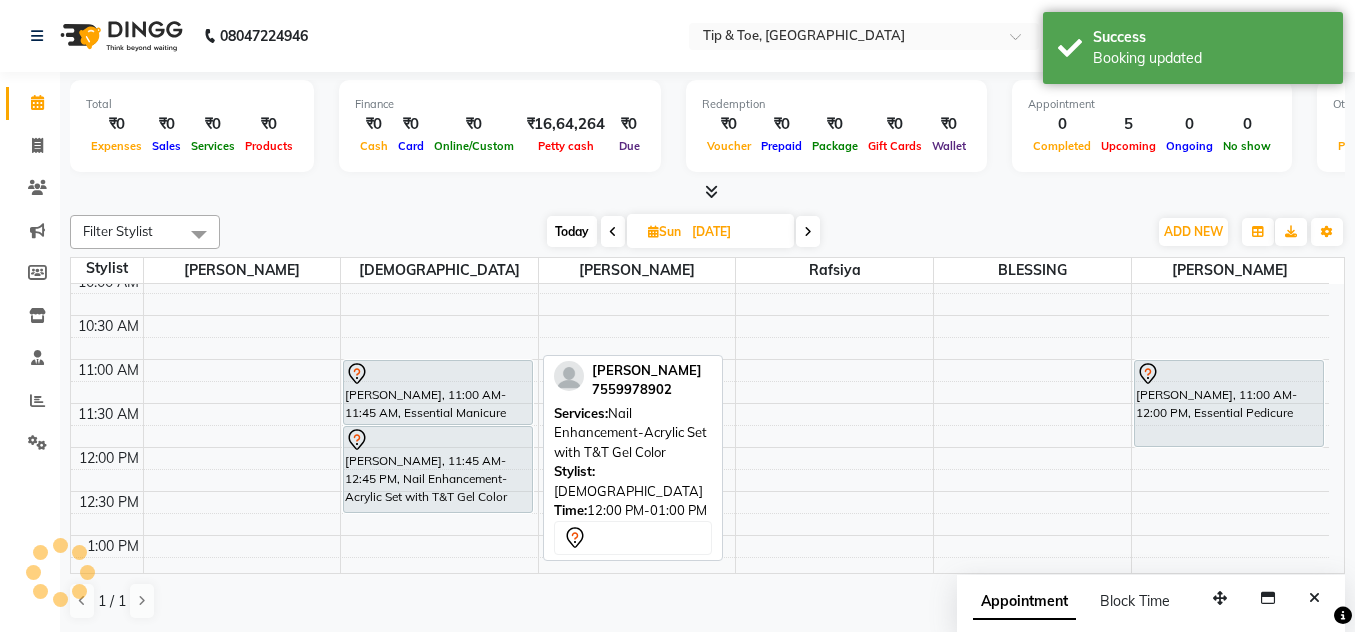 scroll, scrollTop: 1, scrollLeft: 0, axis: vertical 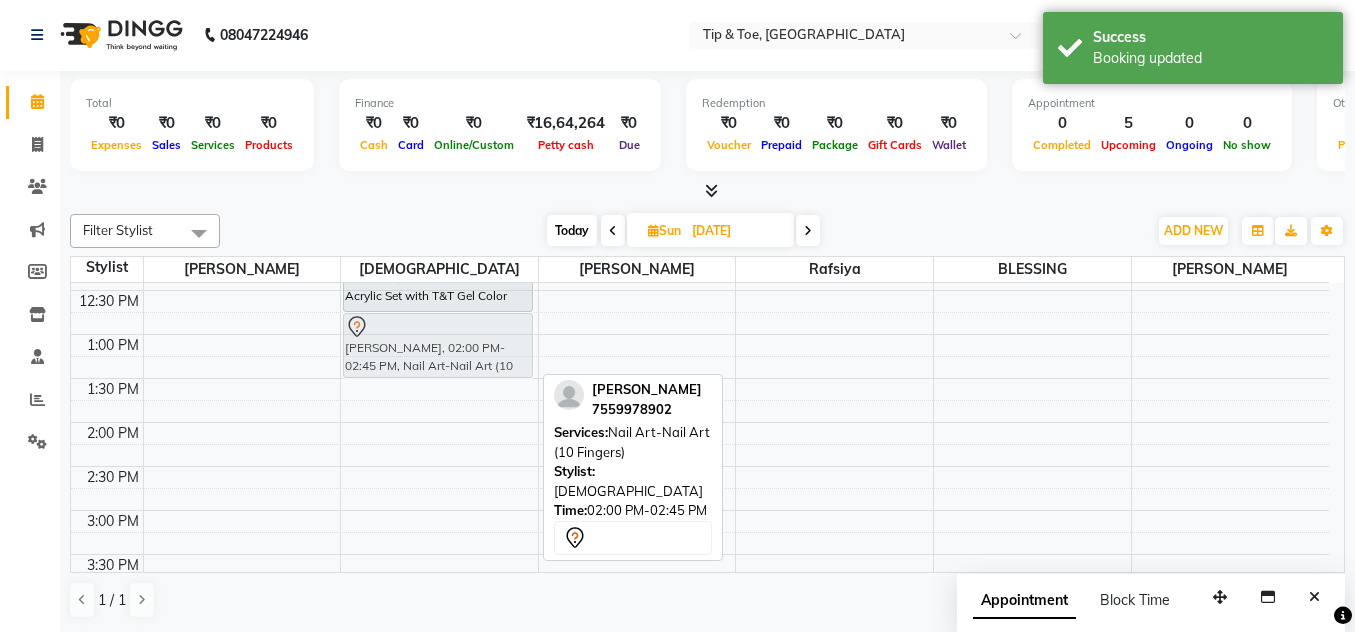 drag, startPoint x: 463, startPoint y: 471, endPoint x: 451, endPoint y: 355, distance: 116.61904 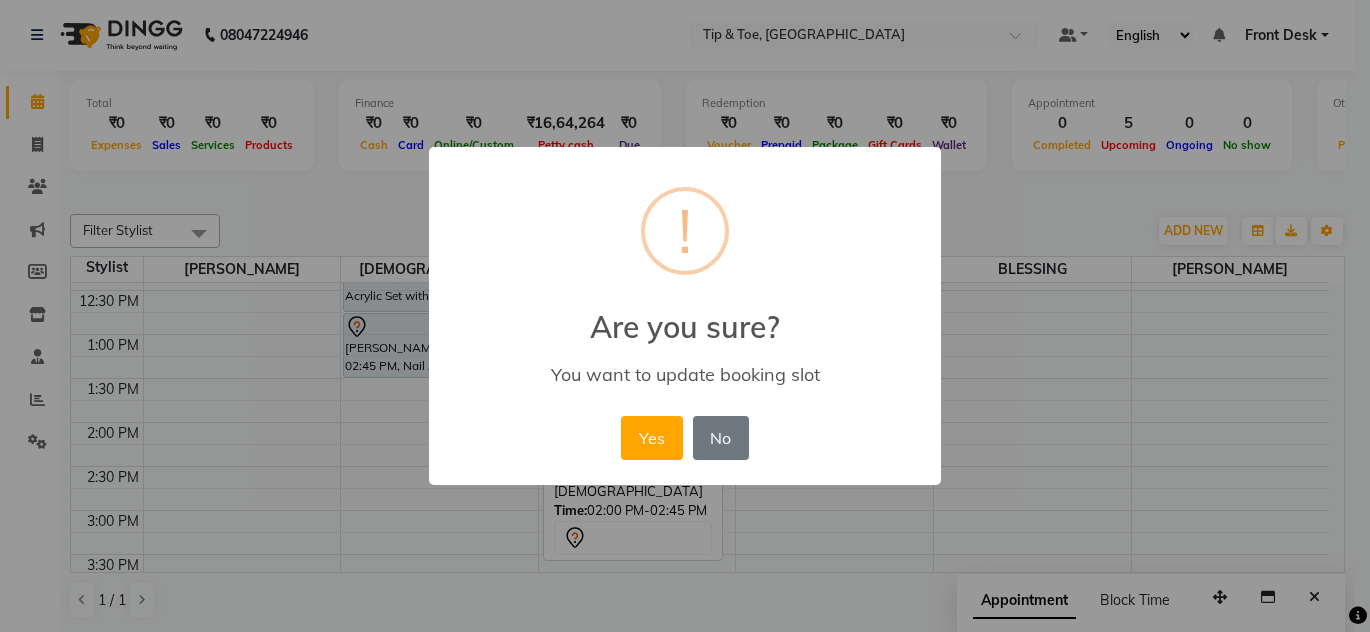 drag, startPoint x: 639, startPoint y: 441, endPoint x: 614, endPoint y: 435, distance: 25.70992 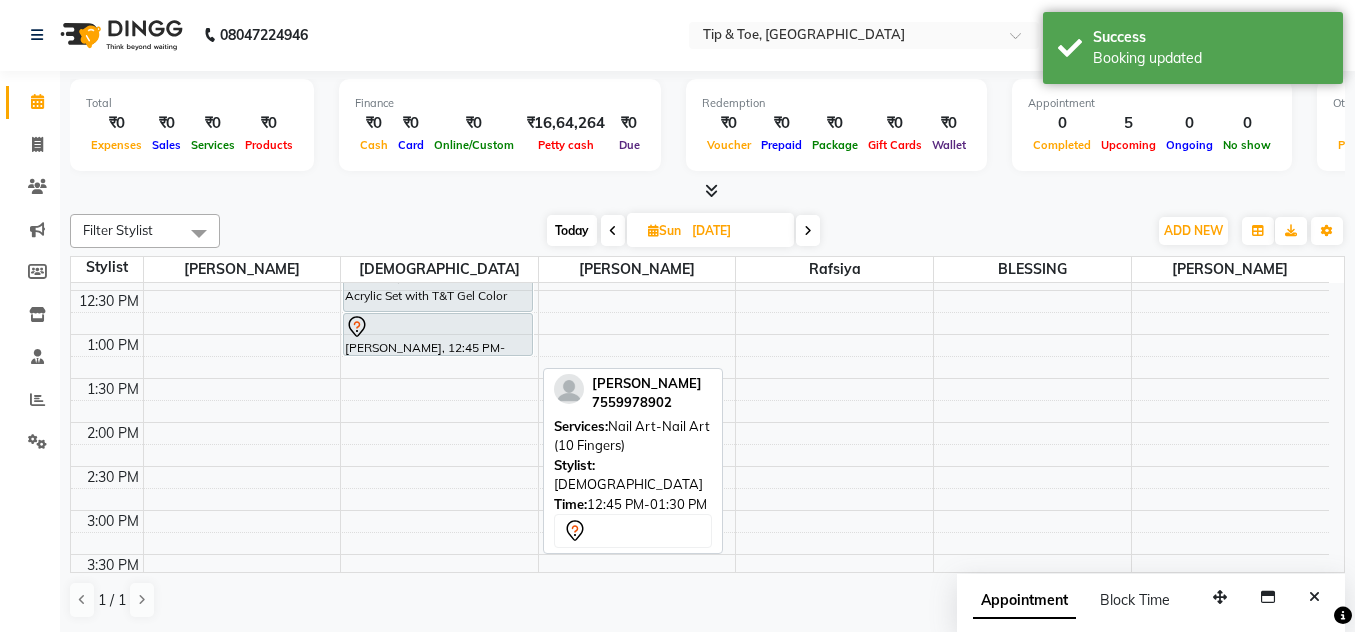 drag, startPoint x: 432, startPoint y: 376, endPoint x: 429, endPoint y: 340, distance: 36.124783 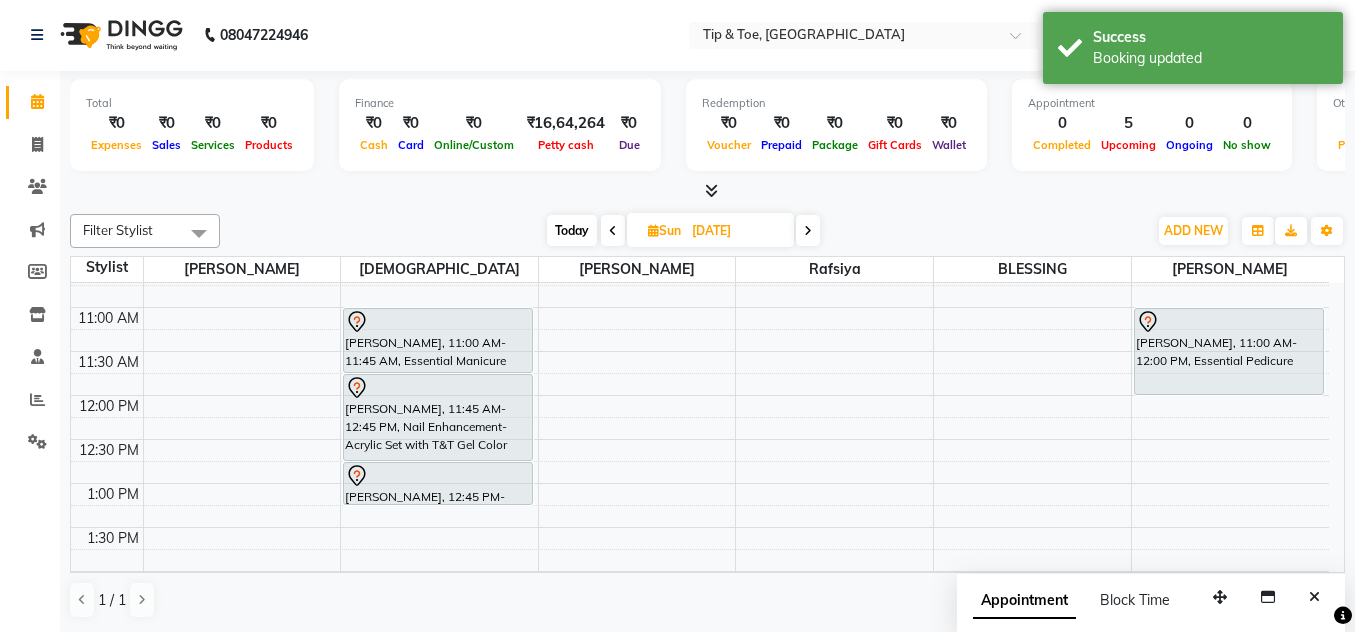 scroll, scrollTop: 200, scrollLeft: 0, axis: vertical 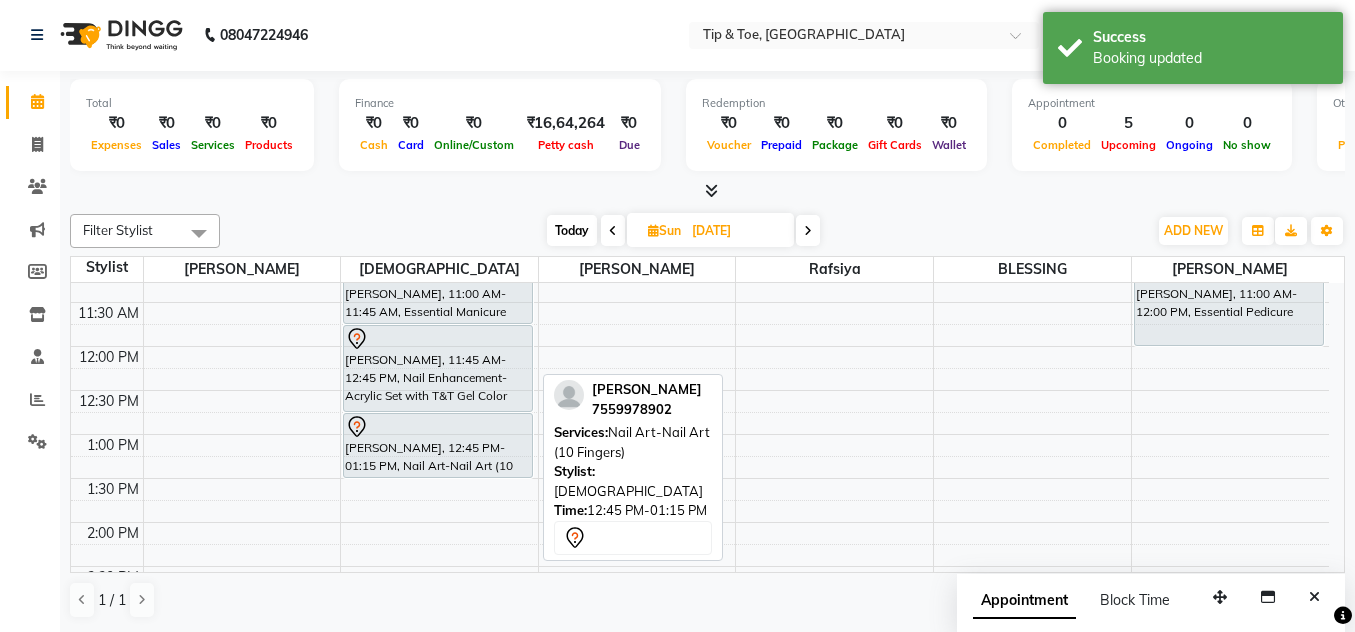 click on "[PERSON_NAME], 11:00 AM-11:45 AM, Essential Manicure             [PERSON_NAME], 11:45 AM-12:45 PM, Nail Enhancement-Acrylic Set with T&T Gel Color             [PERSON_NAME], 12:45 PM-01:15 PM, Nail Art-Nail Art (10 Fingers)             [PERSON_NAME], 12:45 PM-01:15 PM, Nail Art-Nail Art (10 Fingers)" at bounding box center [439, 654] 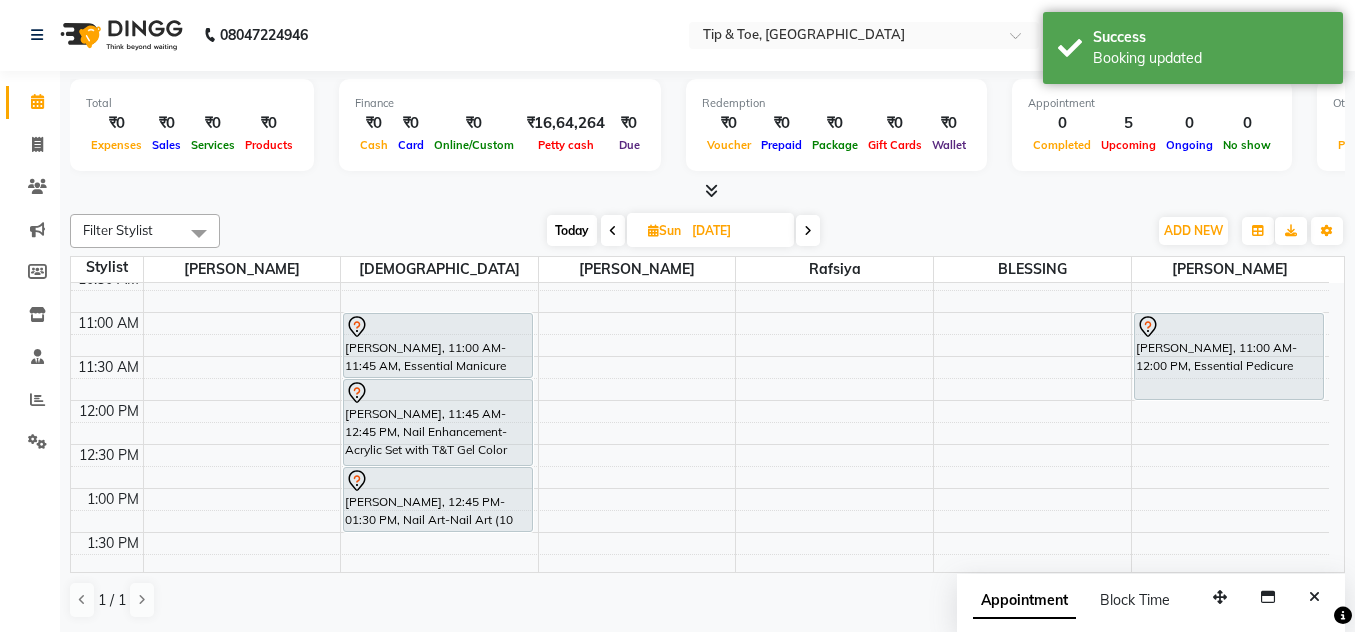 scroll, scrollTop: 100, scrollLeft: 0, axis: vertical 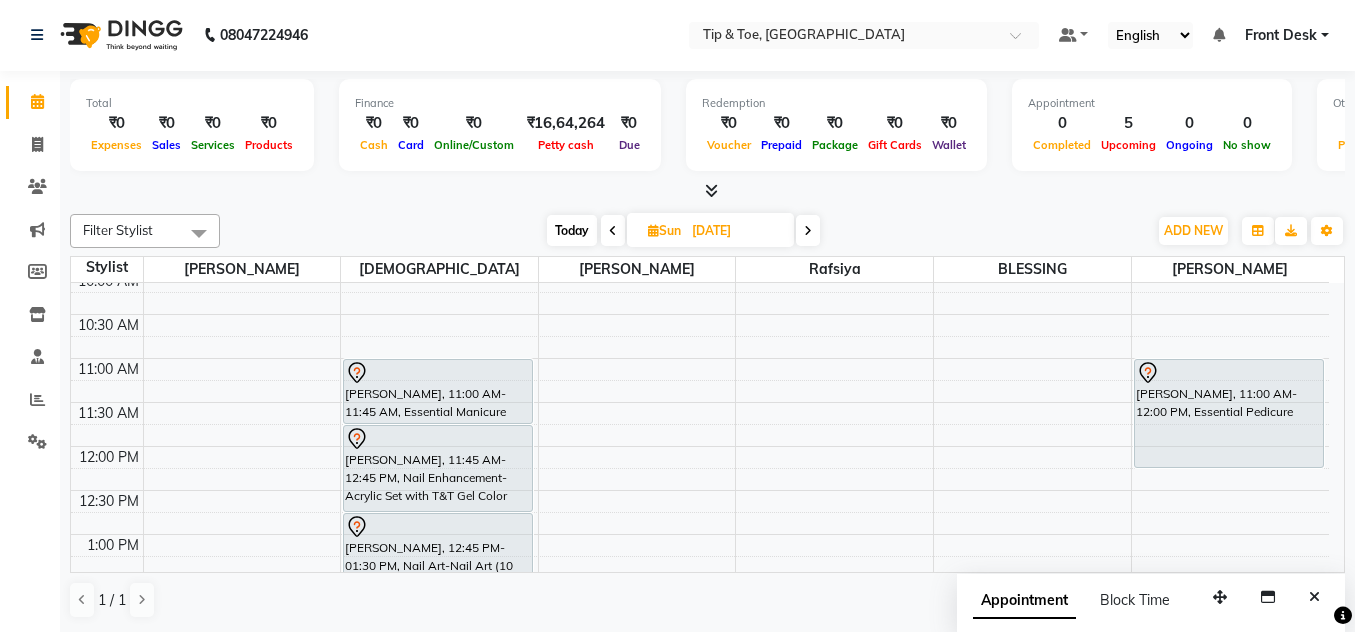 click on "[PERSON_NAME], 11:00 AM-12:00 PM, Essential Pedicure             [PERSON_NAME], 11:00 AM-12:00 PM, Essential Pedicure" at bounding box center (1230, 754) 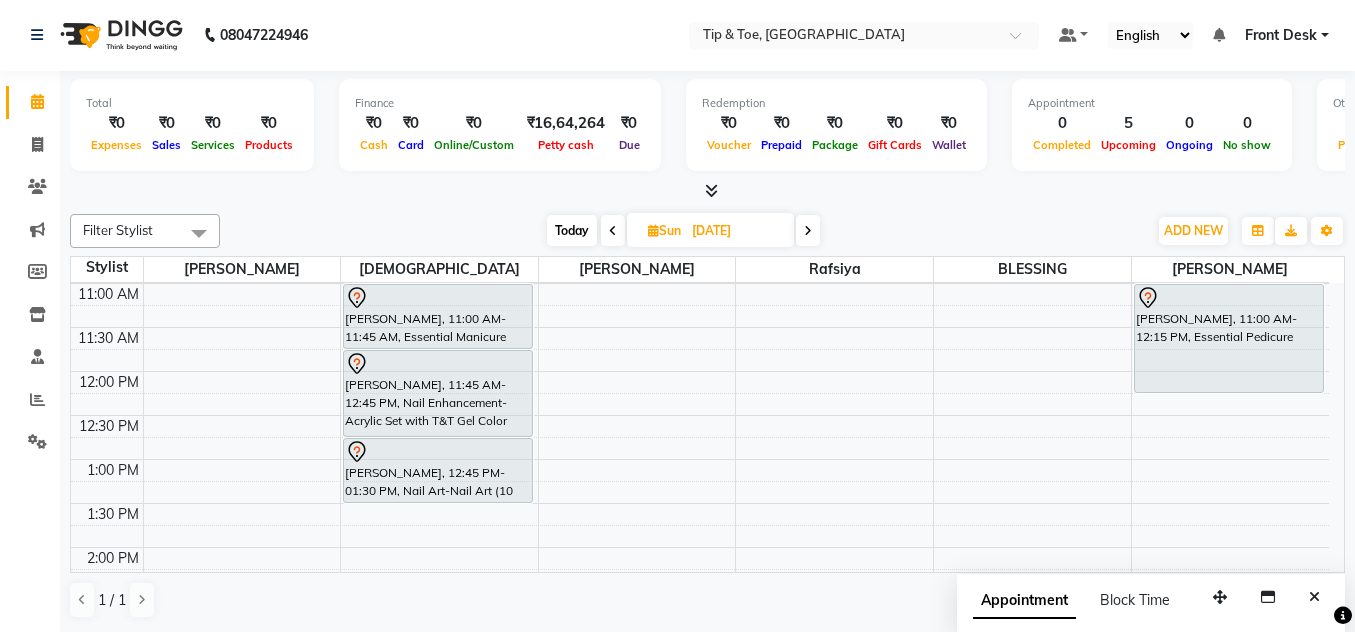 scroll, scrollTop: 100, scrollLeft: 0, axis: vertical 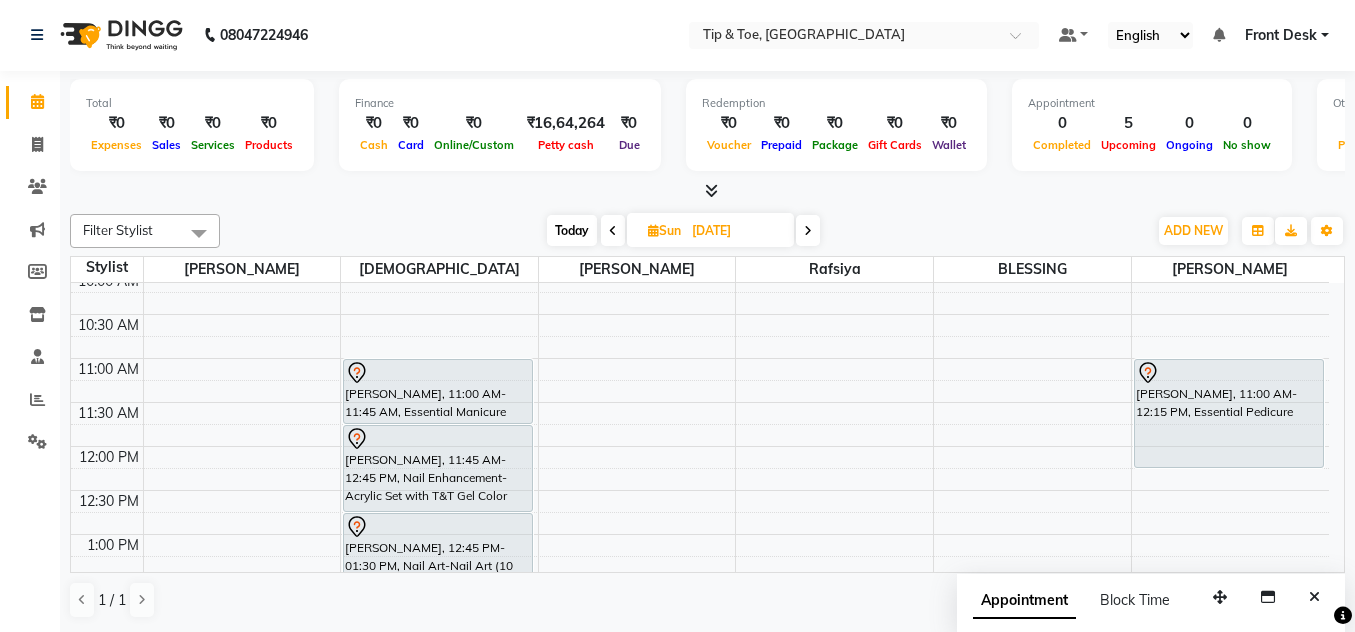 click on "Today" at bounding box center (572, 230) 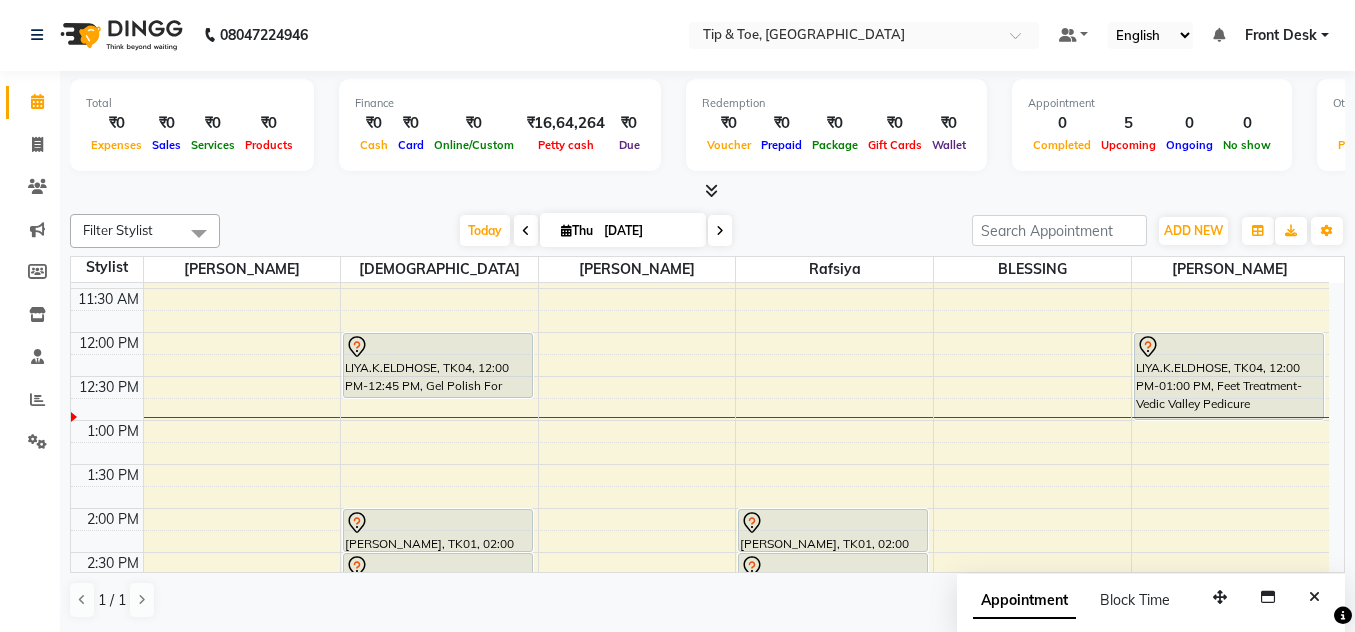 scroll, scrollTop: 165, scrollLeft: 0, axis: vertical 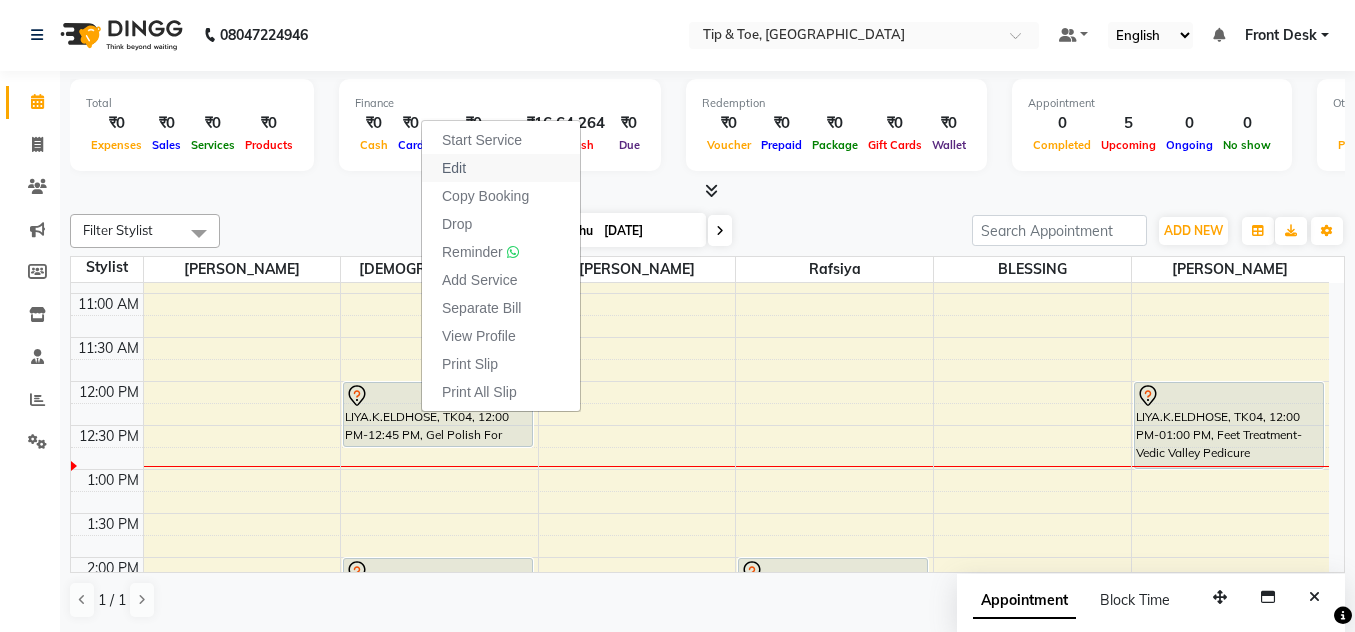 click on "Edit" at bounding box center [454, 168] 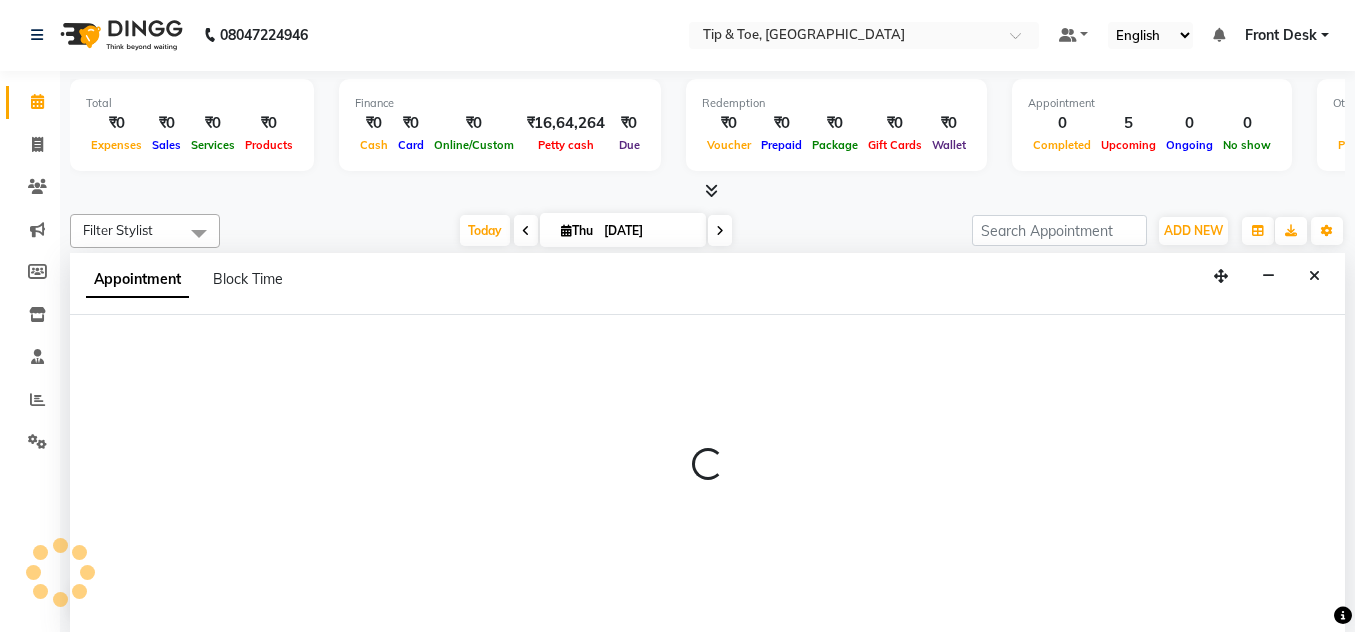 select on "tentative" 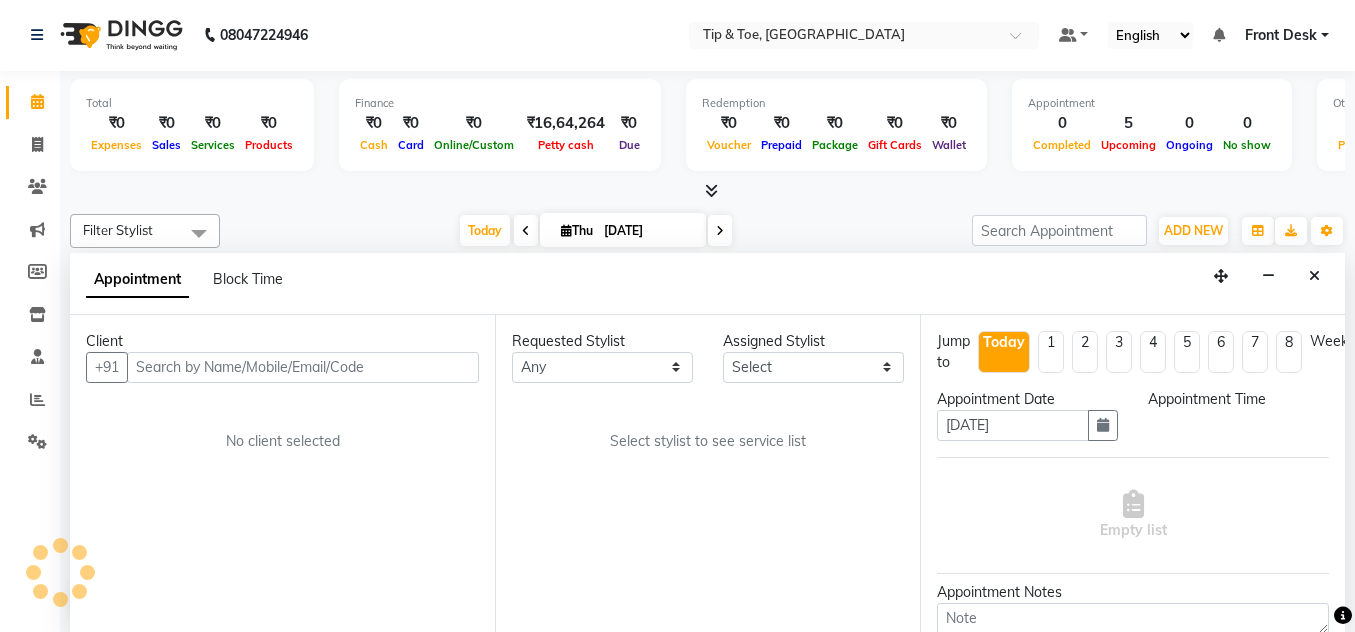 select on "37611" 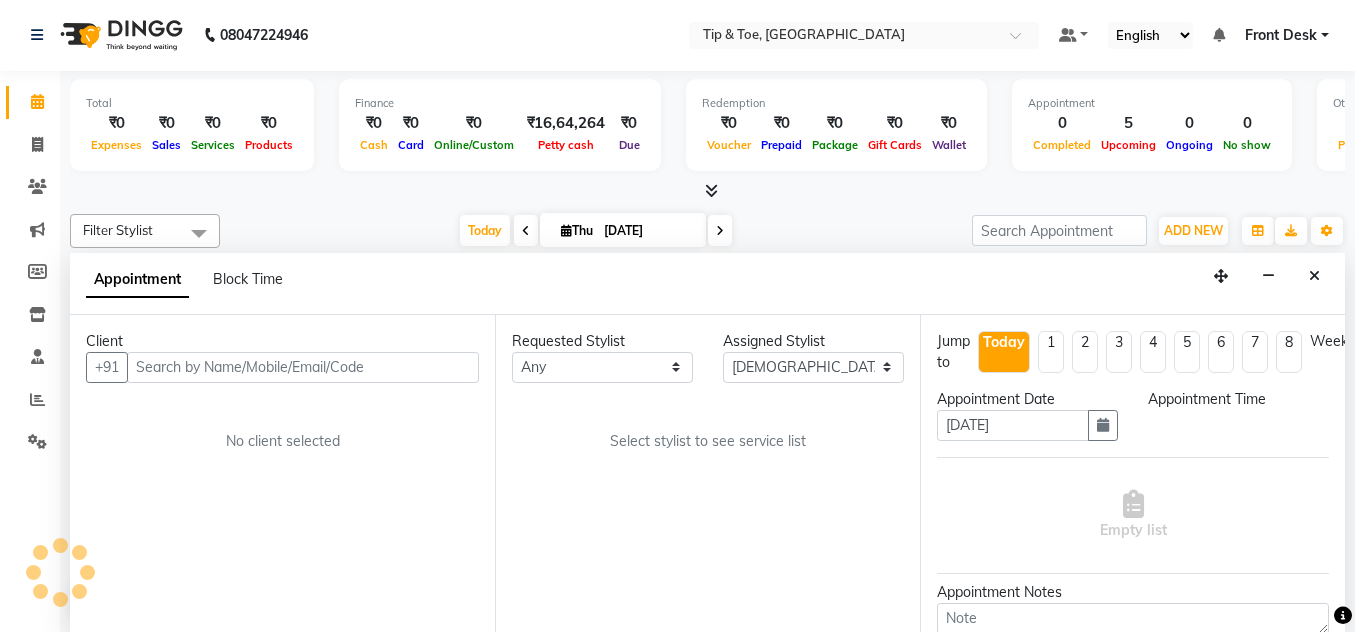 scroll, scrollTop: 265, scrollLeft: 0, axis: vertical 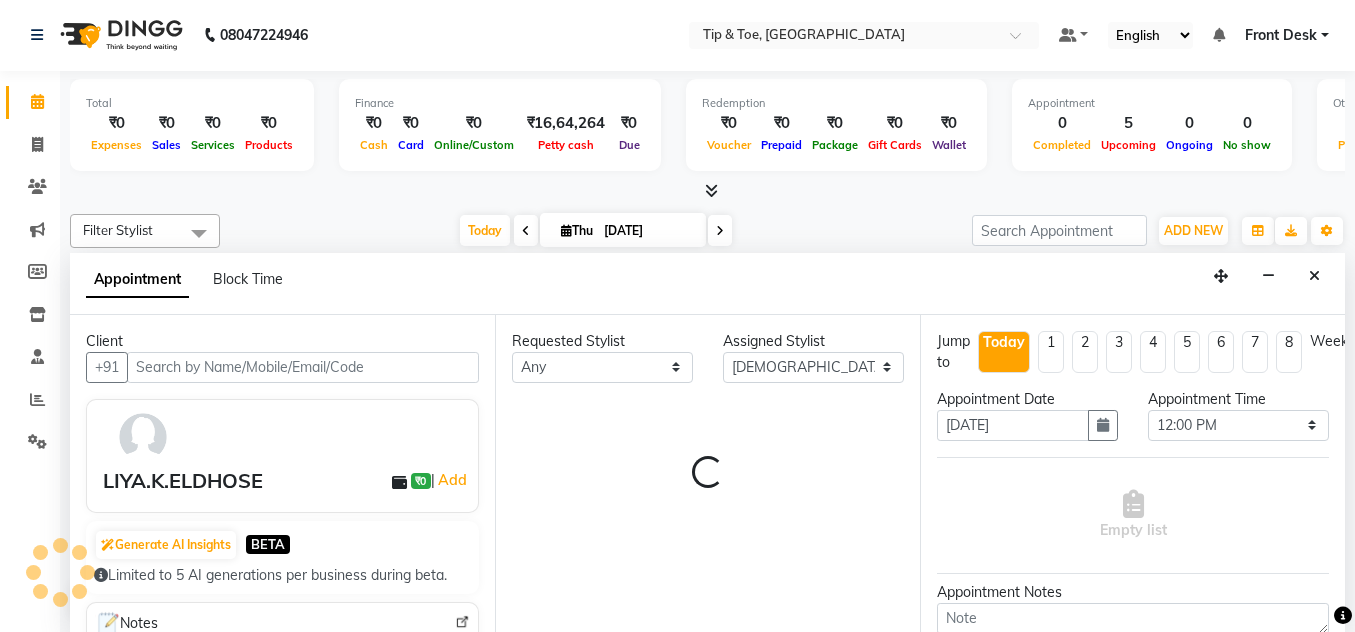 select on "2436" 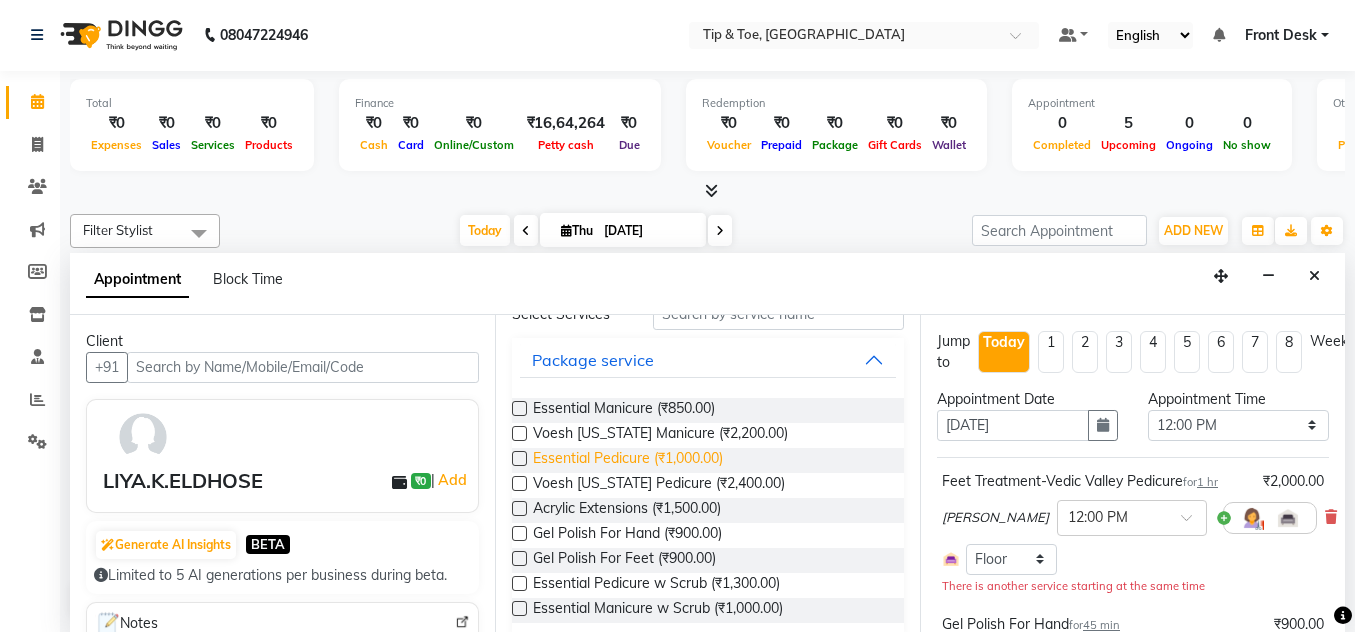 scroll, scrollTop: 0, scrollLeft: 0, axis: both 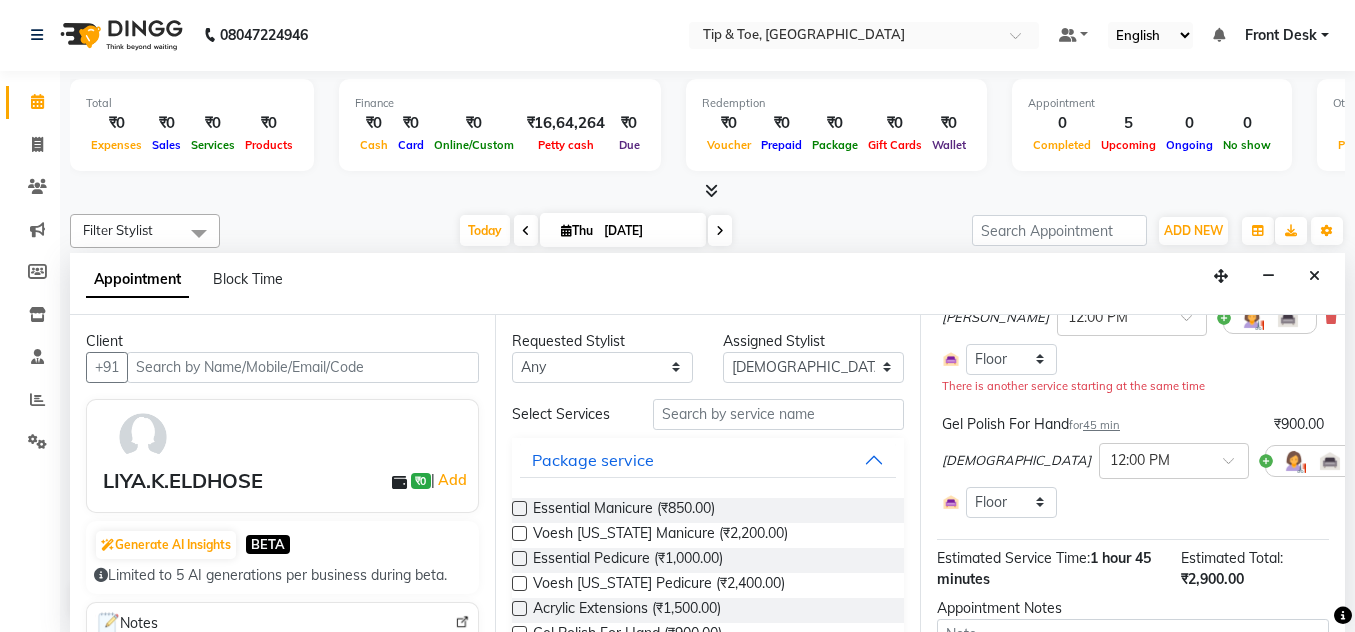 click at bounding box center (1373, 460) 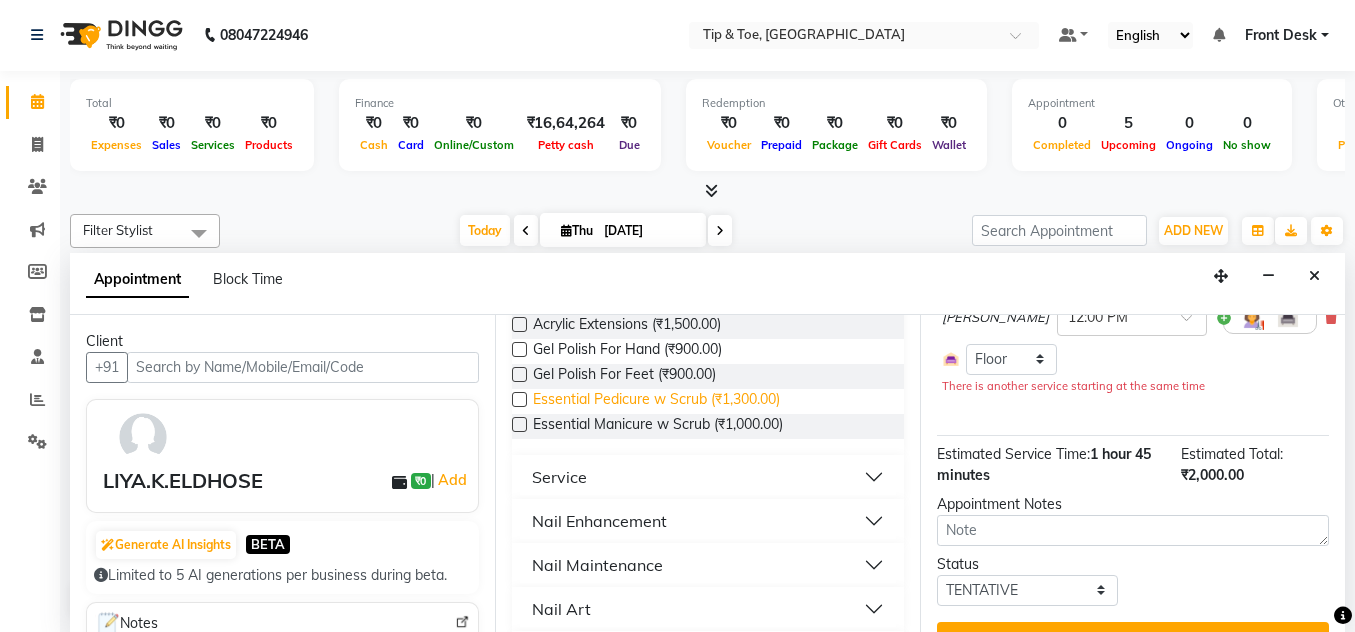 scroll, scrollTop: 300, scrollLeft: 0, axis: vertical 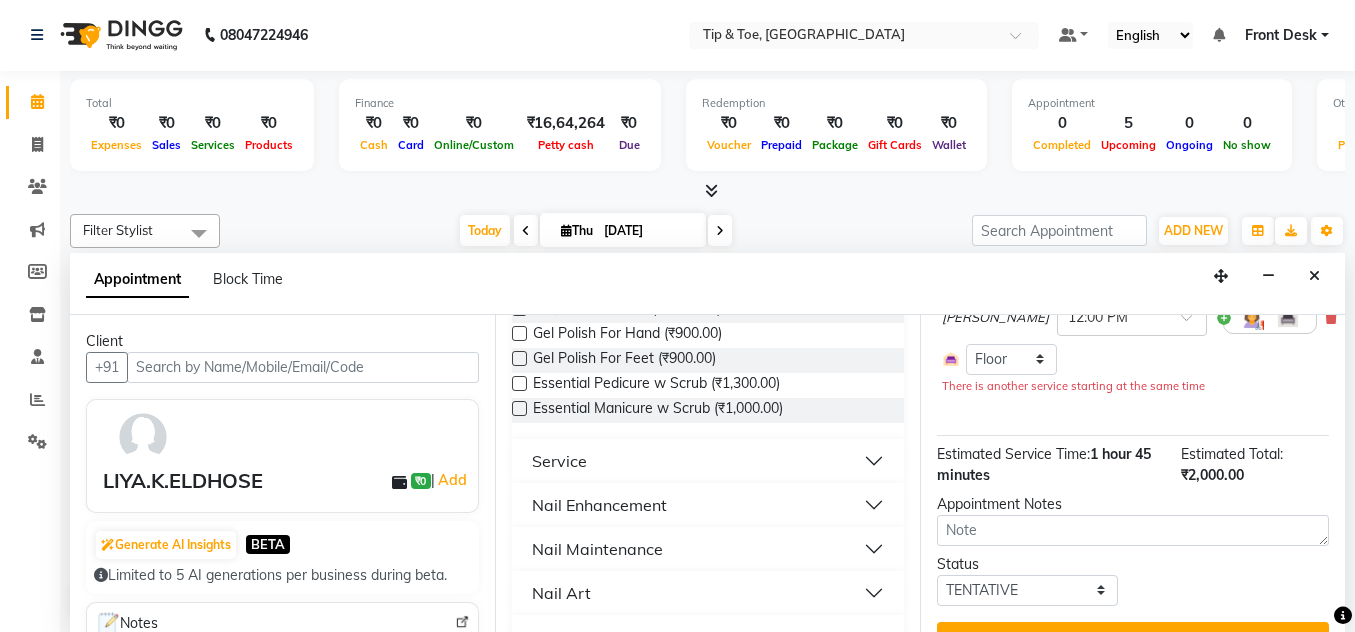 click on "Nail Enhancement" at bounding box center [599, 505] 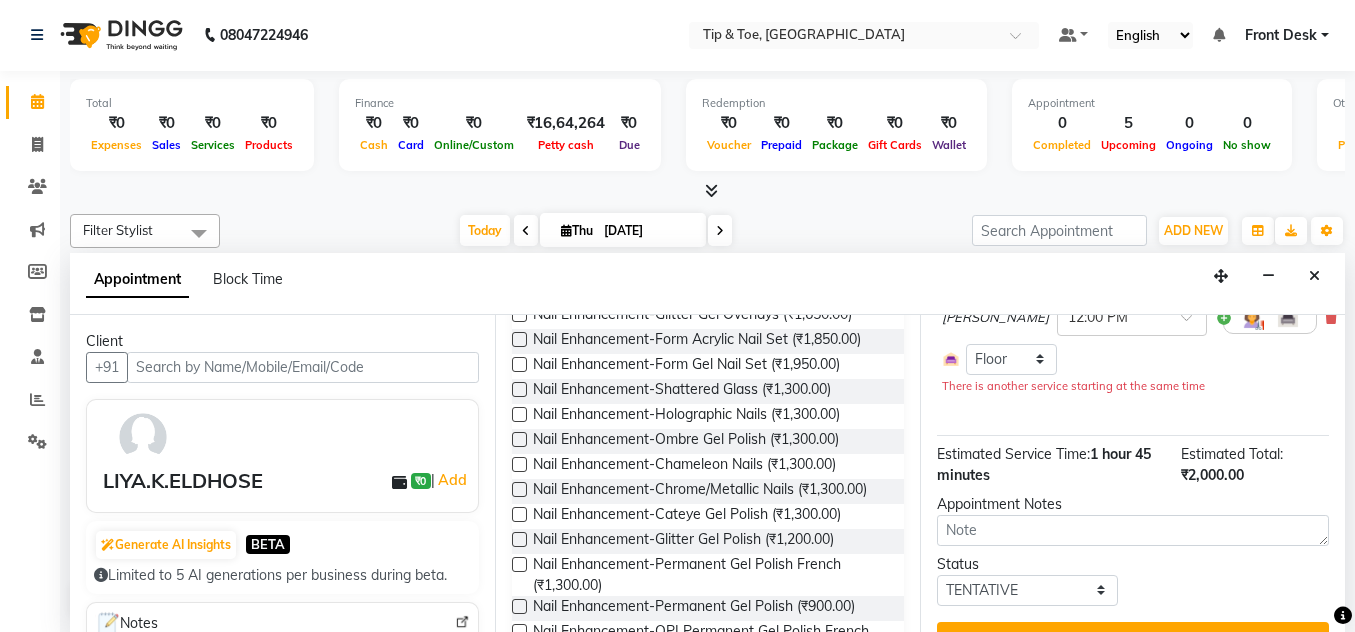 scroll, scrollTop: 1200, scrollLeft: 0, axis: vertical 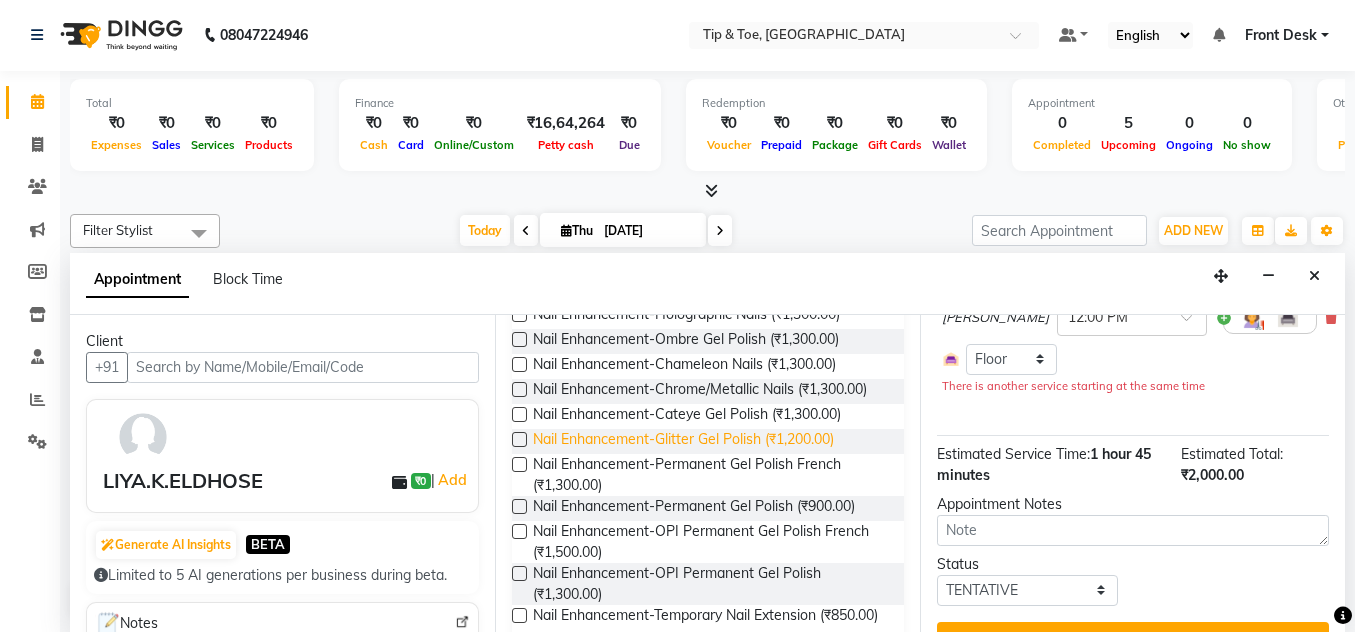 click on "Nail Enhancement-Glitter Gel Polish (₹1,200.00)" at bounding box center (683, 441) 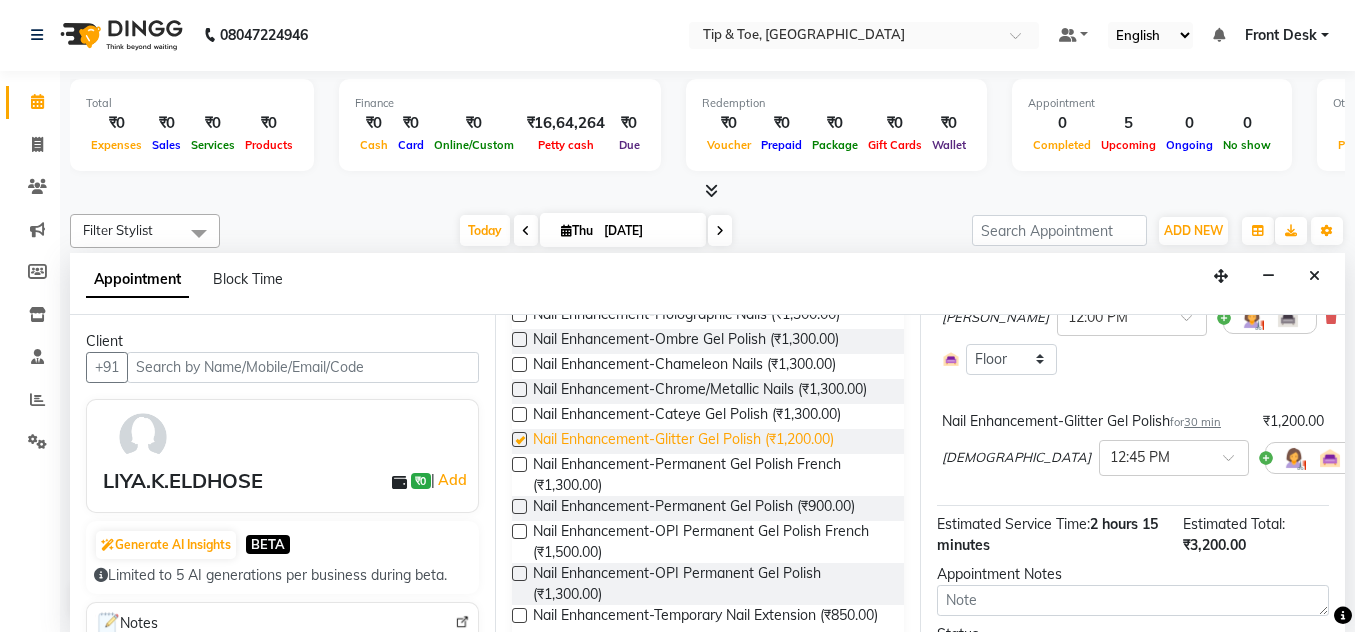 checkbox on "false" 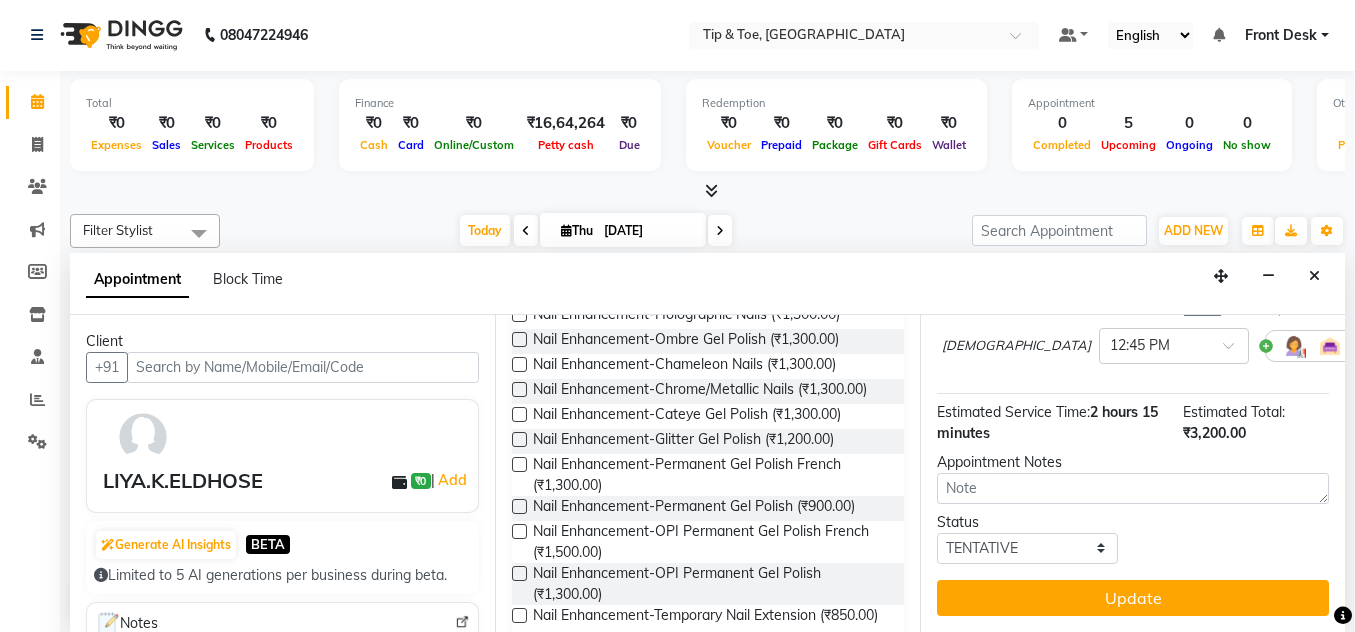 scroll, scrollTop: 327, scrollLeft: 0, axis: vertical 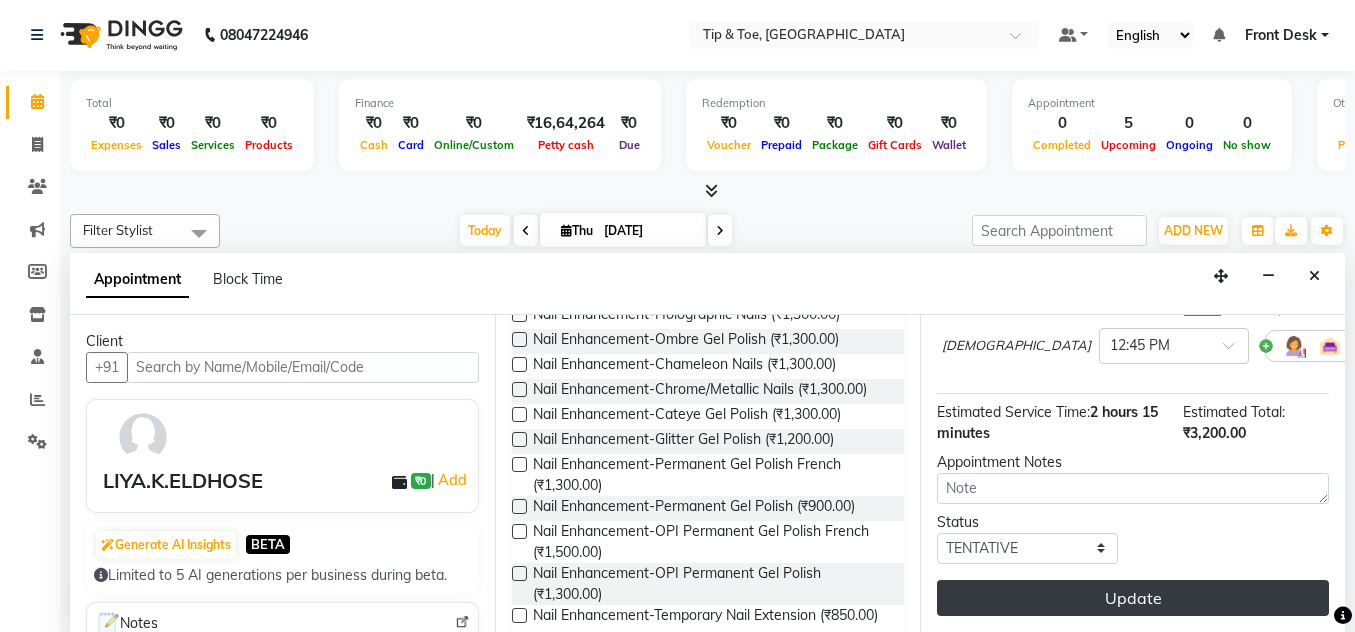 click on "Update" at bounding box center [1133, 598] 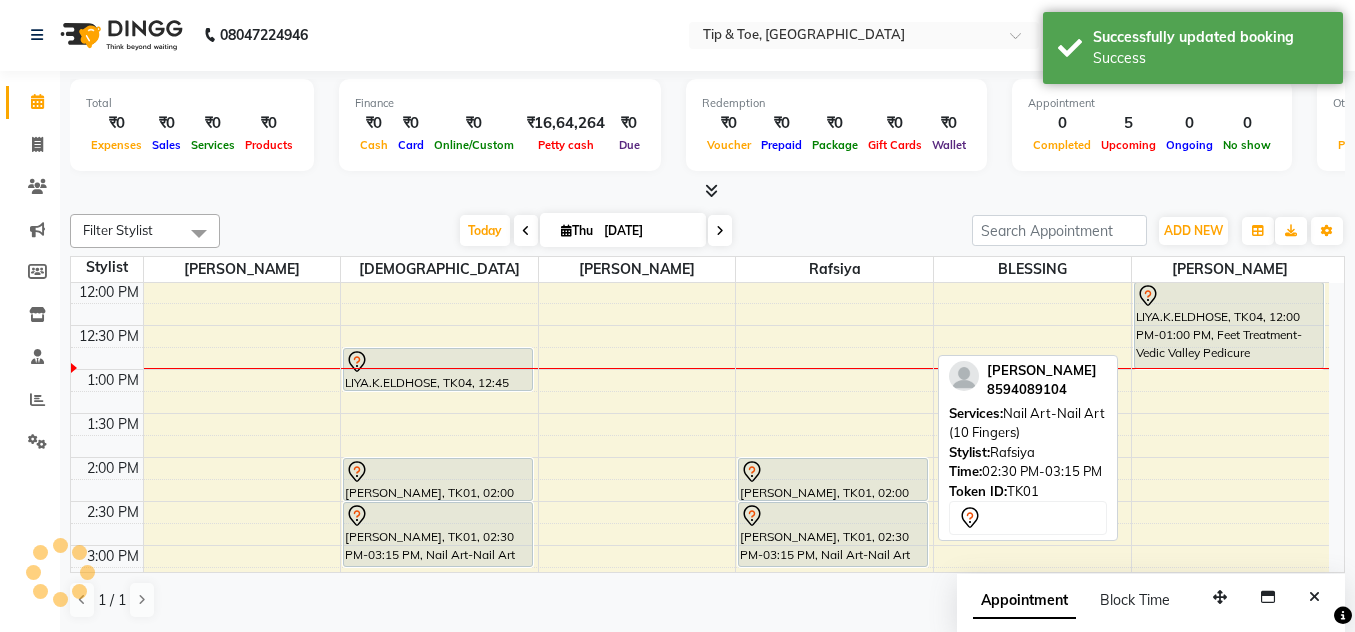scroll, scrollTop: 0, scrollLeft: 0, axis: both 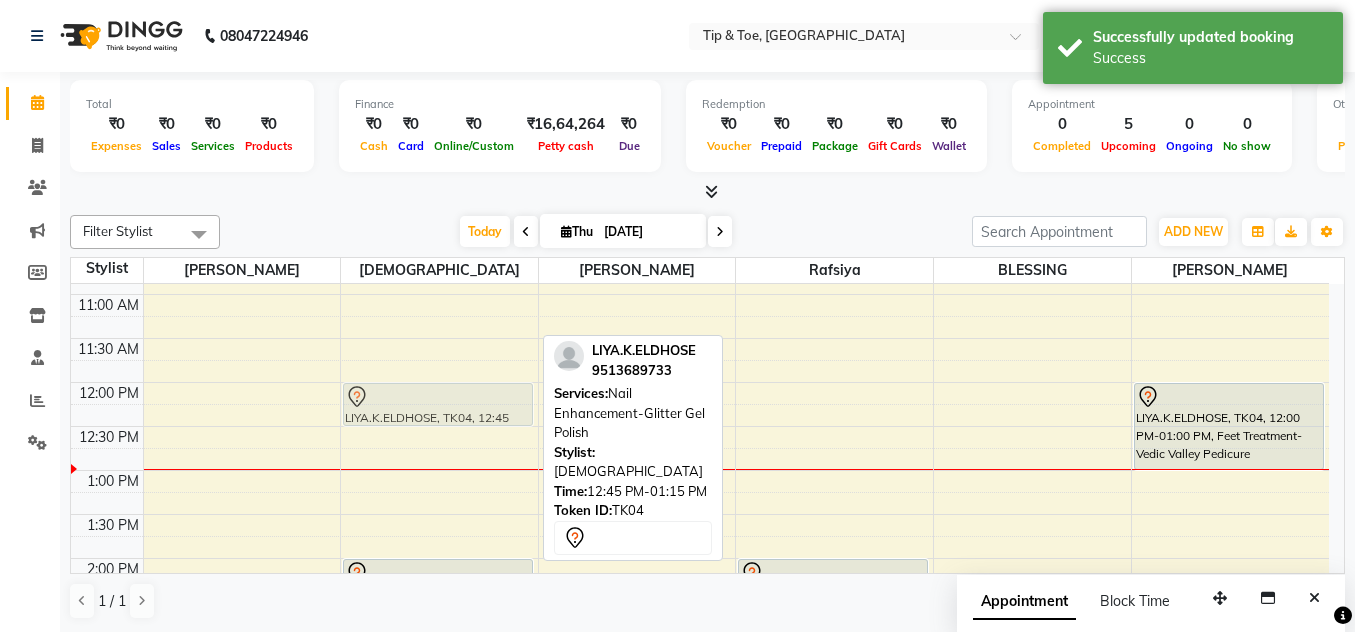 drag, startPoint x: 448, startPoint y: 456, endPoint x: 445, endPoint y: 396, distance: 60.074955 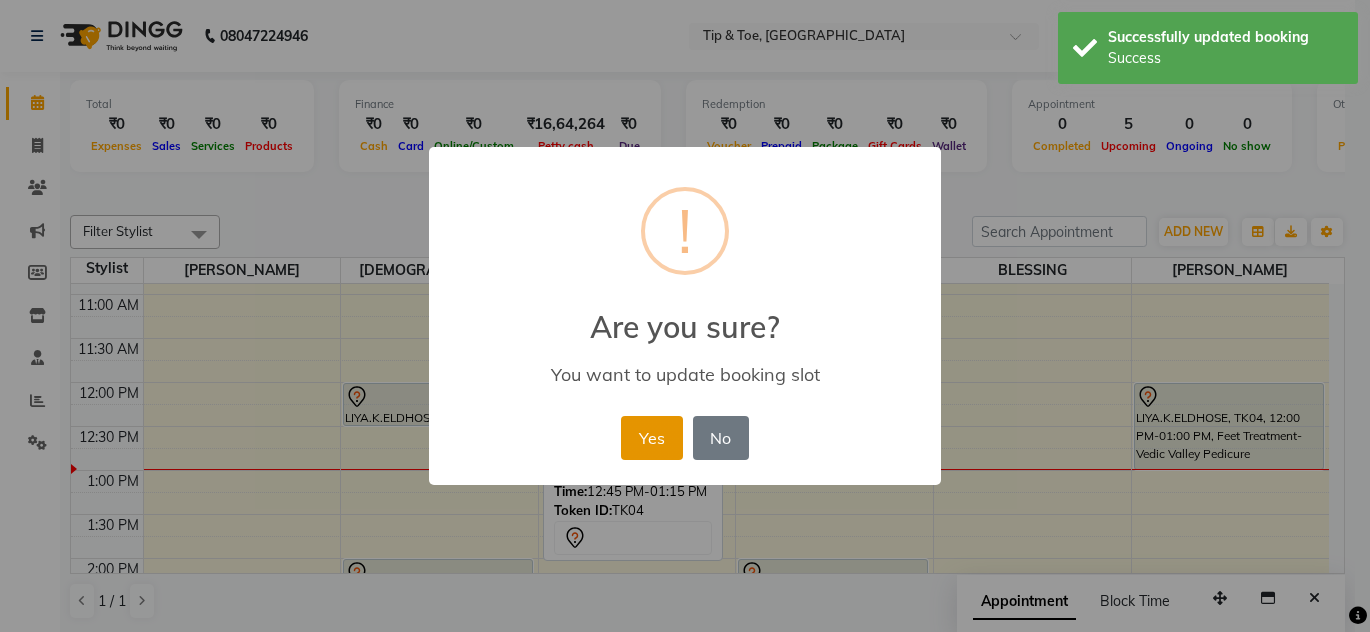click on "Yes" at bounding box center (651, 438) 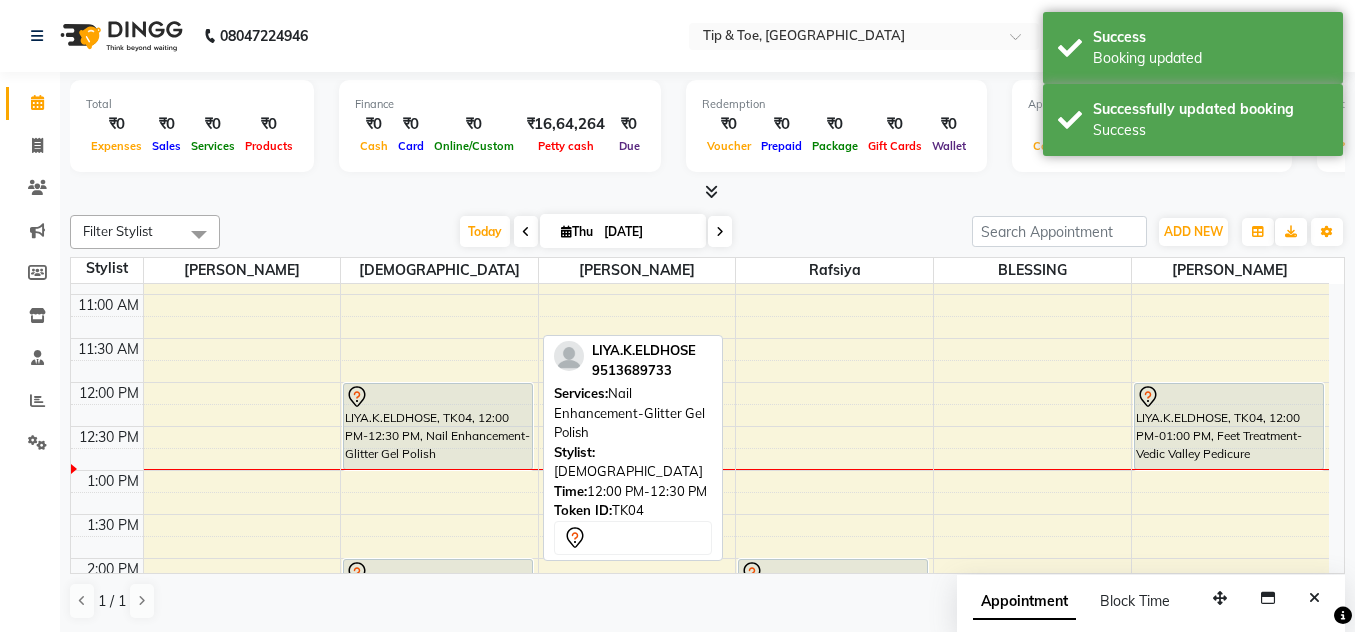 drag, startPoint x: 429, startPoint y: 423, endPoint x: 426, endPoint y: 451, distance: 28.160255 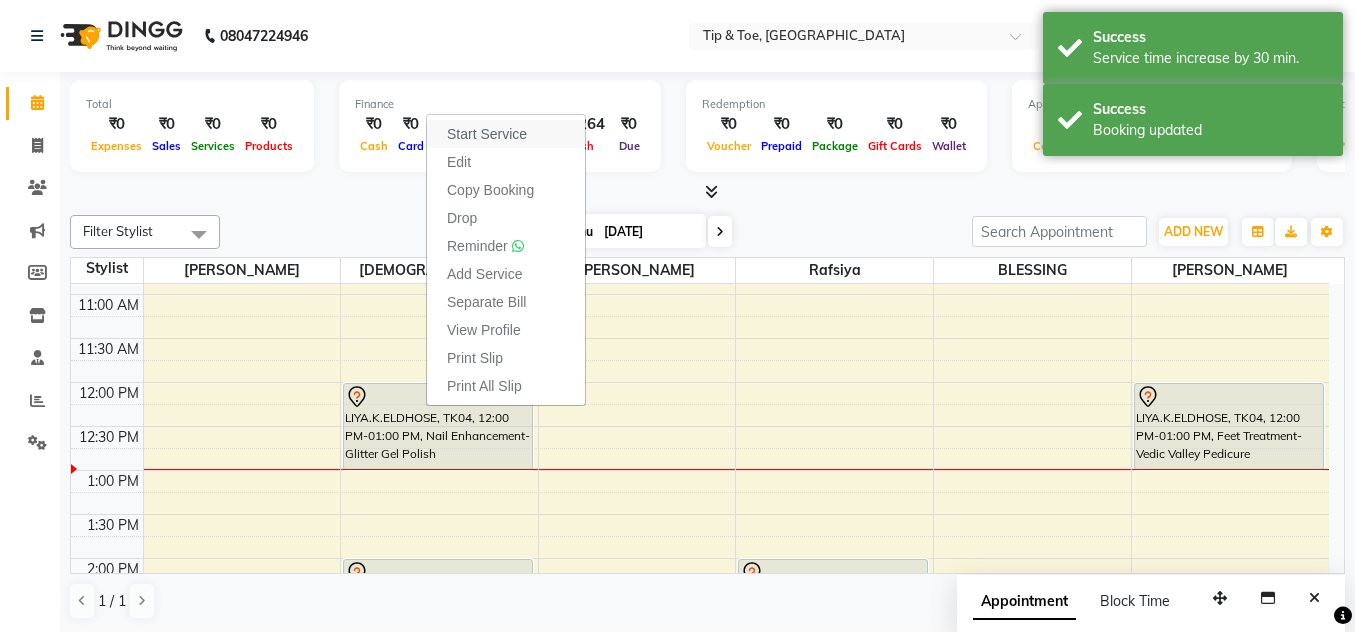 click on "Start Service" at bounding box center [487, 134] 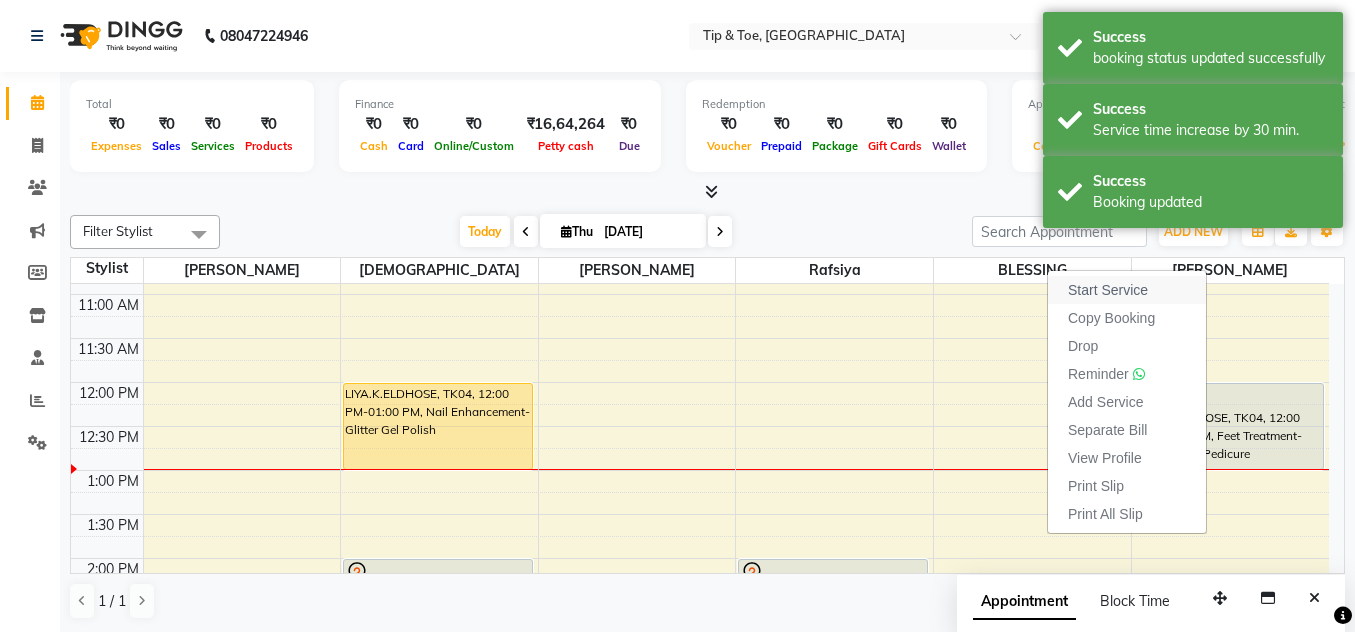 click on "Start Service" at bounding box center (1108, 290) 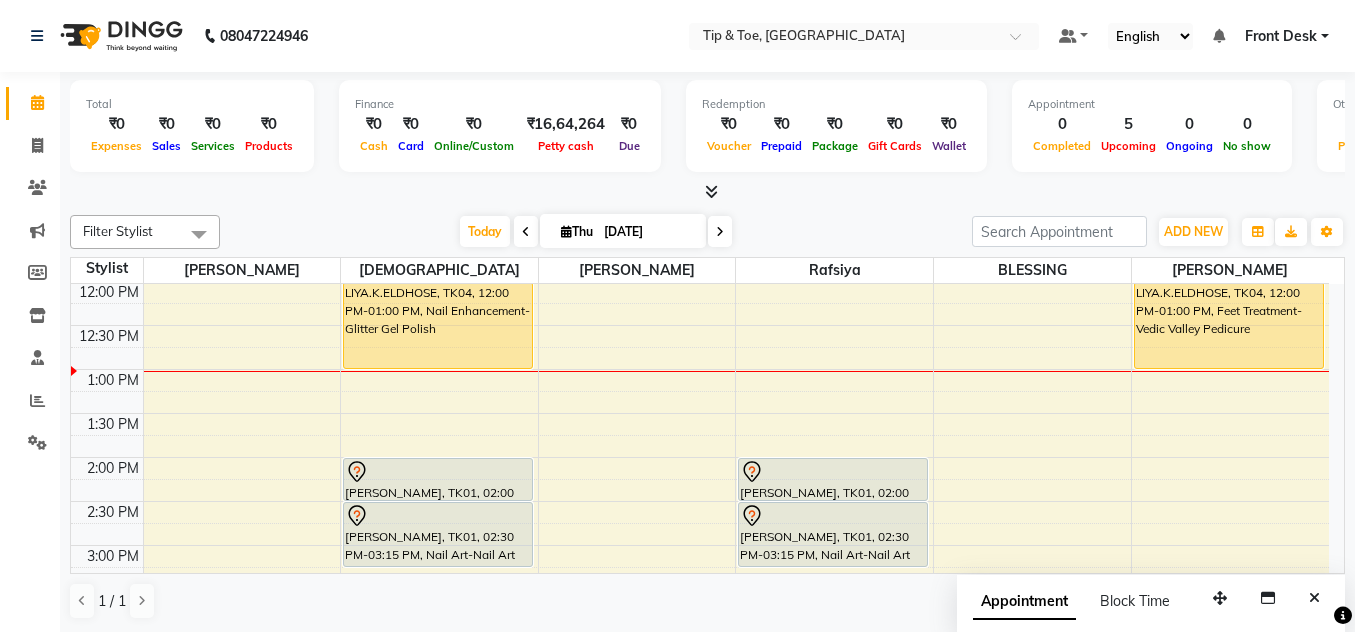 scroll, scrollTop: 265, scrollLeft: 0, axis: vertical 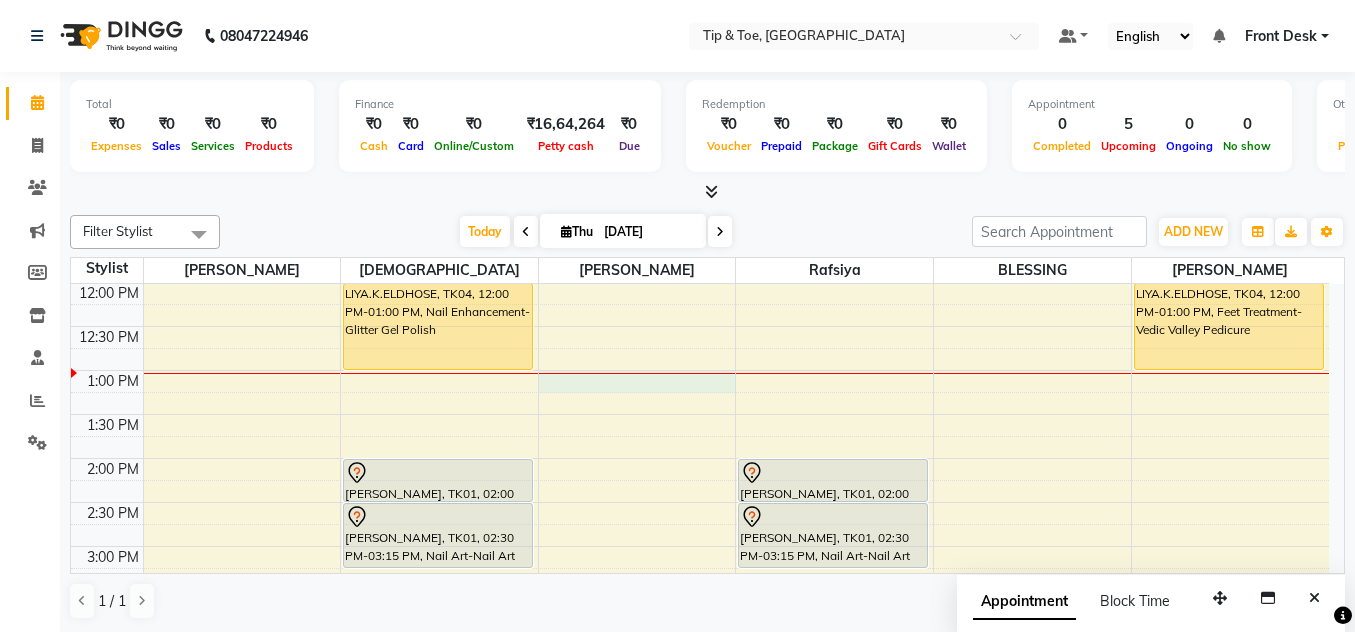 click on "9:00 AM 9:30 AM 10:00 AM 10:30 AM 11:00 AM 11:30 AM 12:00 PM 12:30 PM 1:00 PM 1:30 PM 2:00 PM 2:30 PM 3:00 PM 3:30 PM 4:00 PM 4:30 PM 5:00 PM 5:30 PM 6:00 PM 6:30 PM 7:00 PM 7:30 PM 8:00 PM 8:30 PM 9:00 PM 9:30 PM    LIYA.K.ELDHOSE, TK04, 12:00 PM-01:00 PM, Nail Enhancement-Glitter Gel Polish             [PERSON_NAME], TK01, 02:00 PM-02:30 PM, Nail Enhancement-Permanent Gel Polish             [PERSON_NAME], TK01, 02:30 PM-03:15 PM, Nail Art-Nail Art (10 Fingers)             SHILPA RAHUL, TK03, 05:00 PM-06:15 PM, Nail Enhancement-Acrylic Set with T&T Gel Color             OBY DSILA, TK02, 05:00 PM-06:45 PM, Eyelashes-Single Line Lashes Extension             [PERSON_NAME], TK01, 02:00 PM-02:30 PM, Nail Enhancement-Permanent Gel Polish             [PERSON_NAME], TK01, 02:30 PM-03:15 PM, Nail Art-Nail Art (10 Fingers)    LIYA.K.ELDHOSE, TK04, 12:00 PM-01:00 PM, Feet Treatment-Vedic Valley Pedicure" at bounding box center (700, 590) 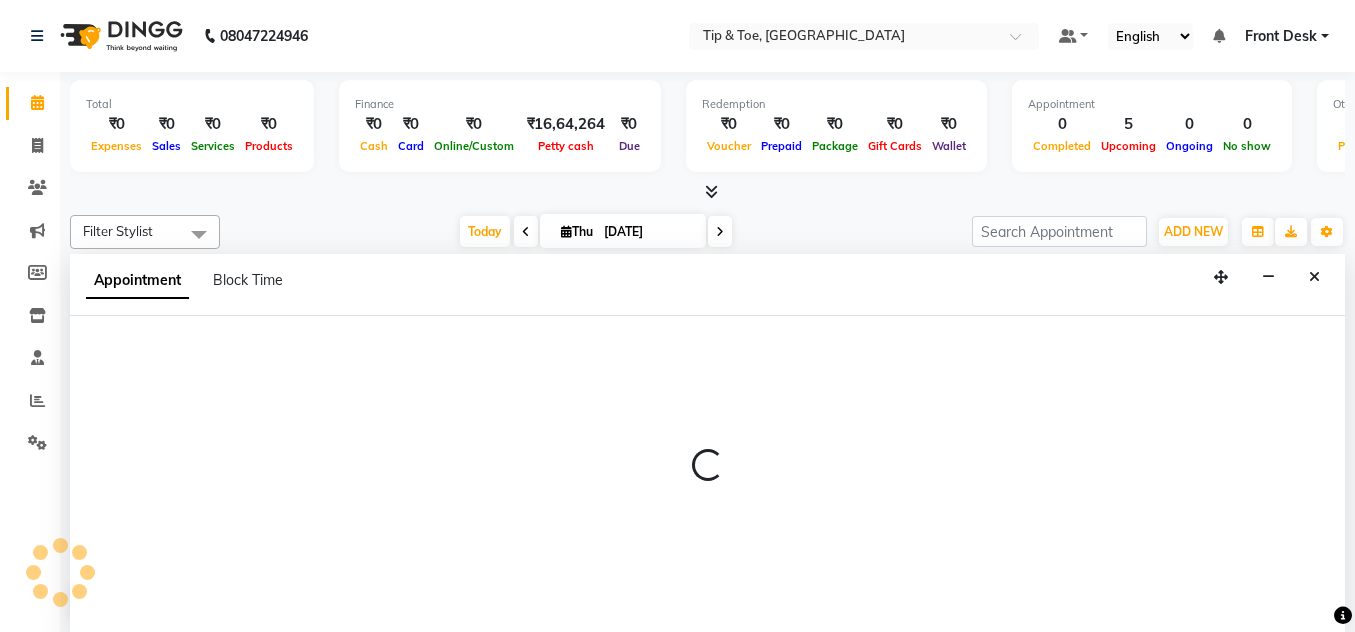 scroll, scrollTop: 1, scrollLeft: 0, axis: vertical 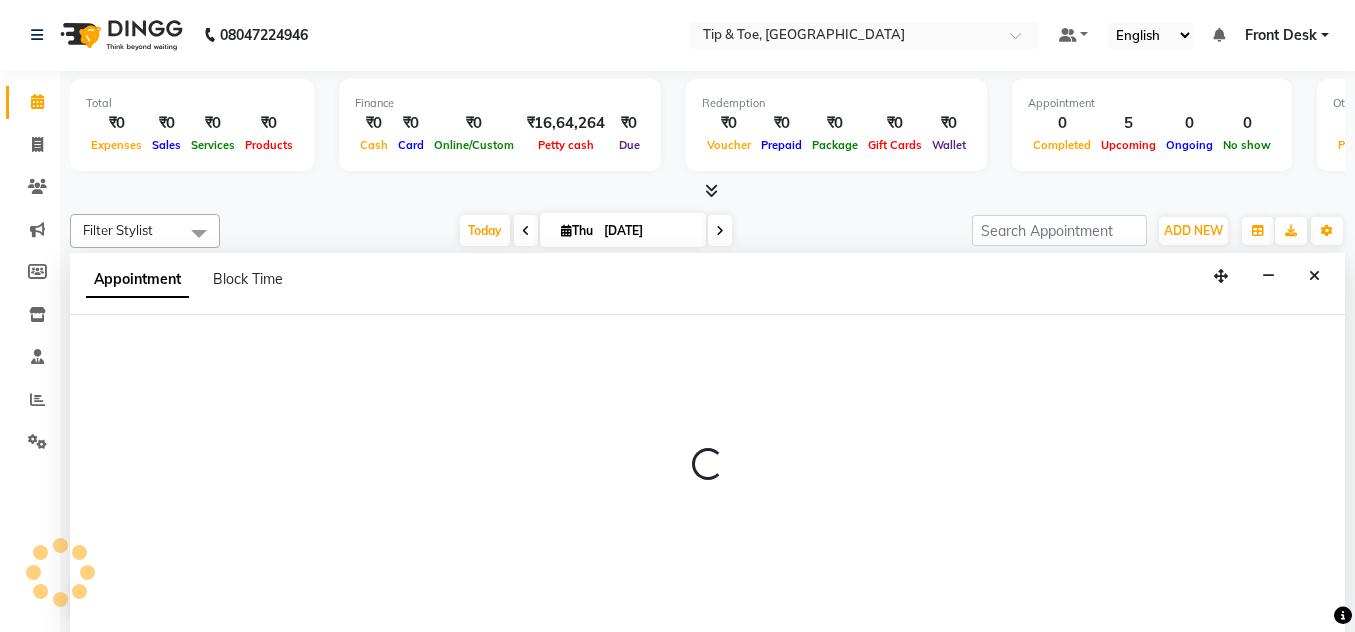 select on "46387" 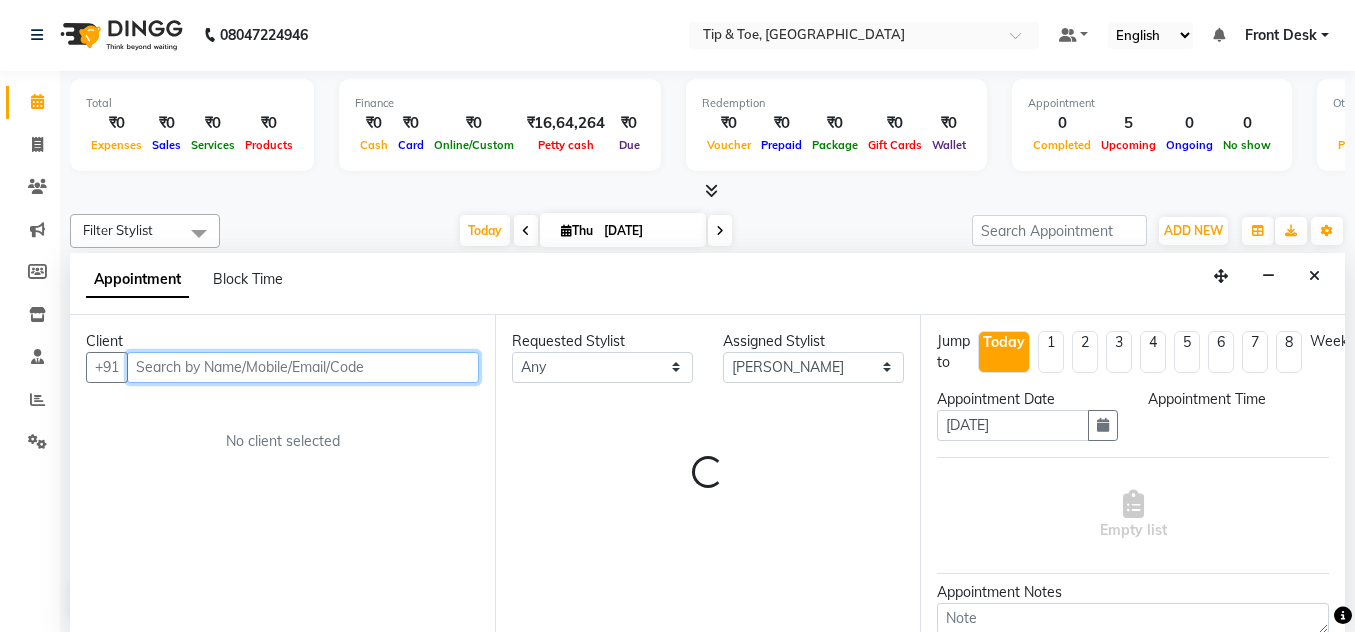 select on "780" 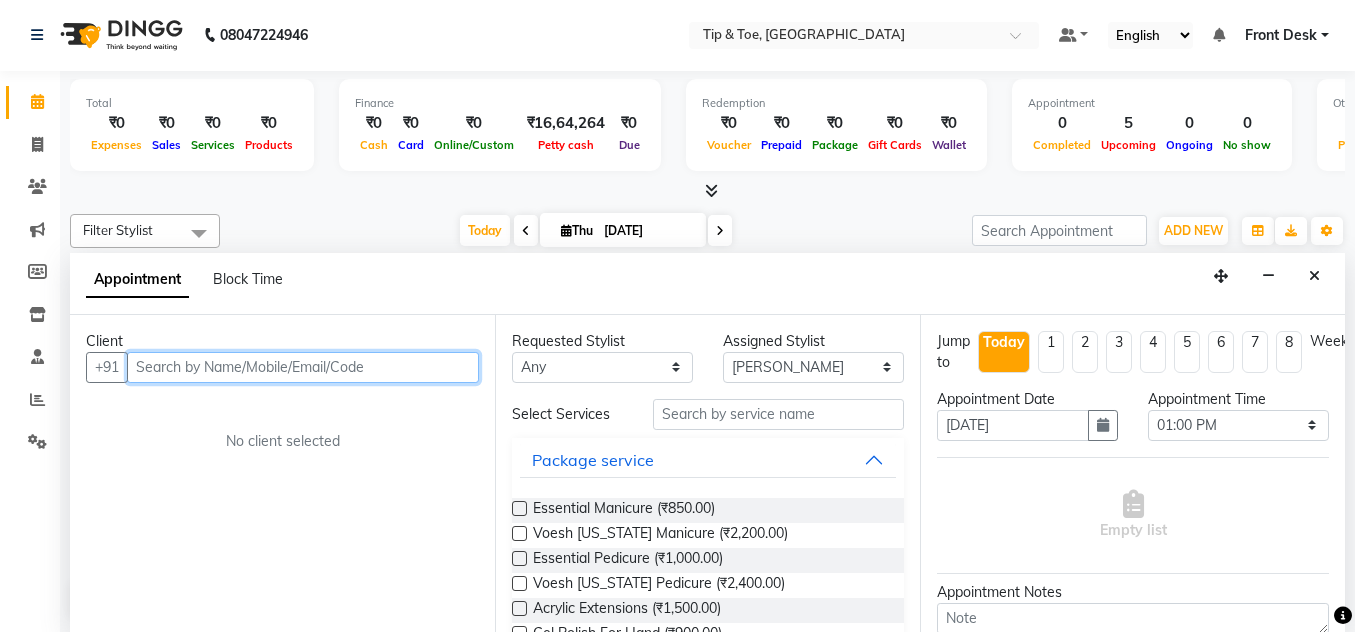 click at bounding box center [303, 367] 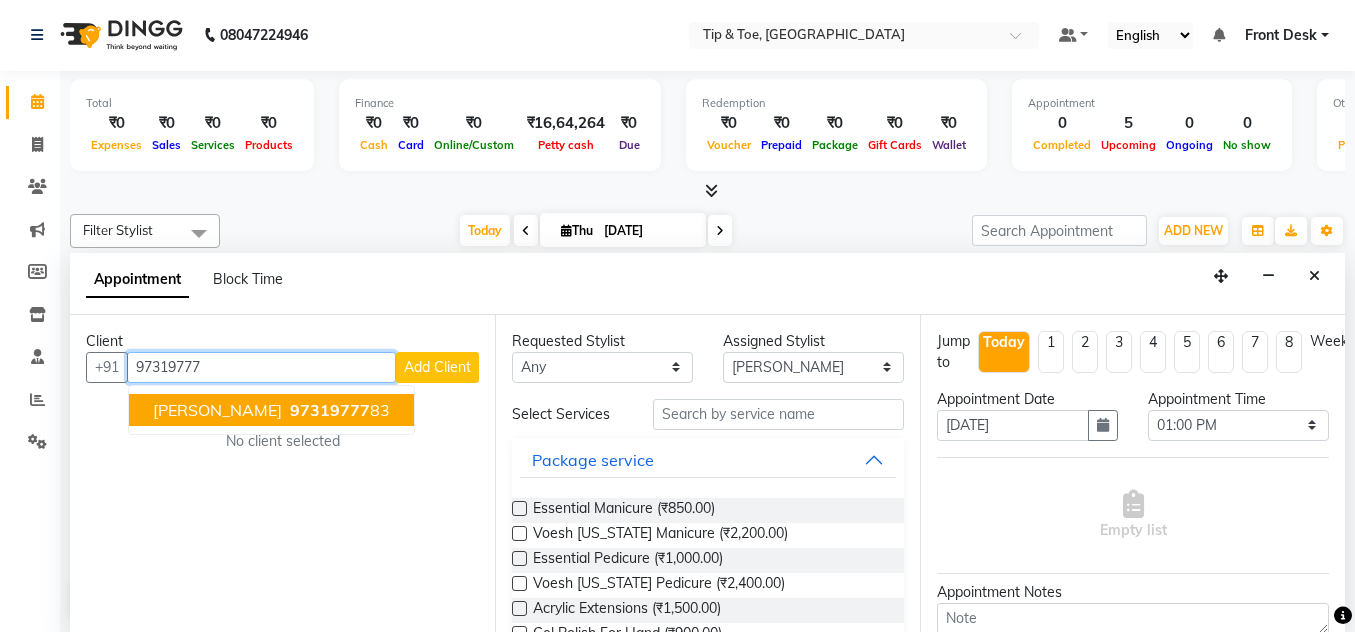 click on "[PERSON_NAME]   97319777 83" at bounding box center [271, 410] 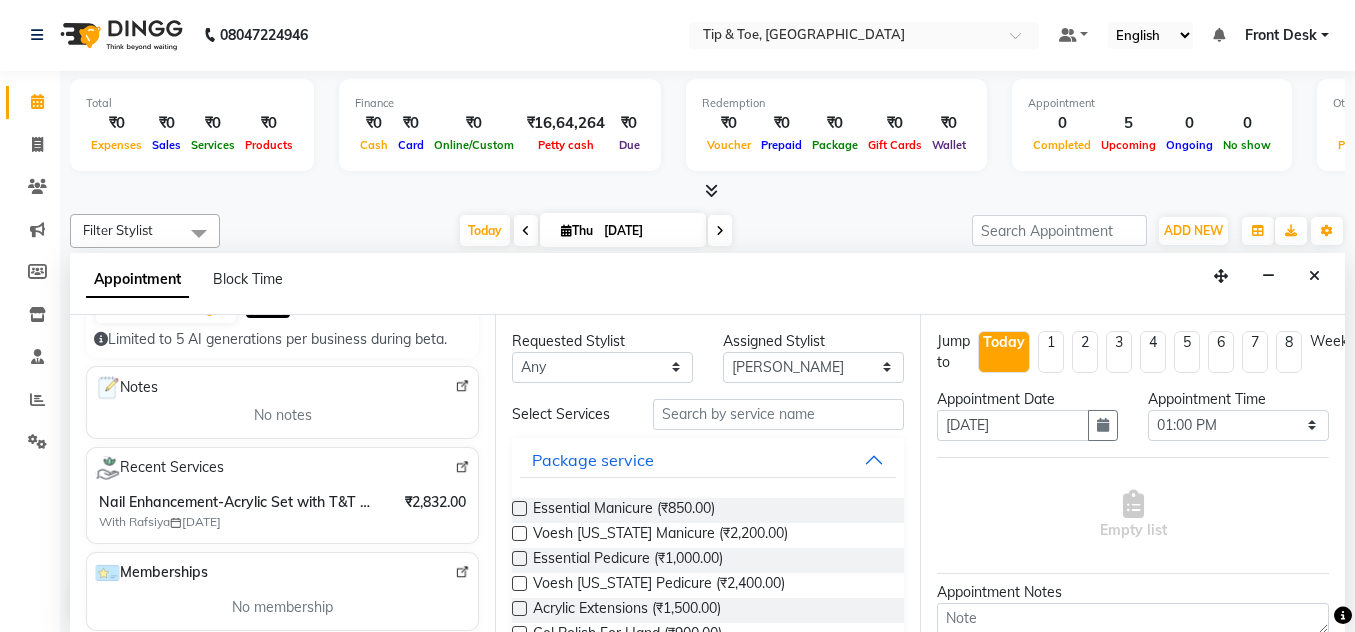 scroll, scrollTop: 200, scrollLeft: 0, axis: vertical 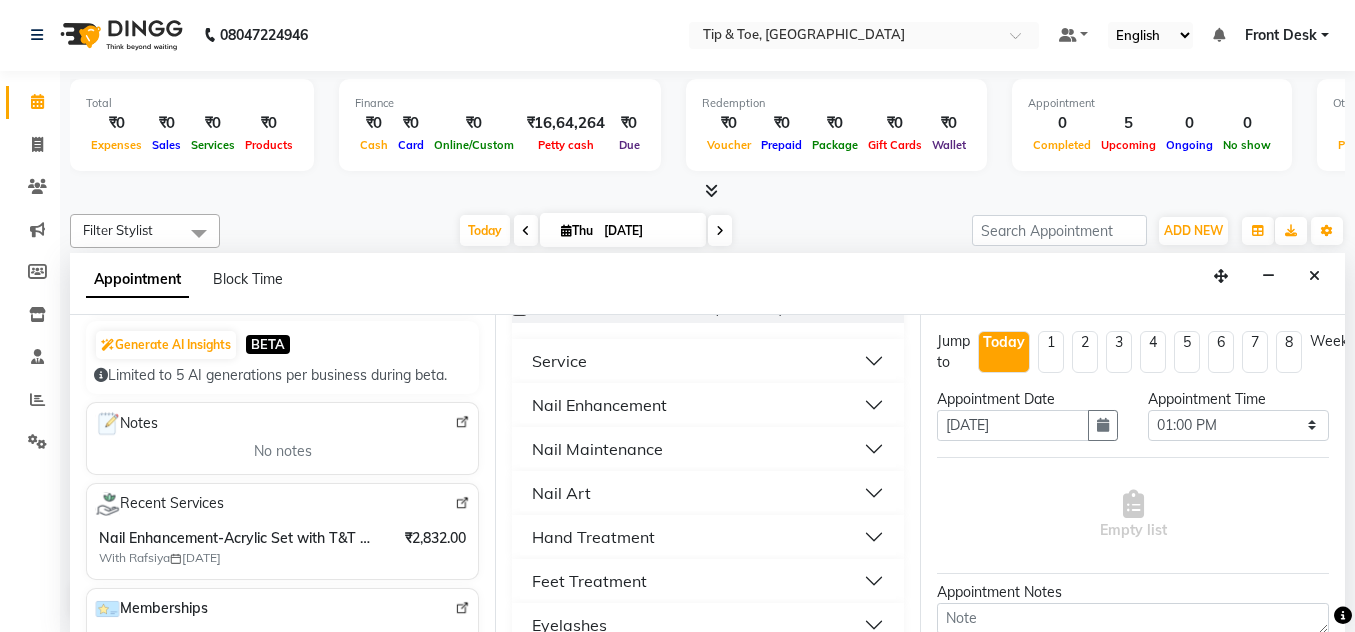 type on "9731977783" 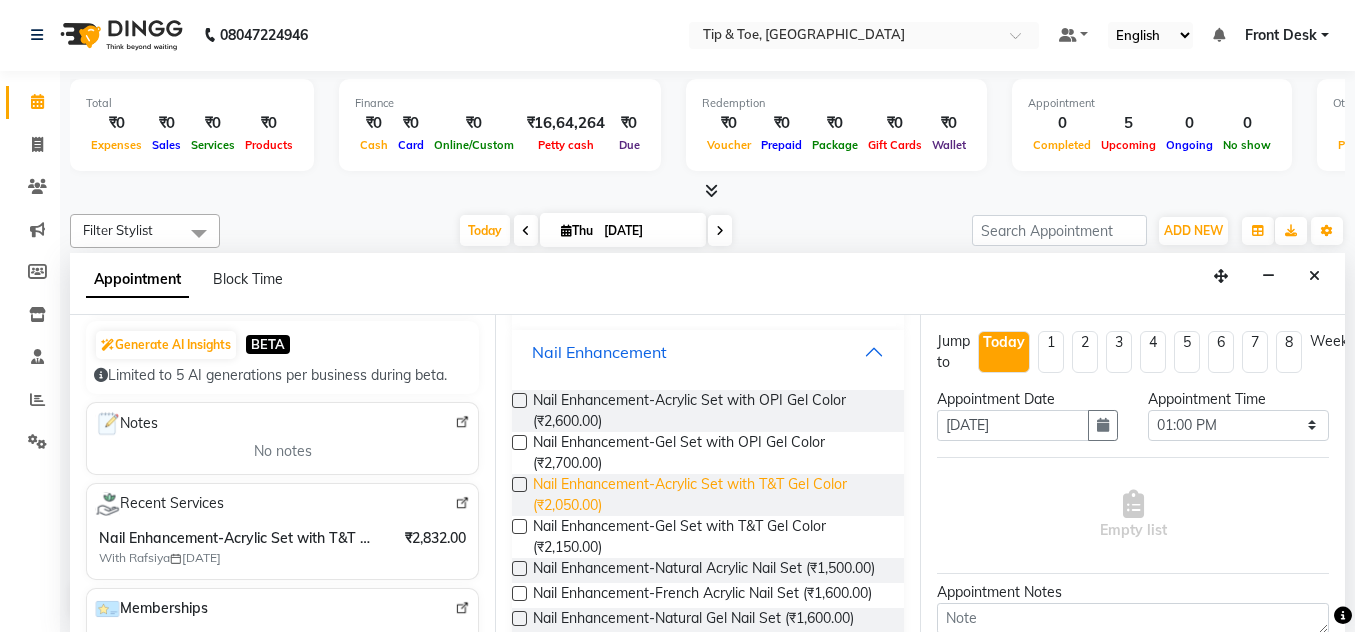 scroll, scrollTop: 500, scrollLeft: 0, axis: vertical 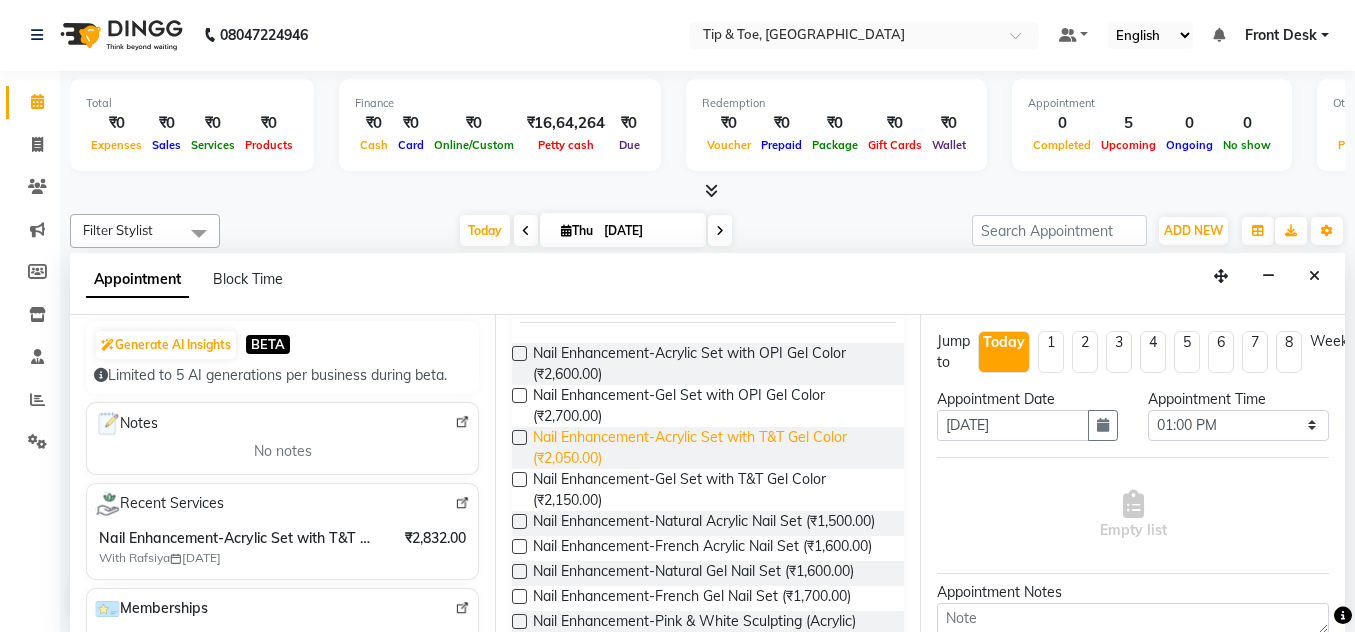 click on "Nail Enhancement-Acrylic Set with T&T Gel Color (₹2,050.00)" at bounding box center [710, 448] 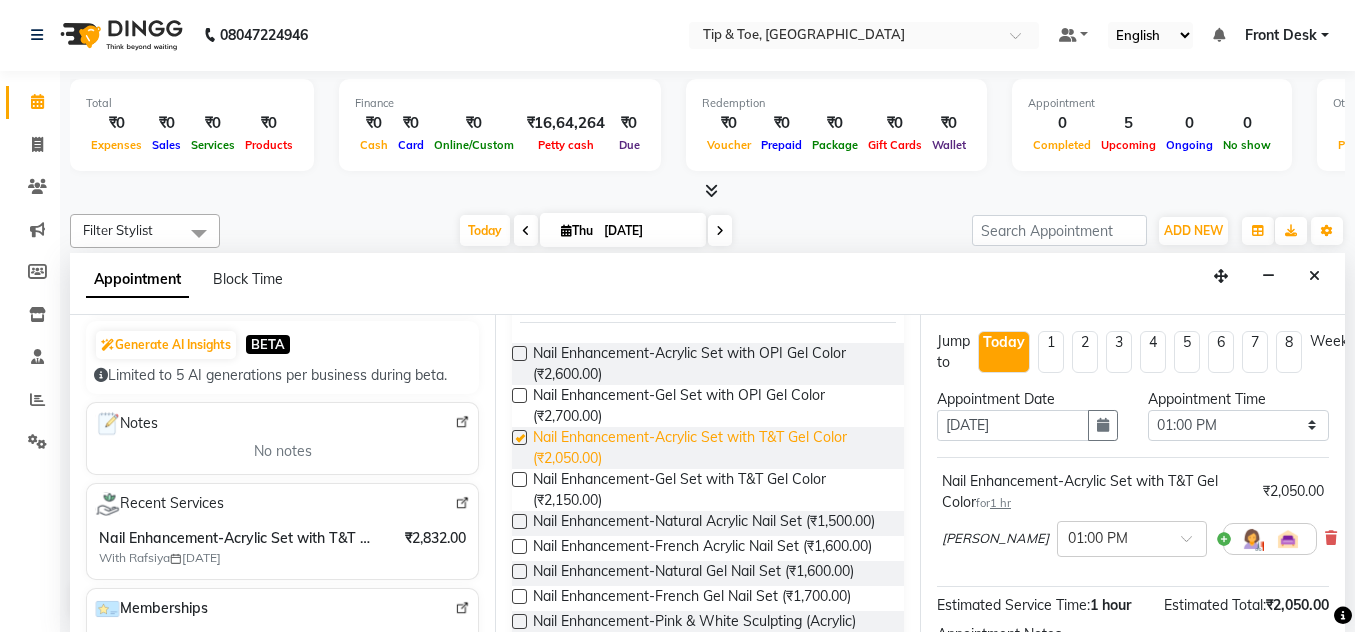 checkbox on "false" 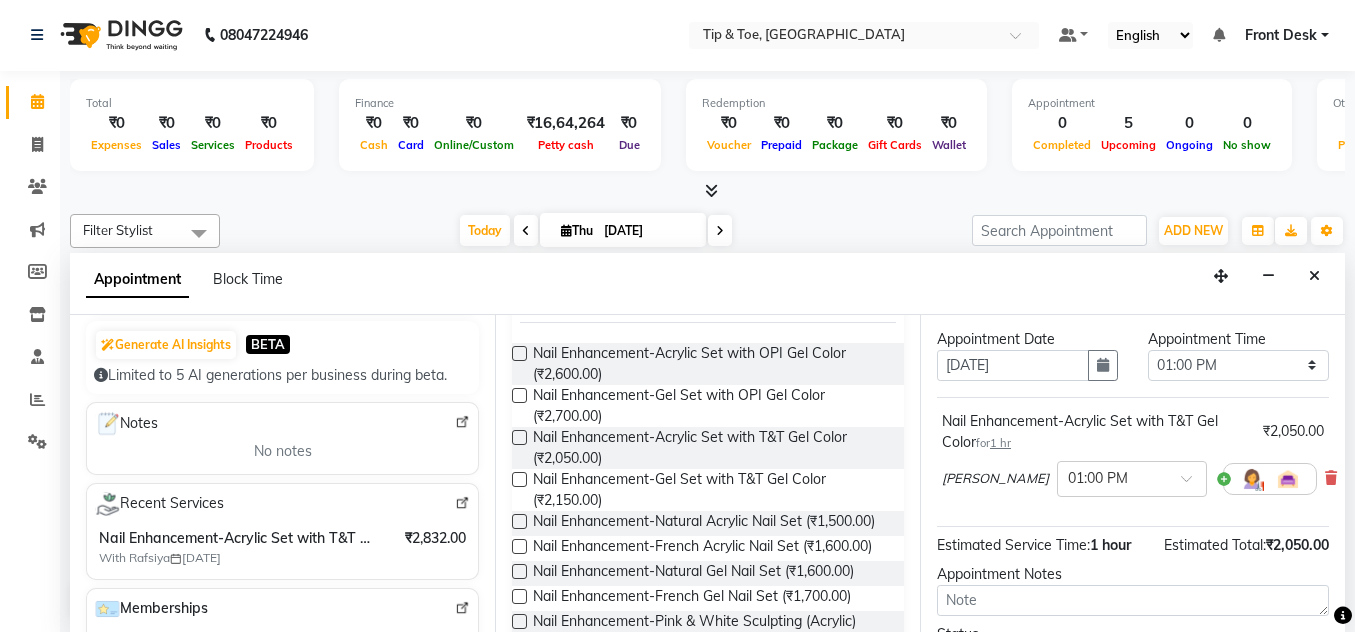 scroll, scrollTop: 200, scrollLeft: 0, axis: vertical 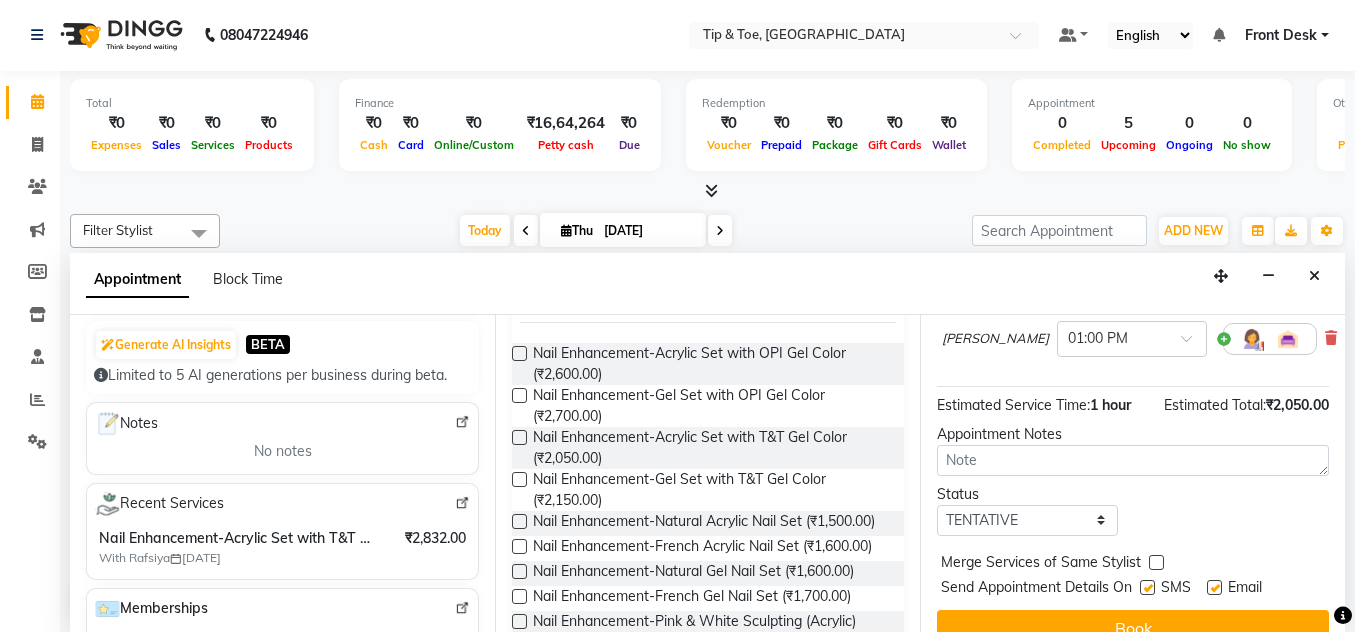 click at bounding box center [1214, 587] 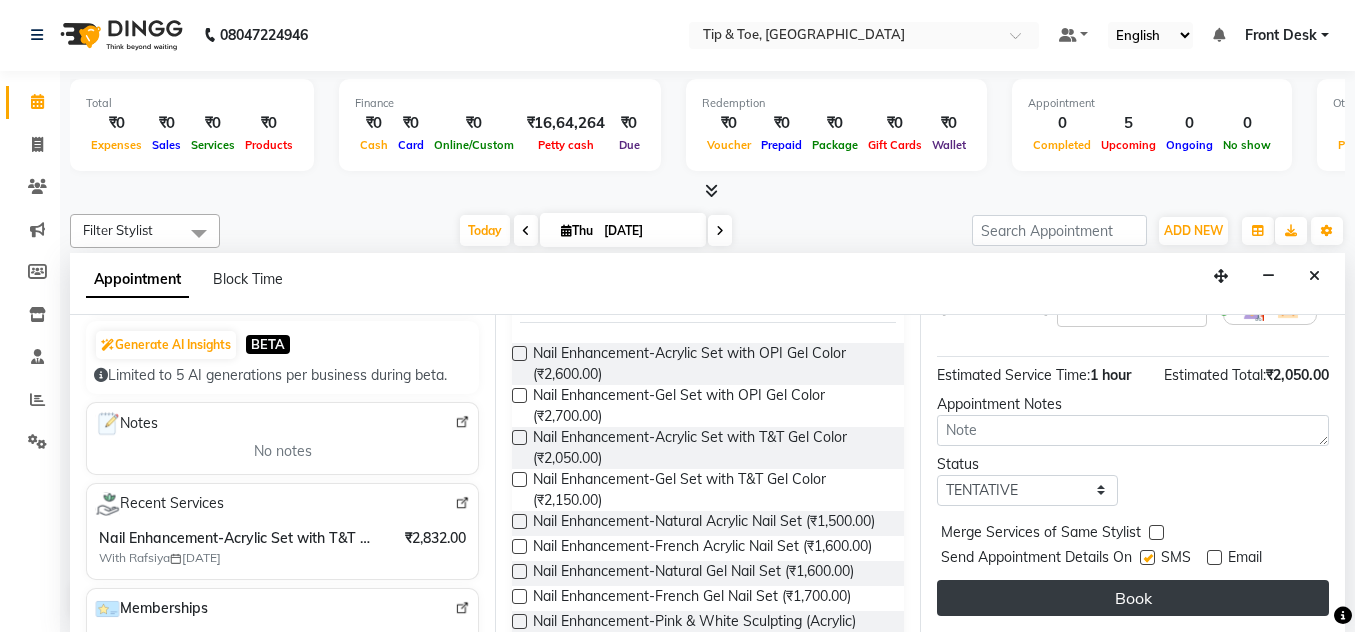 scroll, scrollTop: 245, scrollLeft: 0, axis: vertical 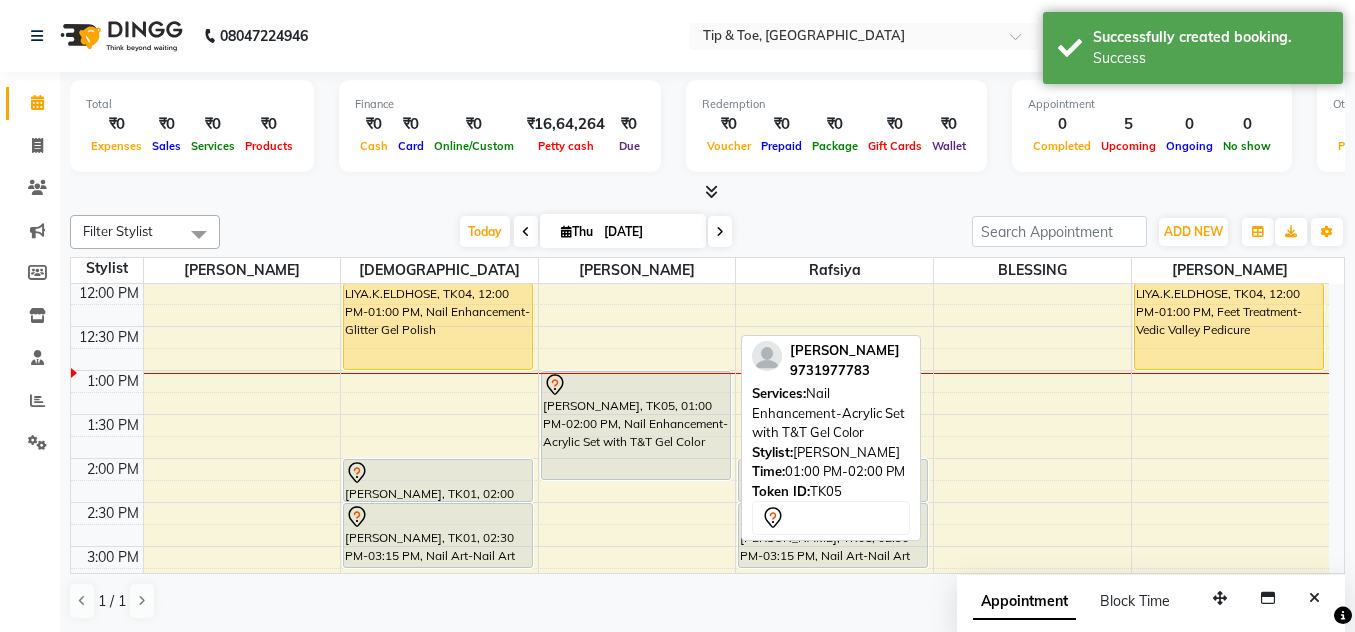 click on "[PERSON_NAME], TK05, 01:00 PM-02:00 PM, Nail Enhancement-Acrylic Set with T&T Gel Color             OBY DSILA, TK02, 05:00 PM-06:45 PM, Eyelashes-Single Line Lashes Extension             [PERSON_NAME], TK05, 01:00 PM-02:00 PM, Nail Enhancement-Acrylic Set with T&T Gel Color" at bounding box center (637, 590) 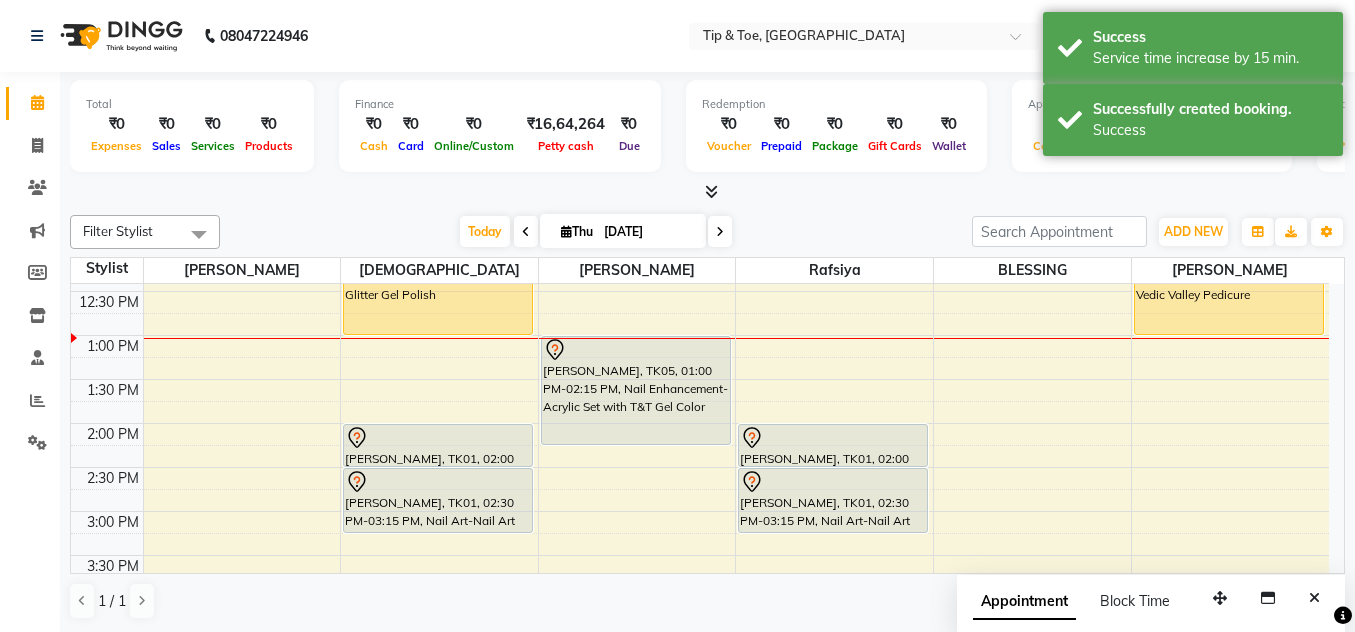 scroll, scrollTop: 265, scrollLeft: 0, axis: vertical 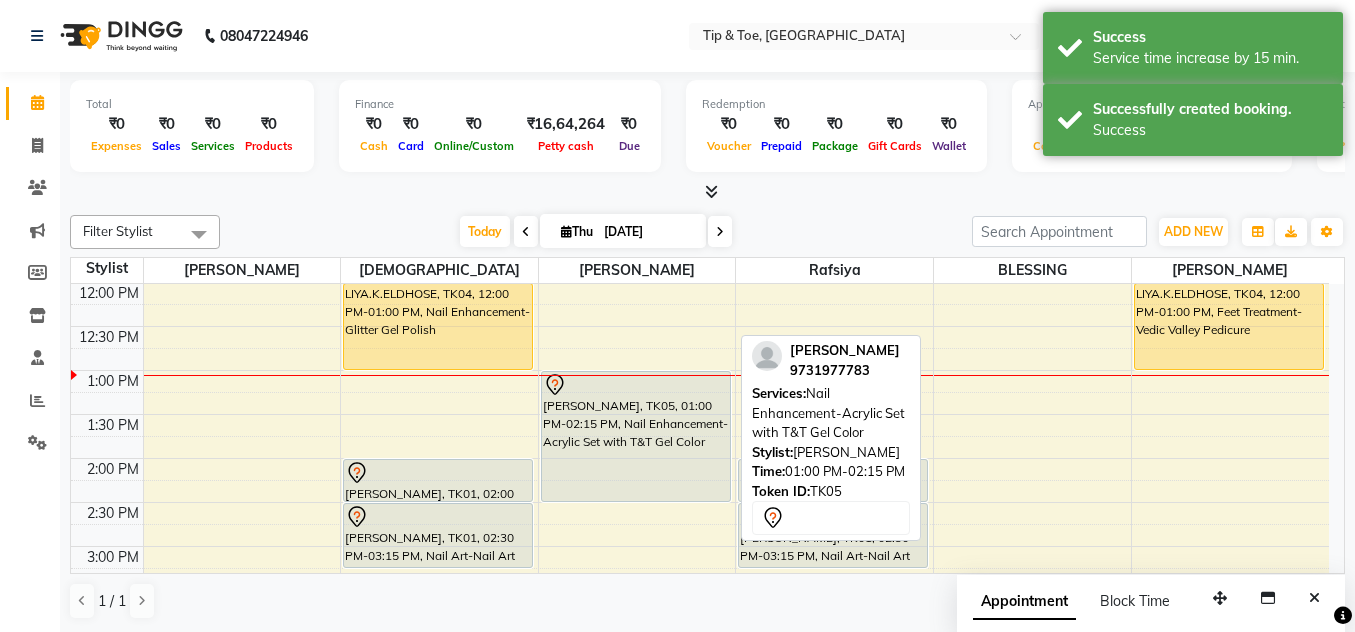 click on "[PERSON_NAME], TK05, 01:00 PM-02:15 PM, Nail Enhancement-Acrylic Set with T&T Gel Color             OBY DSILA, TK02, 05:00 PM-06:45 PM, Eyelashes-Single Line Lashes Extension             [PERSON_NAME], TK05, 01:00 PM-02:15 PM, Nail Enhancement-Acrylic Set with T&T Gel Color" at bounding box center (637, 590) 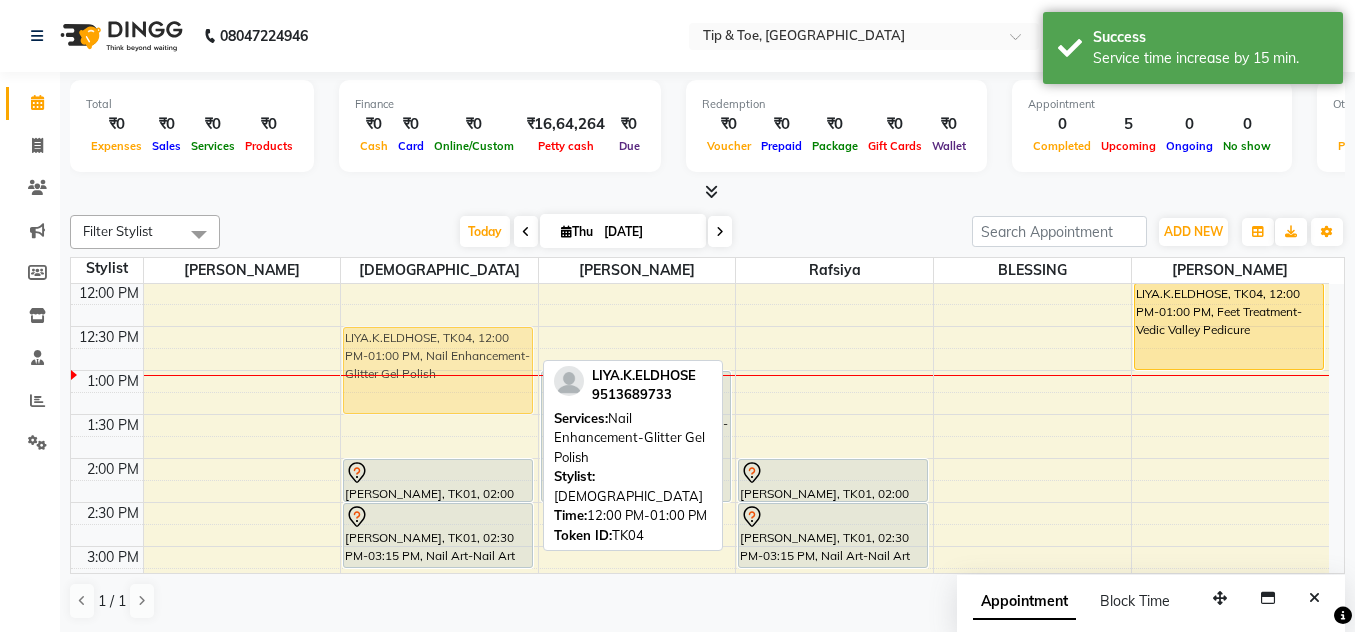 drag, startPoint x: 466, startPoint y: 347, endPoint x: 479, endPoint y: 388, distance: 43.011627 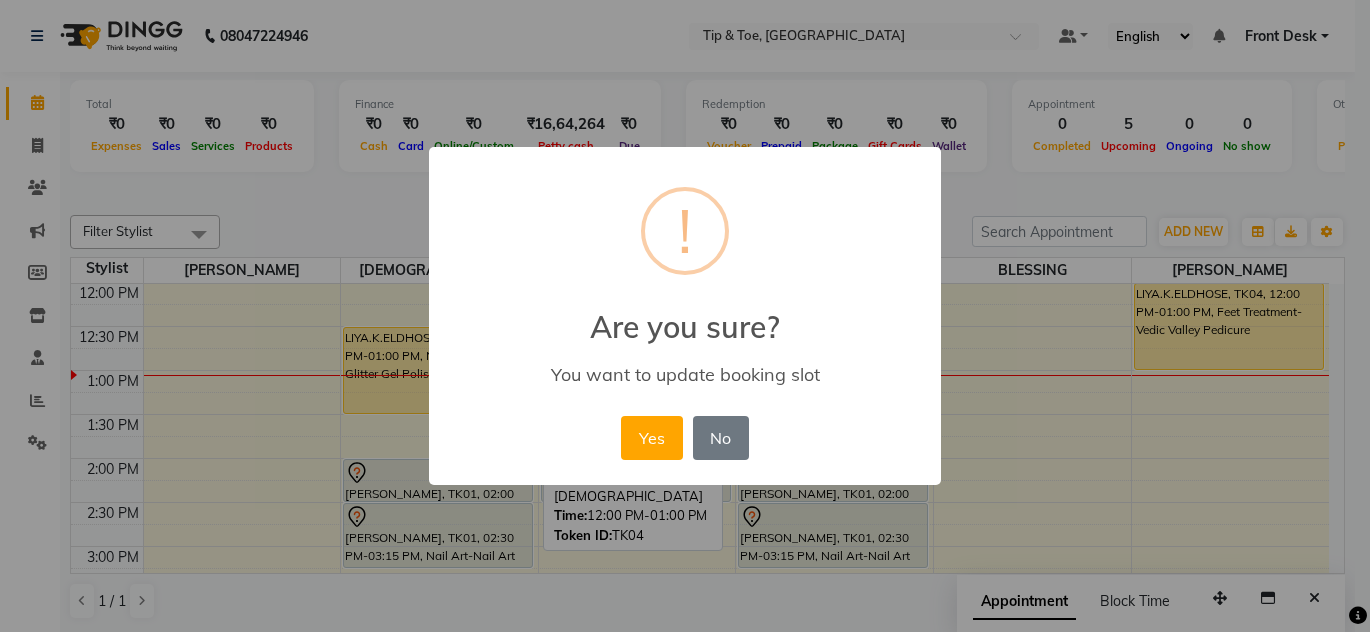 click on "Yes" at bounding box center (651, 438) 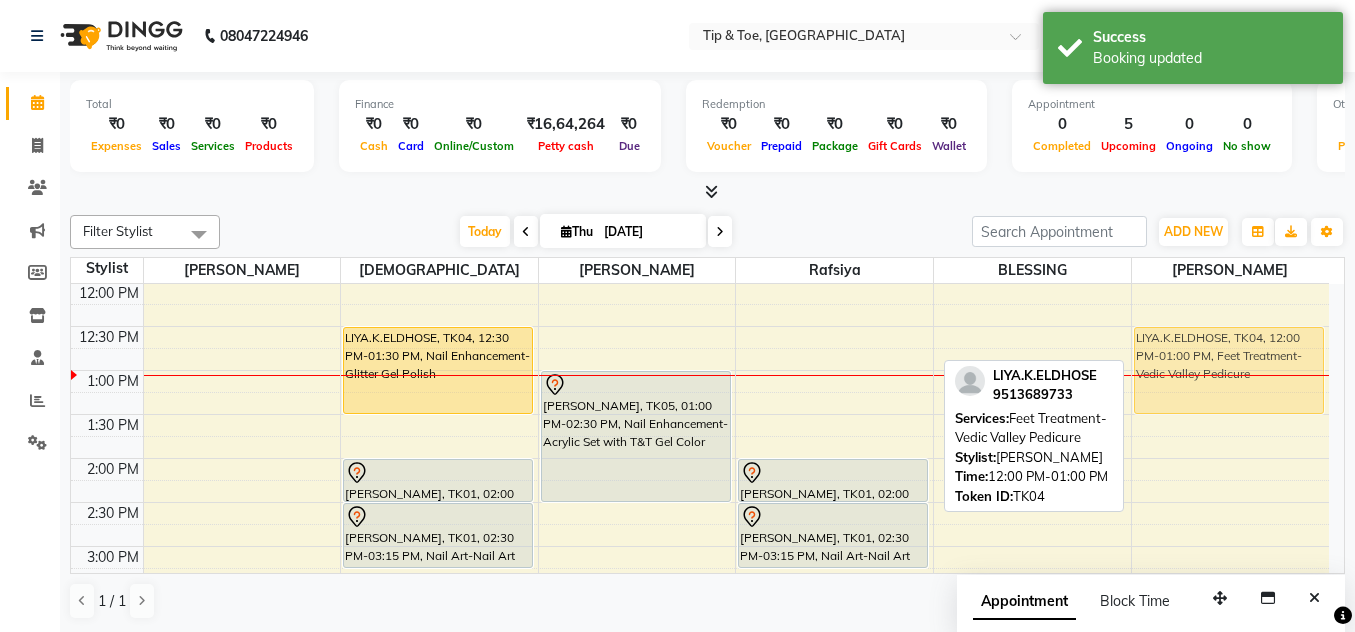 drag, startPoint x: 1197, startPoint y: 338, endPoint x: 1189, endPoint y: 386, distance: 48.6621 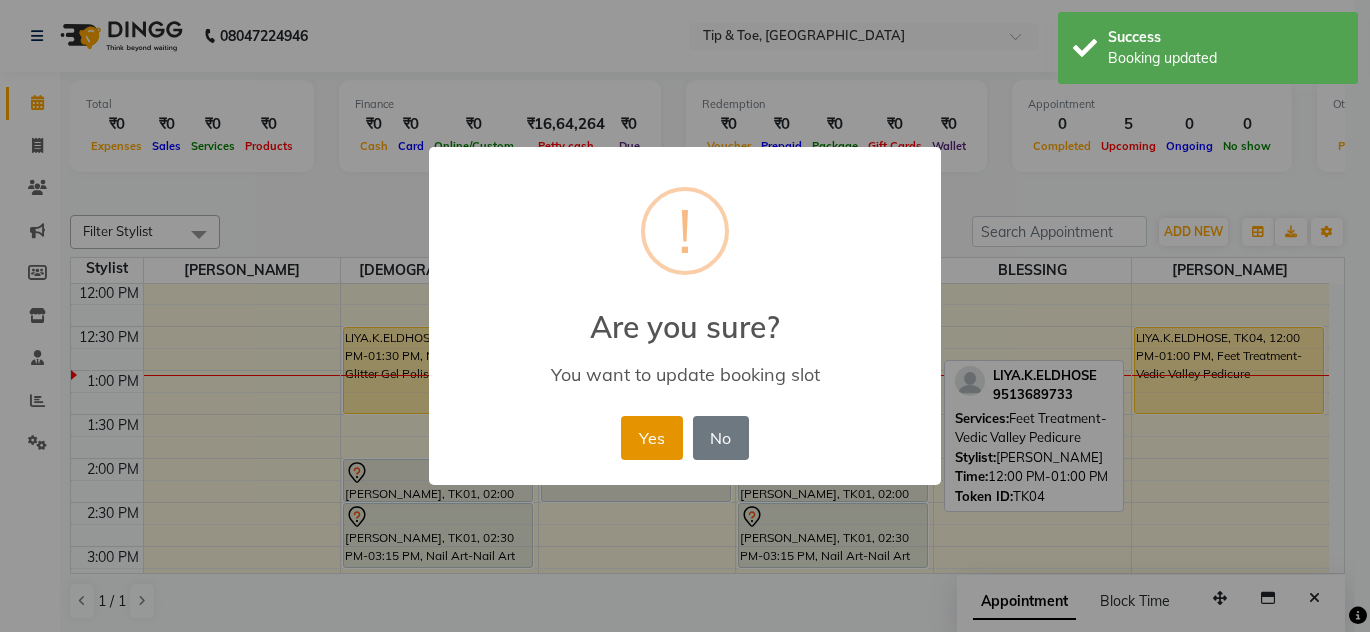 click on "Yes" at bounding box center (651, 438) 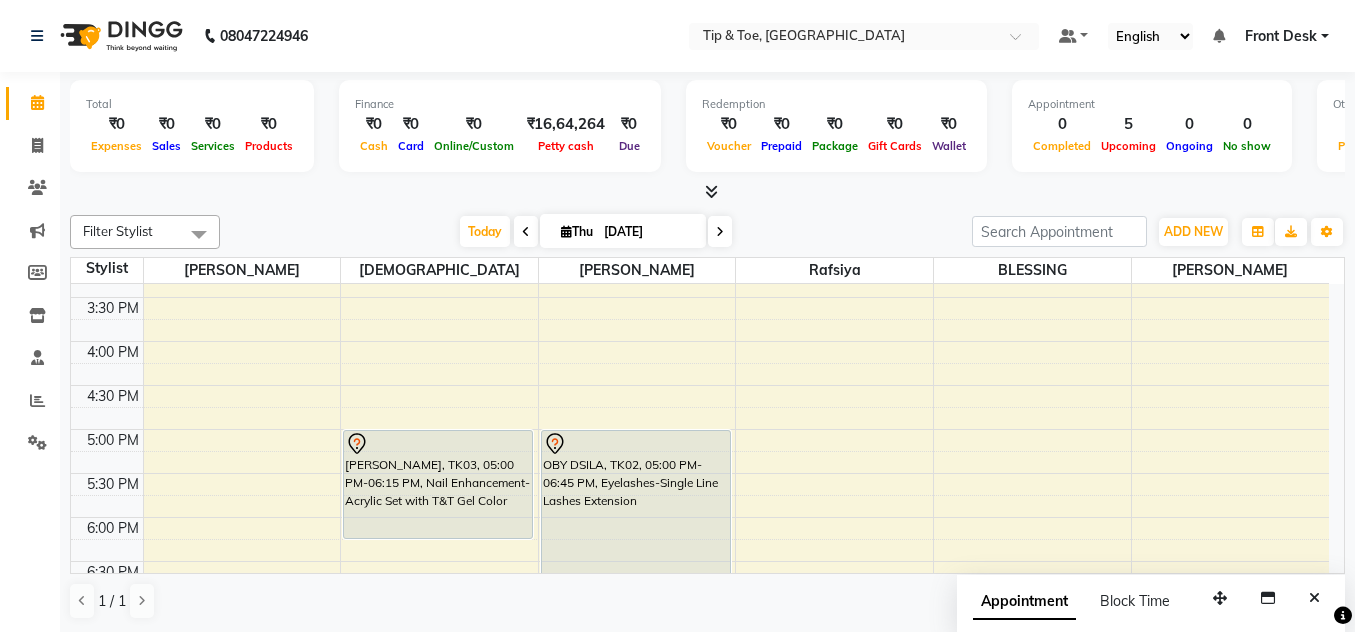 scroll, scrollTop: 565, scrollLeft: 0, axis: vertical 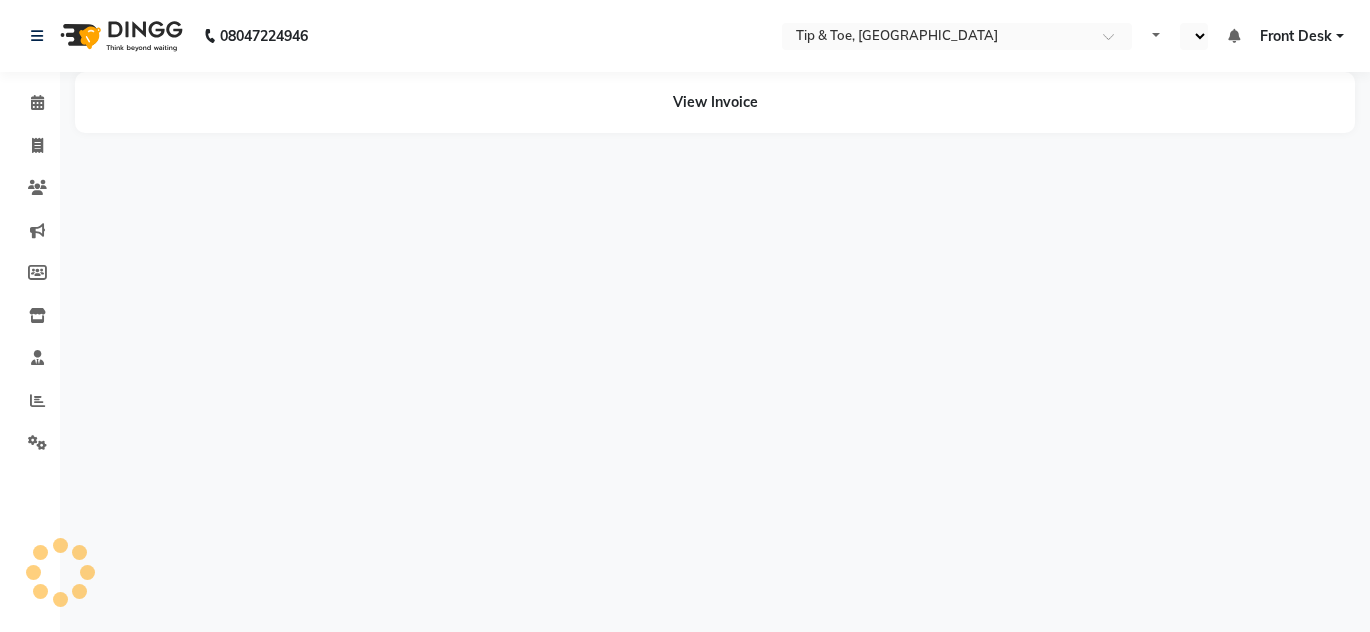 select on "en" 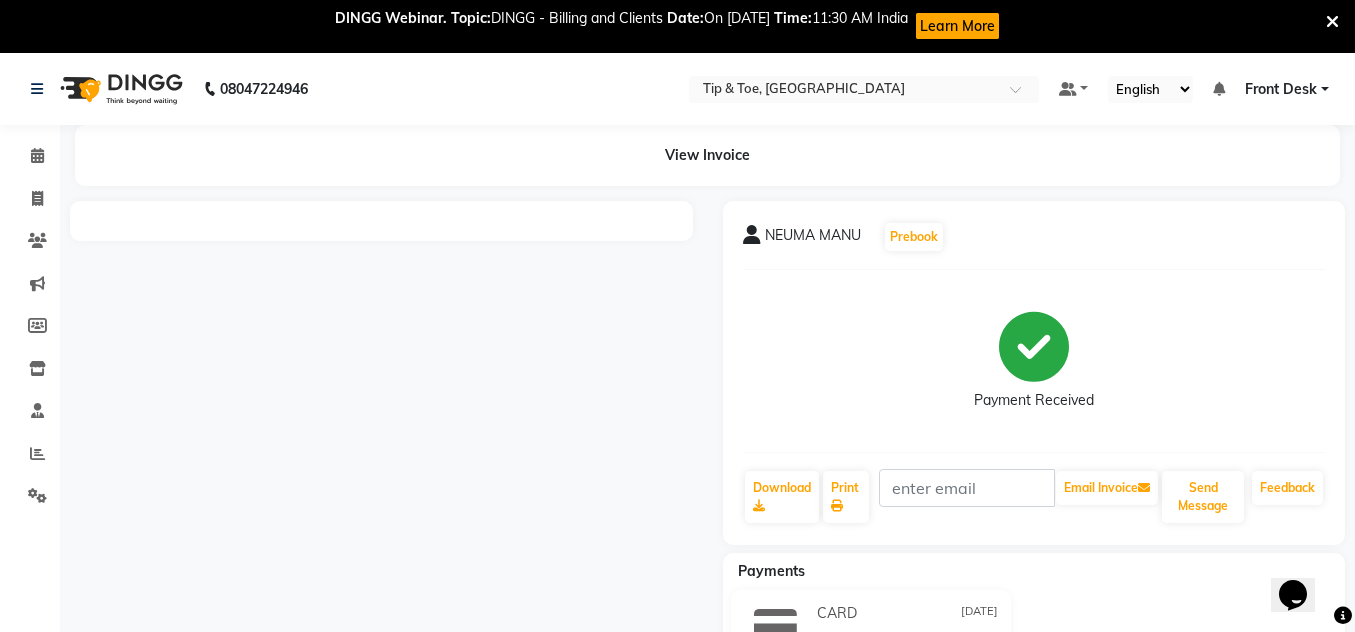 scroll, scrollTop: 0, scrollLeft: 0, axis: both 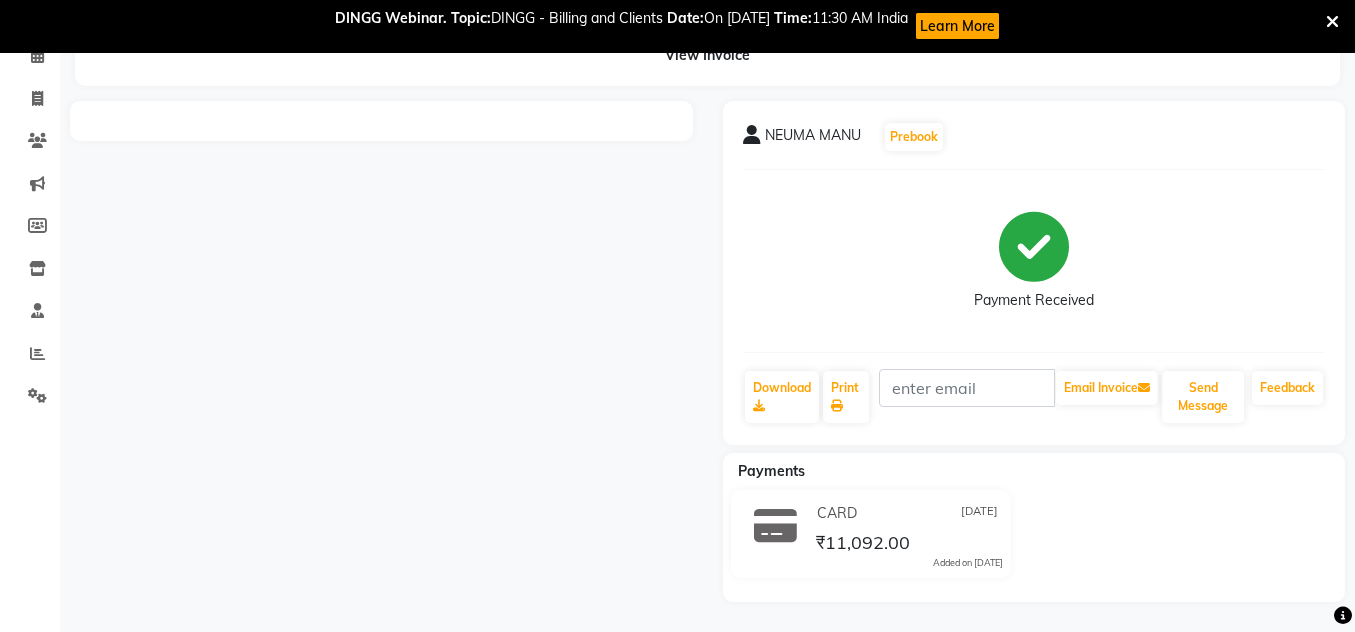 click at bounding box center [1332, 22] 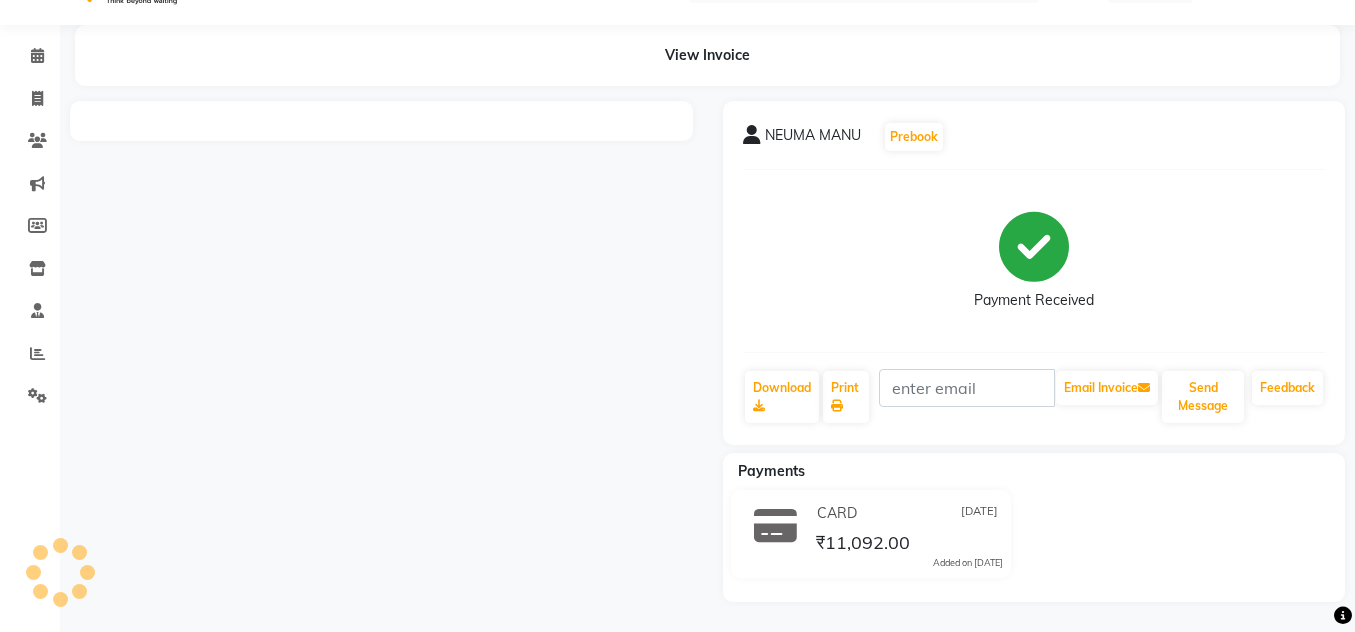 scroll, scrollTop: 47, scrollLeft: 0, axis: vertical 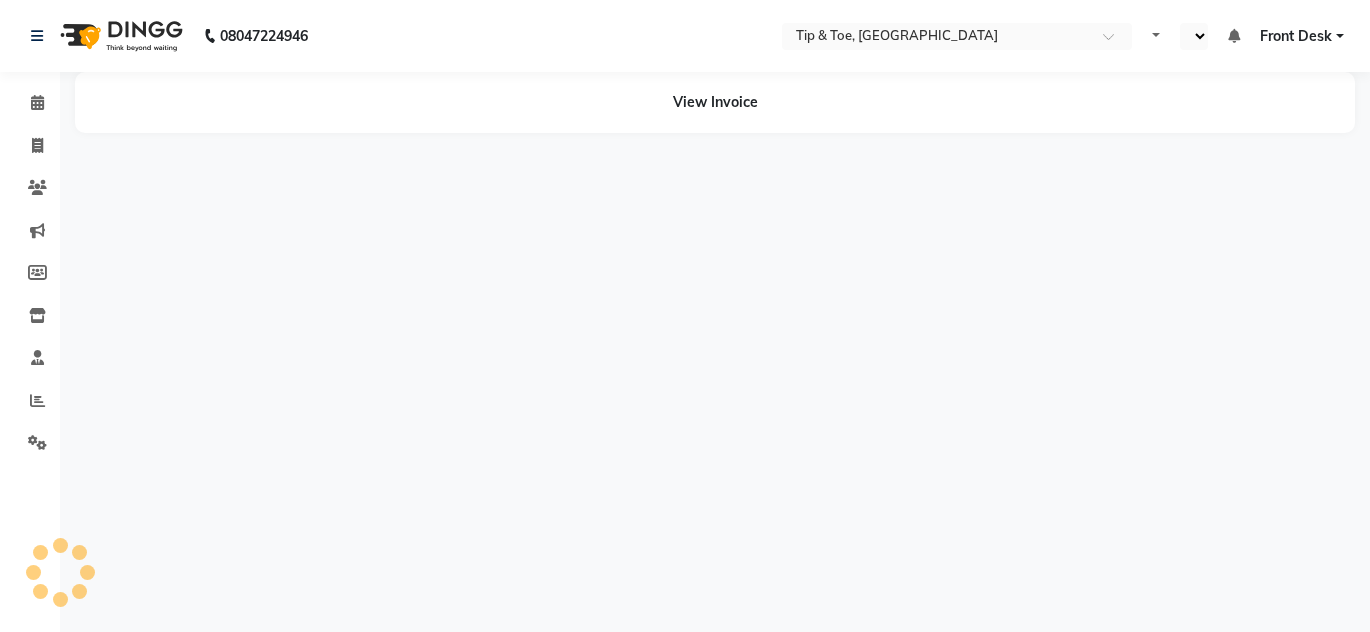 select on "en" 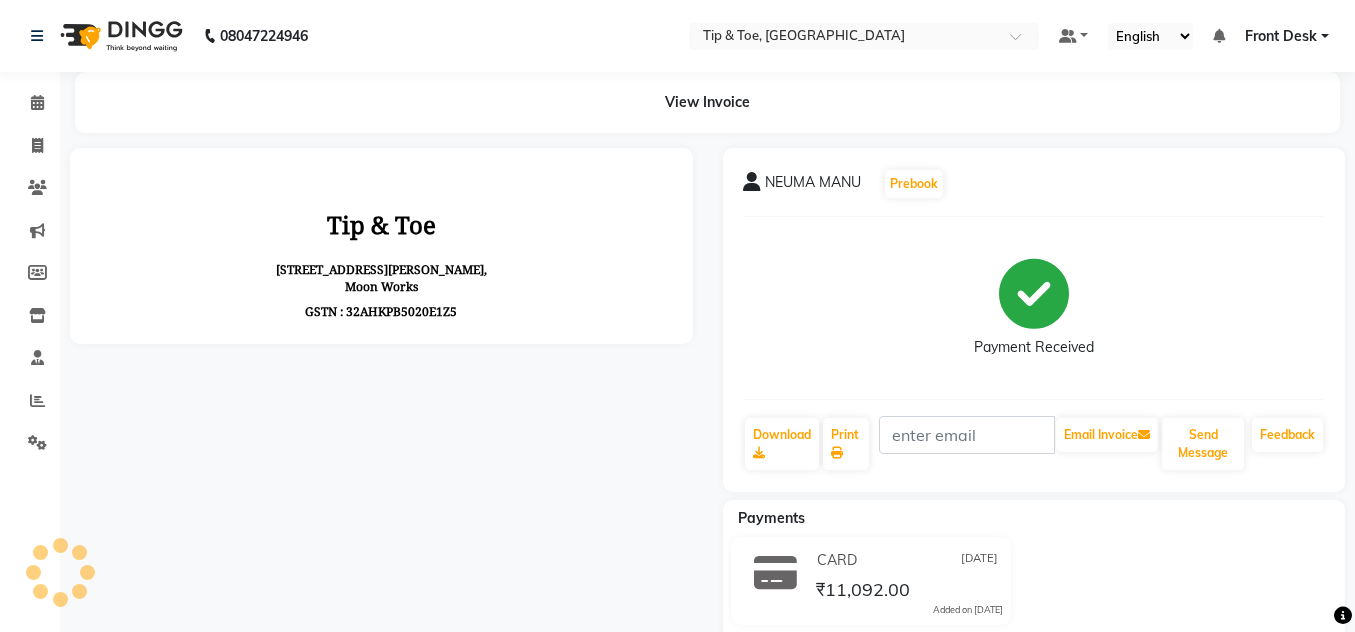 scroll, scrollTop: 0, scrollLeft: 0, axis: both 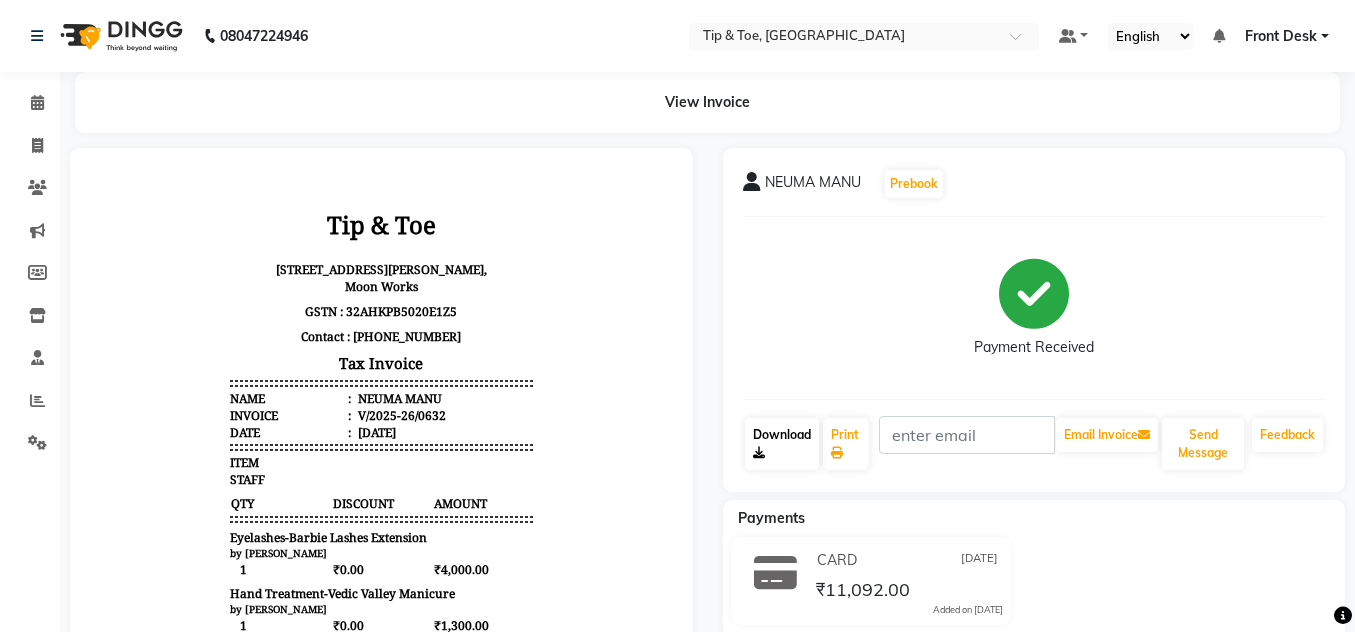 click on "Download" 